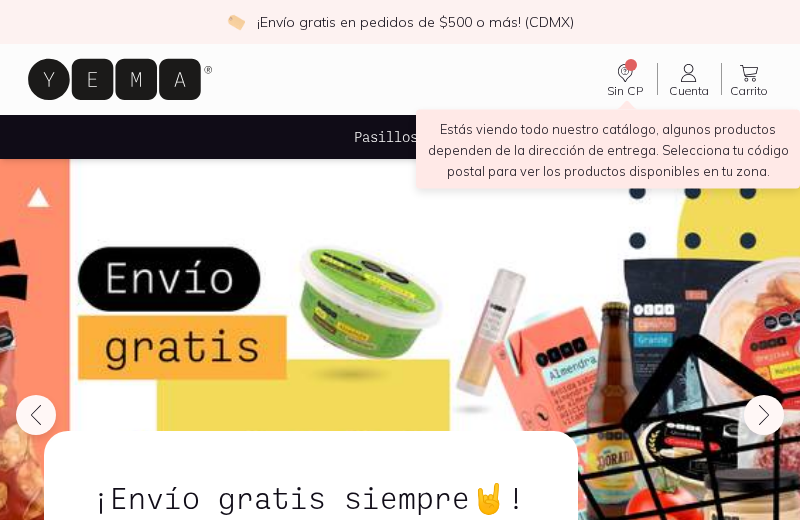 scroll, scrollTop: 0, scrollLeft: 0, axis: both 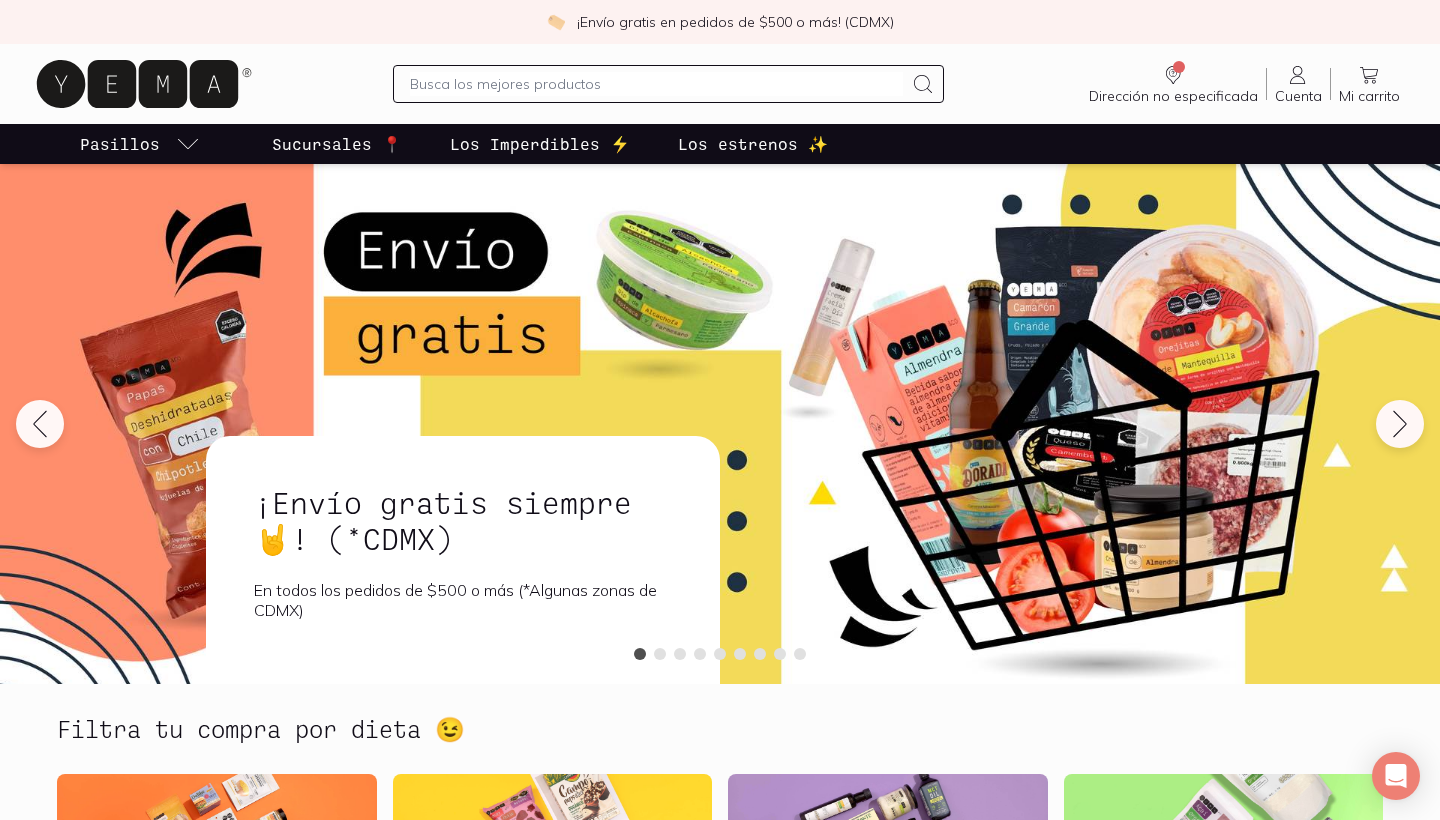 click at bounding box center (656, 84) 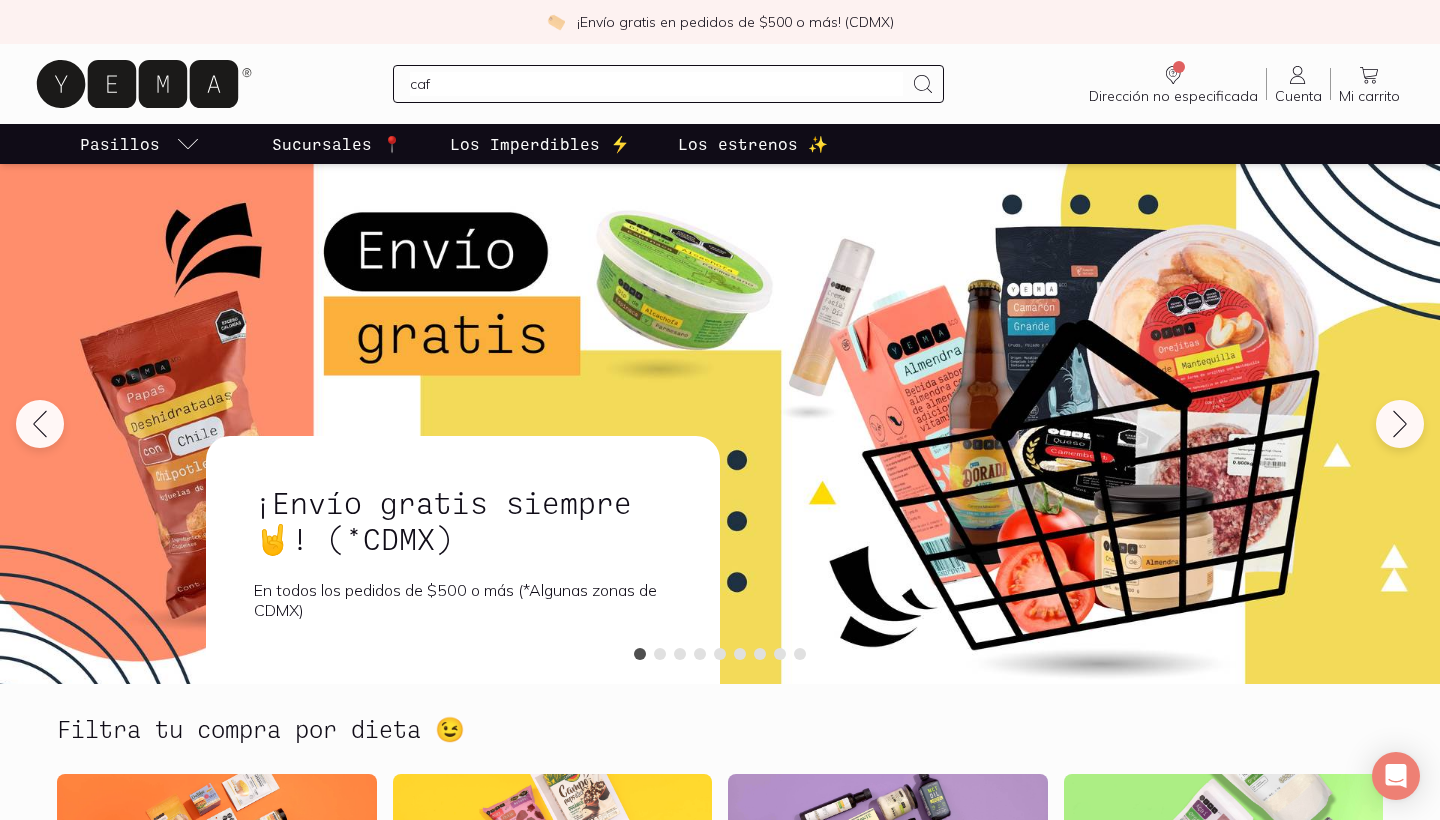 type on "cafe" 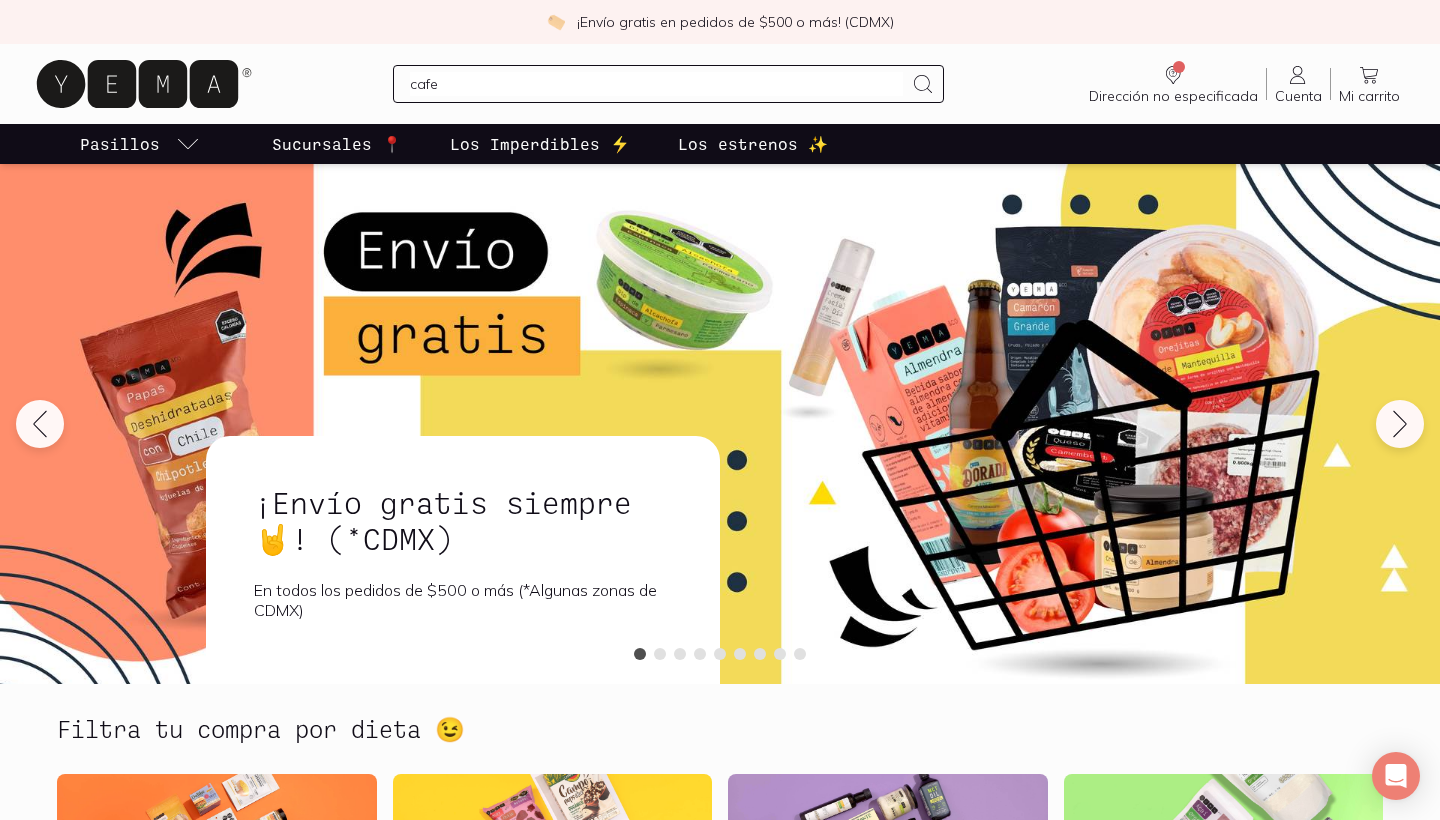 type 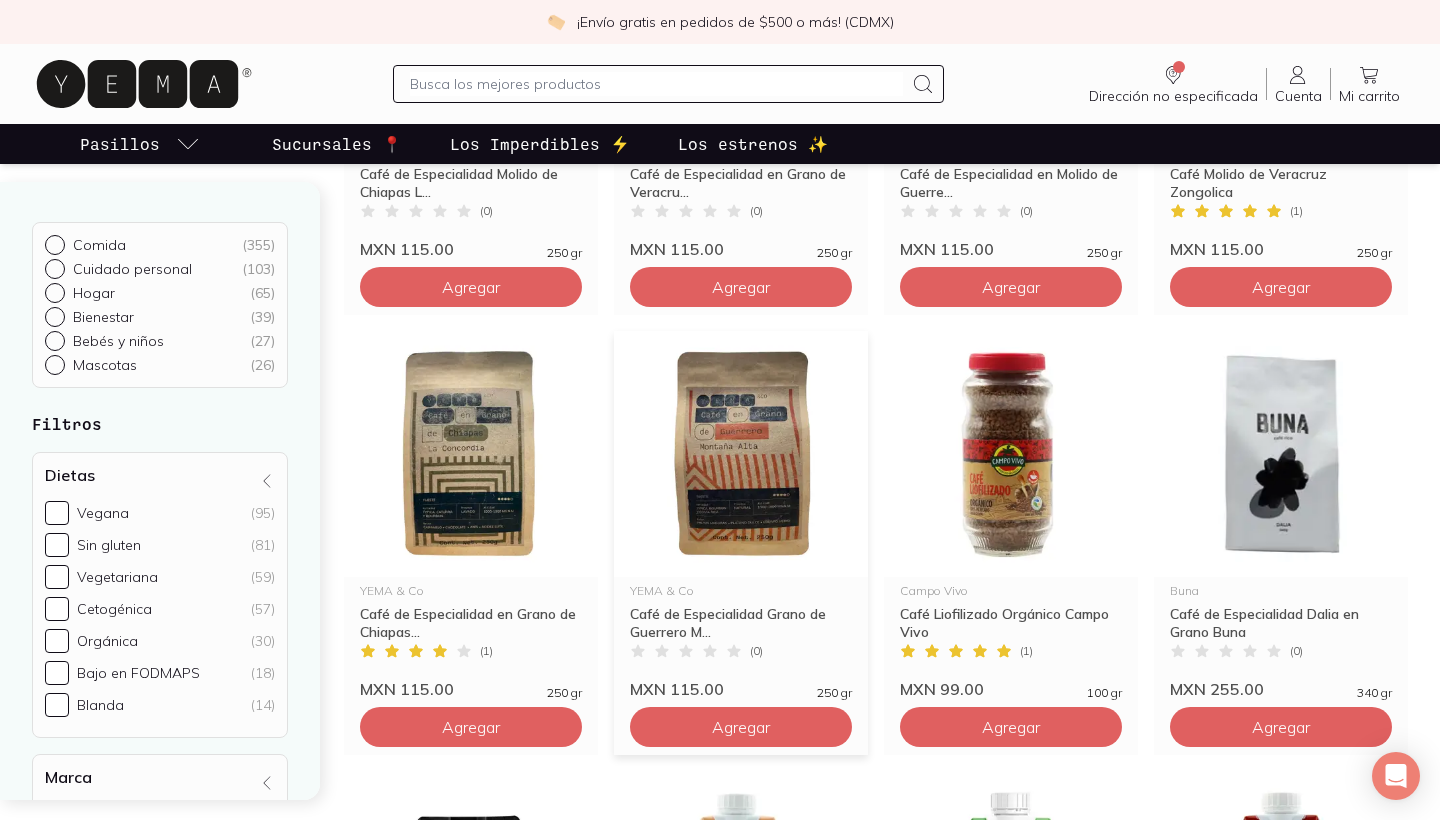 scroll, scrollTop: 936, scrollLeft: 0, axis: vertical 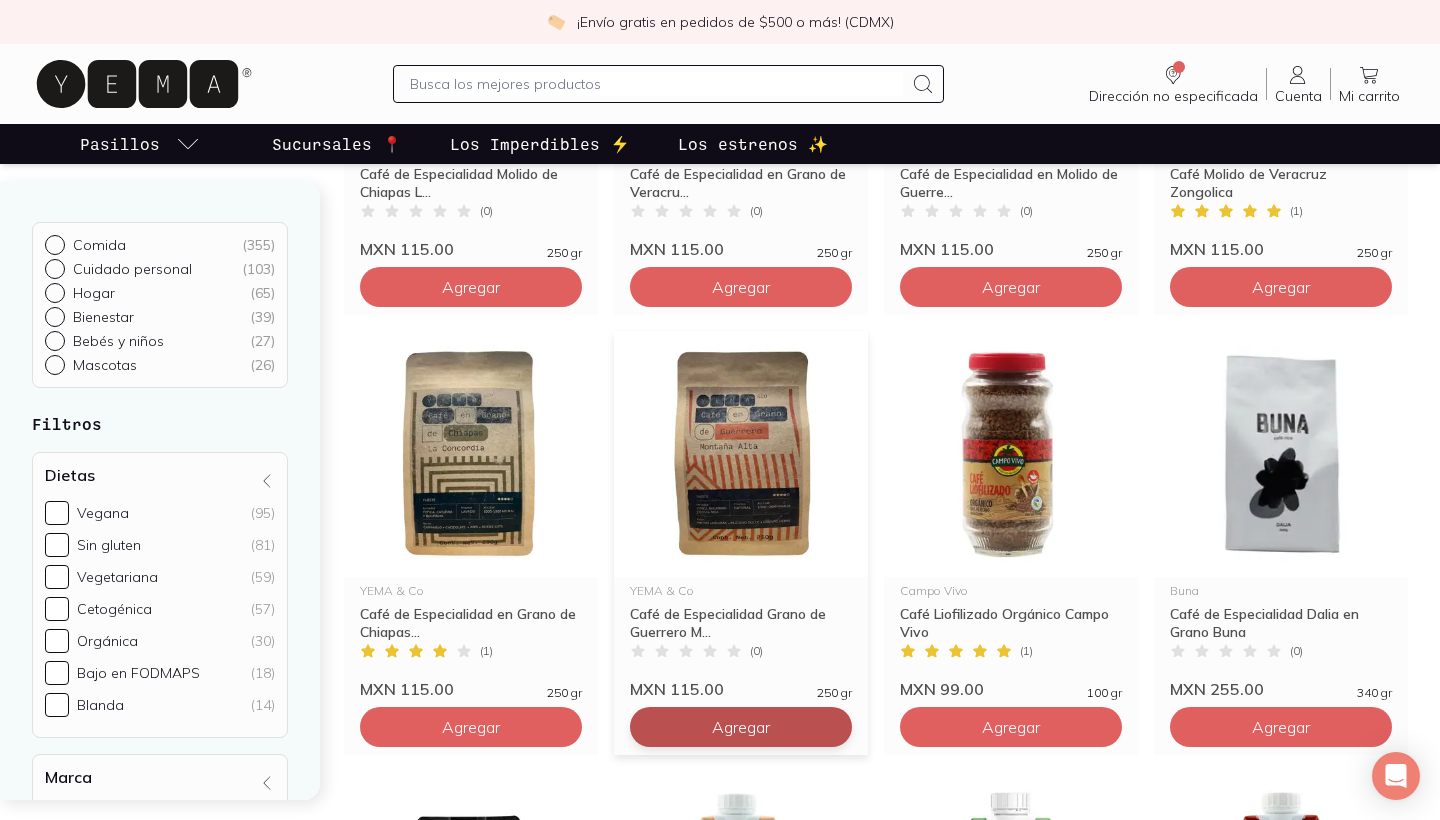 click on "Agregar" at bounding box center (471, -153) 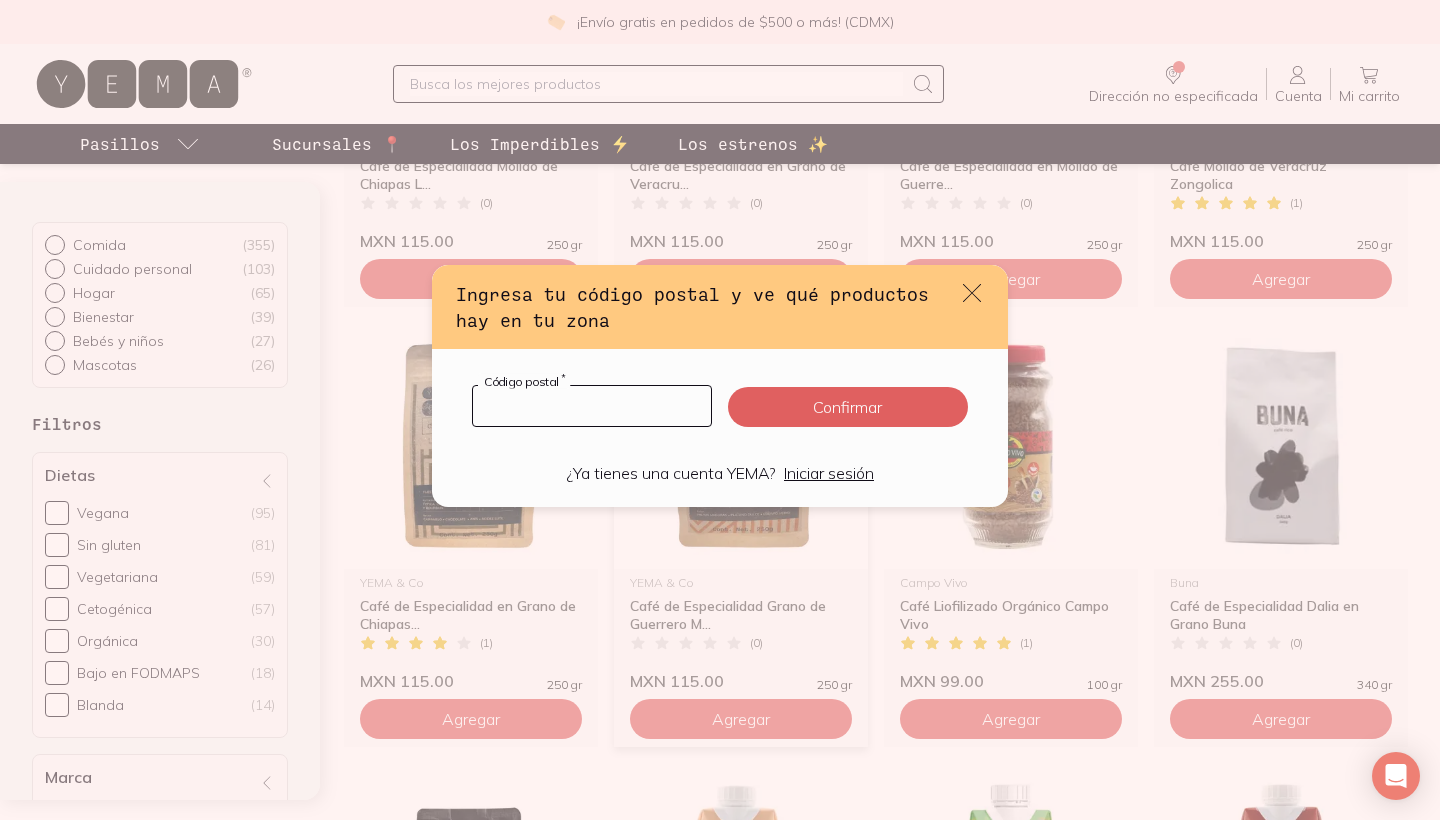 type on "[POSTAL_CODE]" 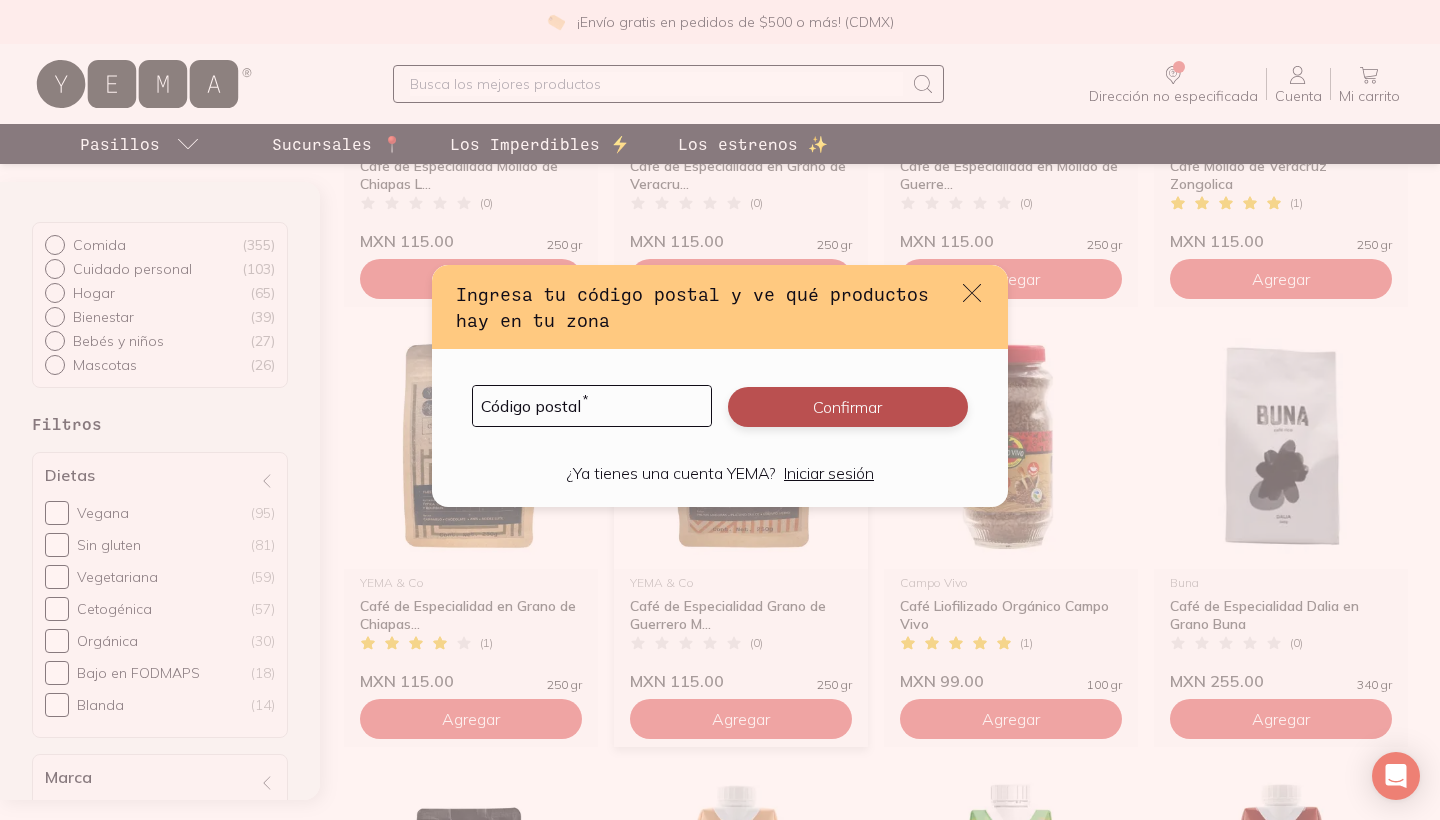 click on "Confirmar" at bounding box center (848, 407) 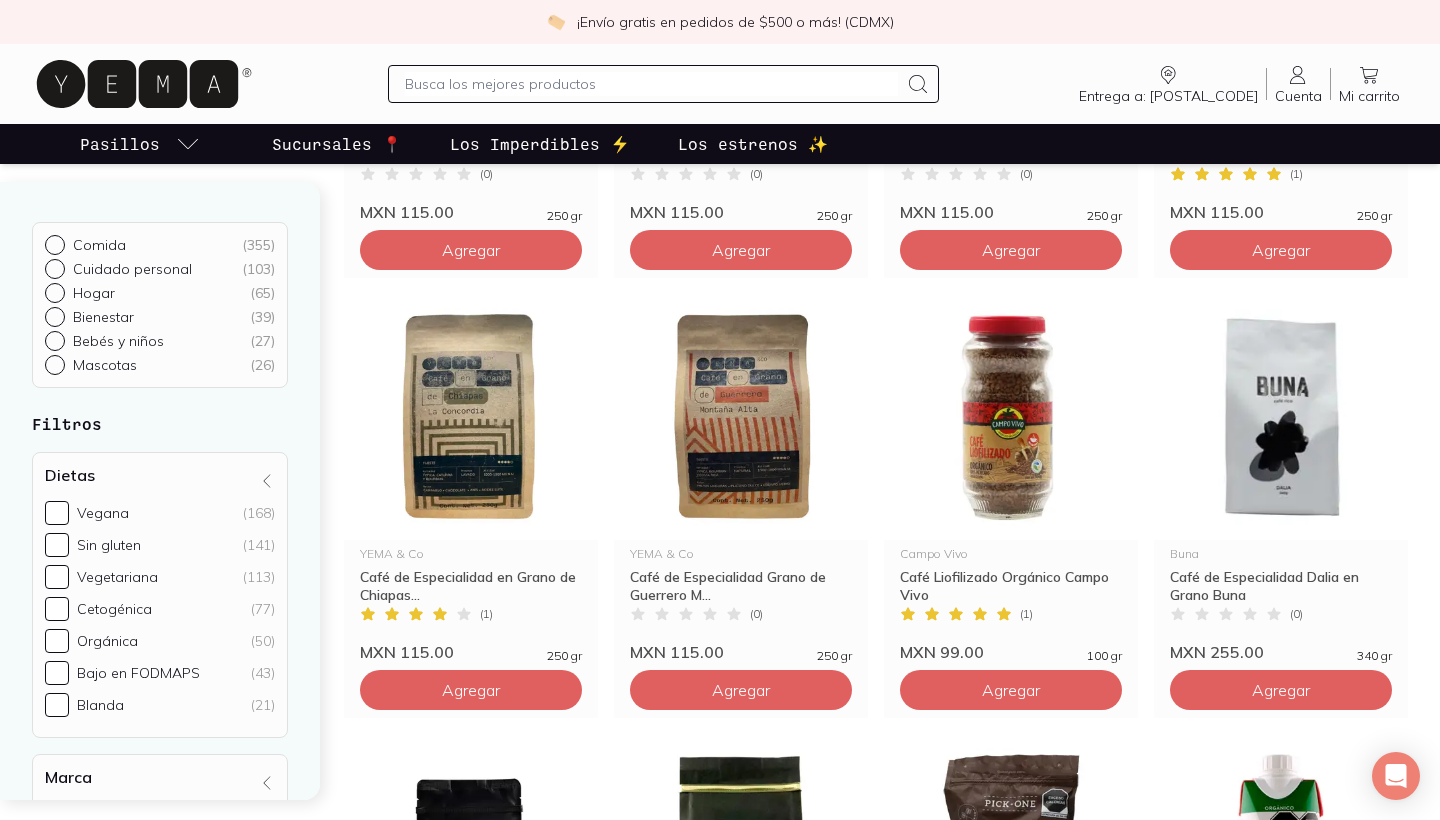 scroll, scrollTop: 975, scrollLeft: 0, axis: vertical 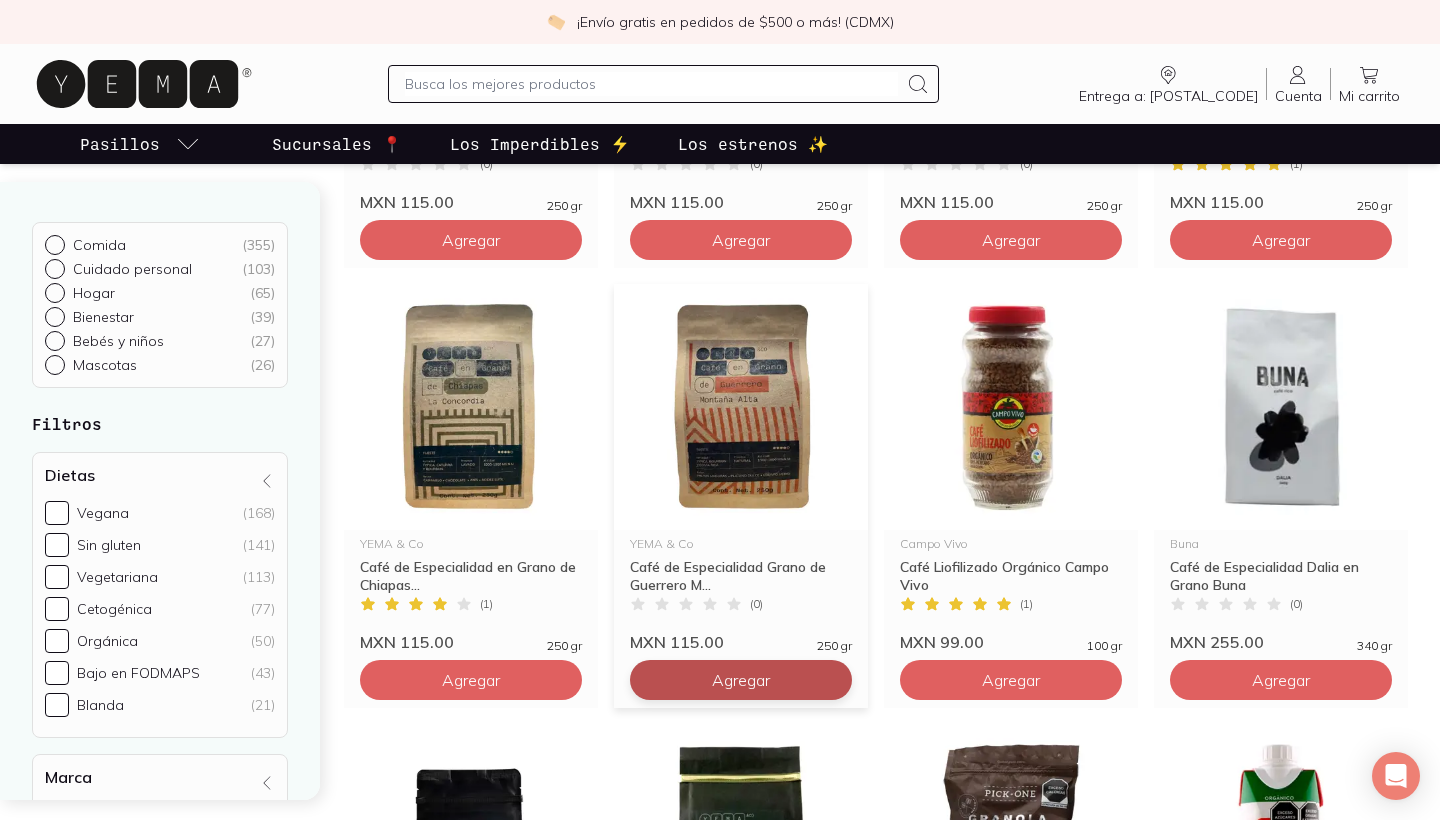 click on "Agregar" at bounding box center [471, -200] 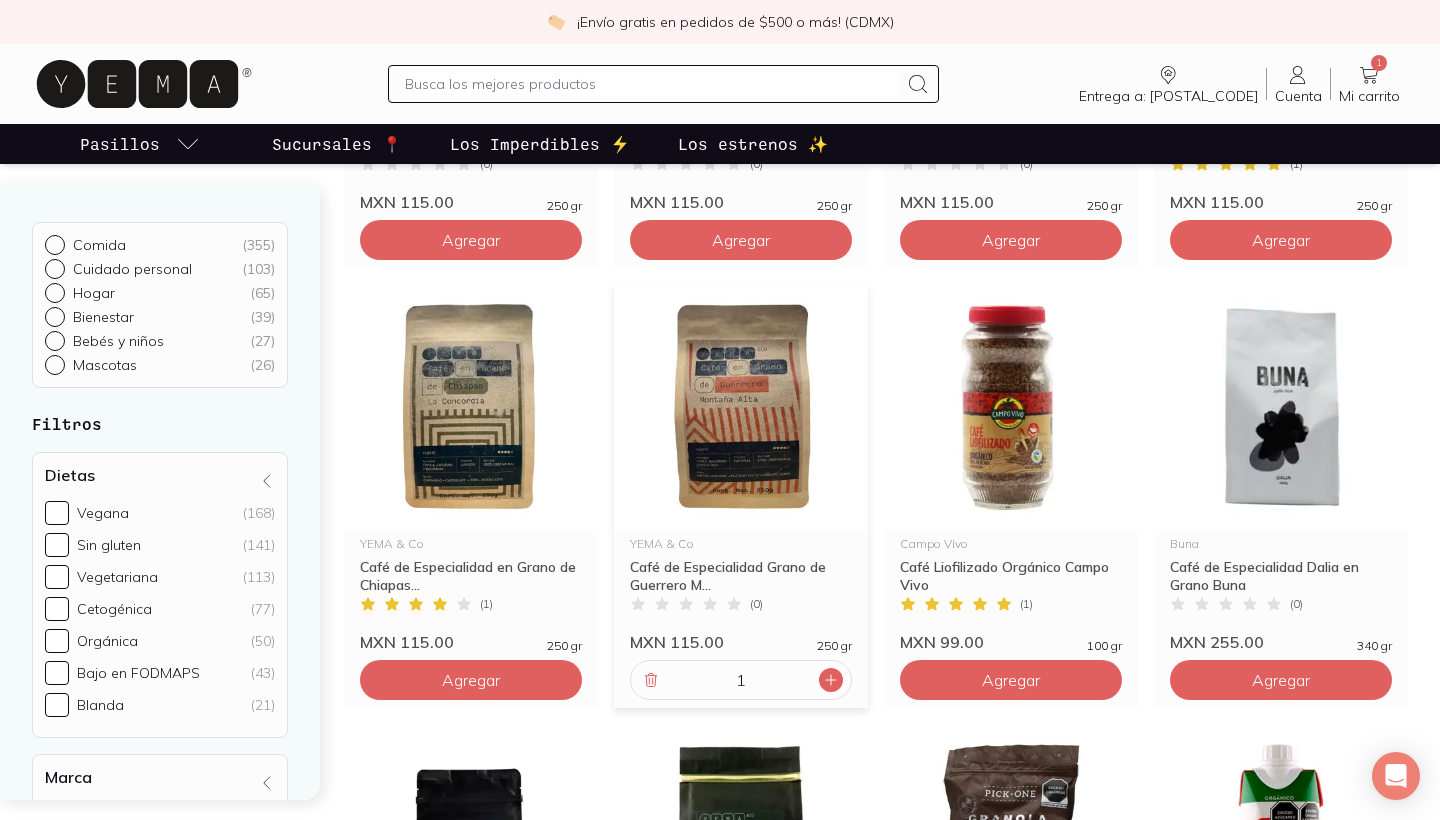 click 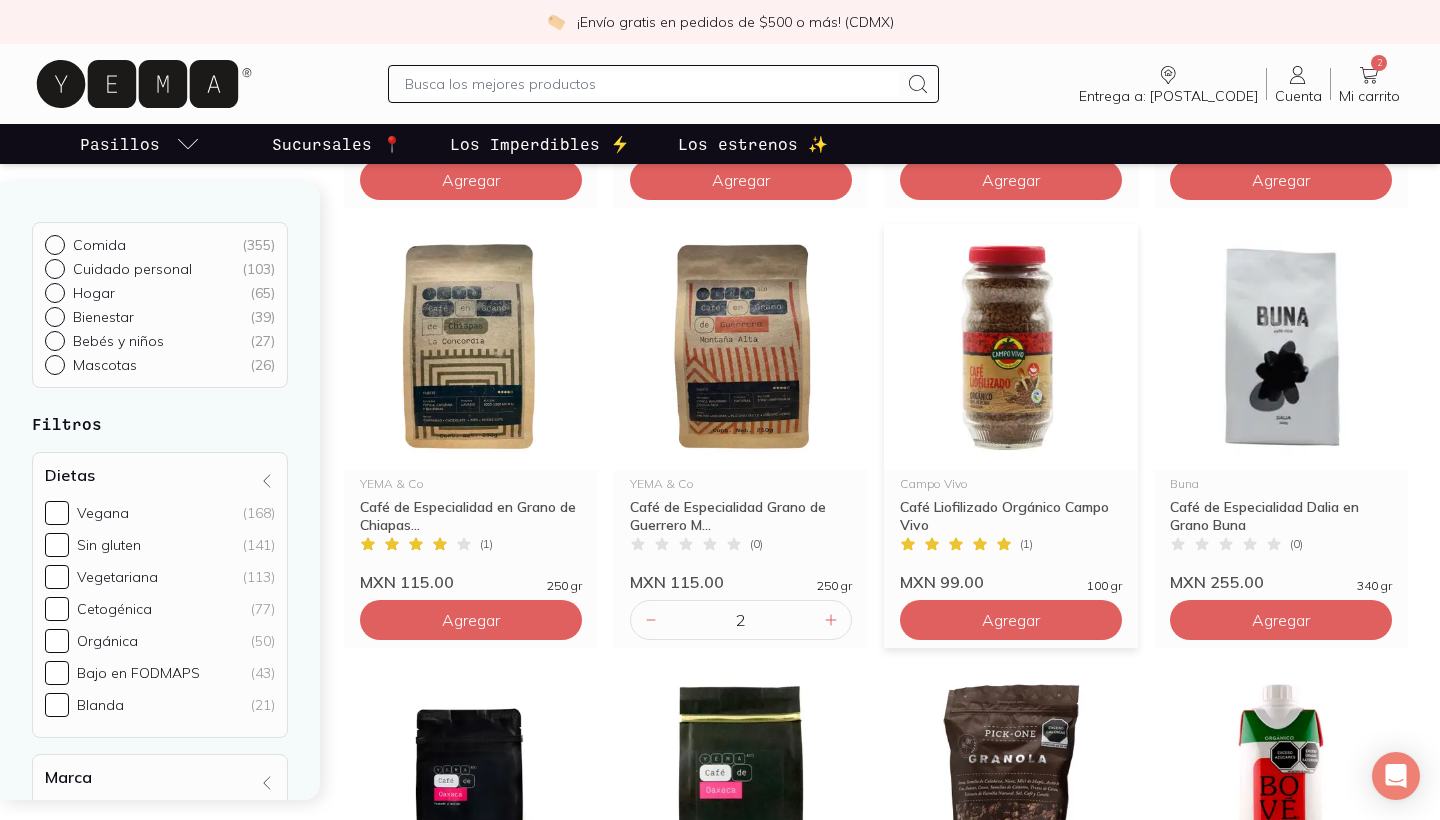 scroll, scrollTop: 1037, scrollLeft: 0, axis: vertical 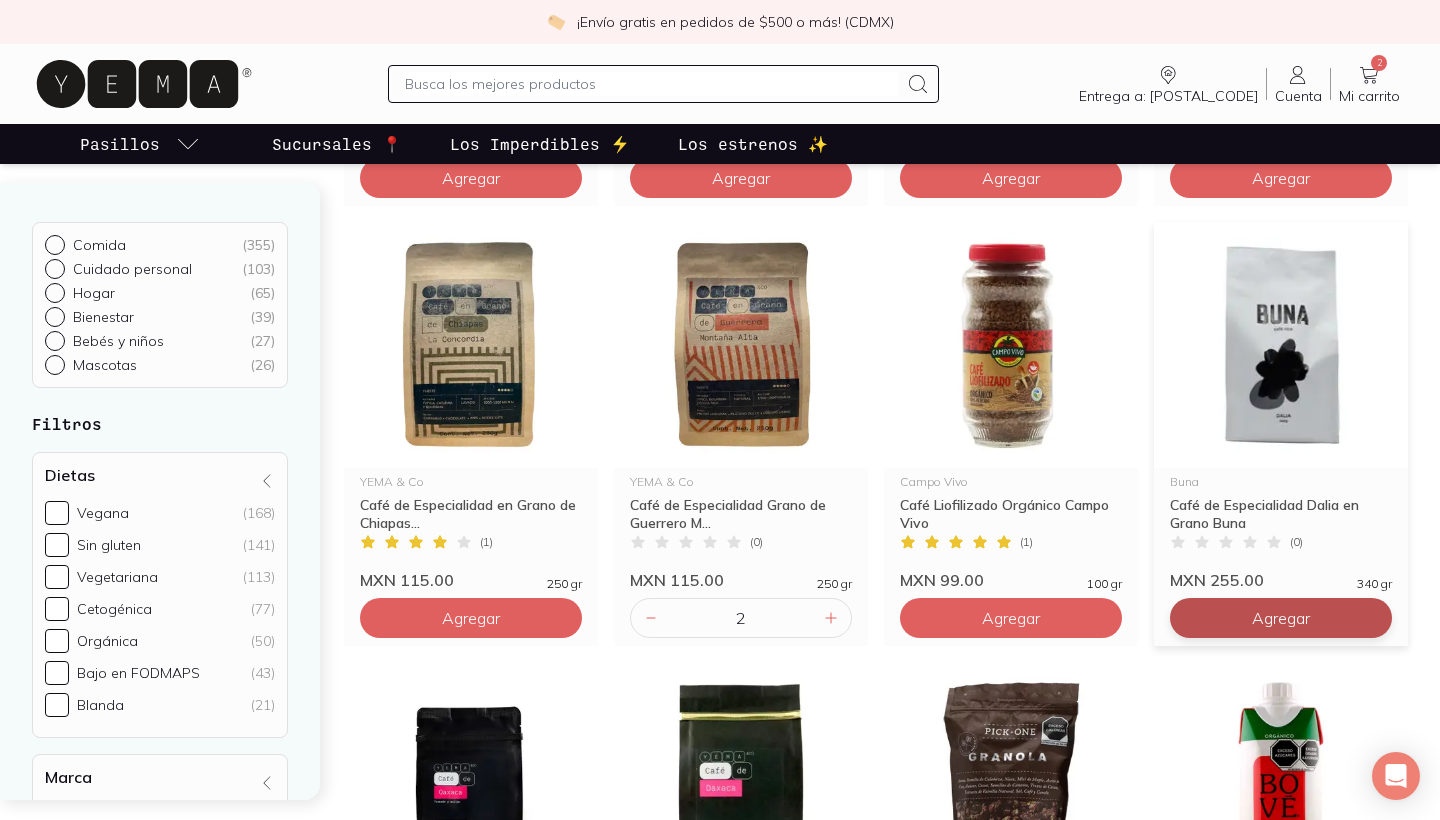 click on "Agregar" at bounding box center [471, -262] 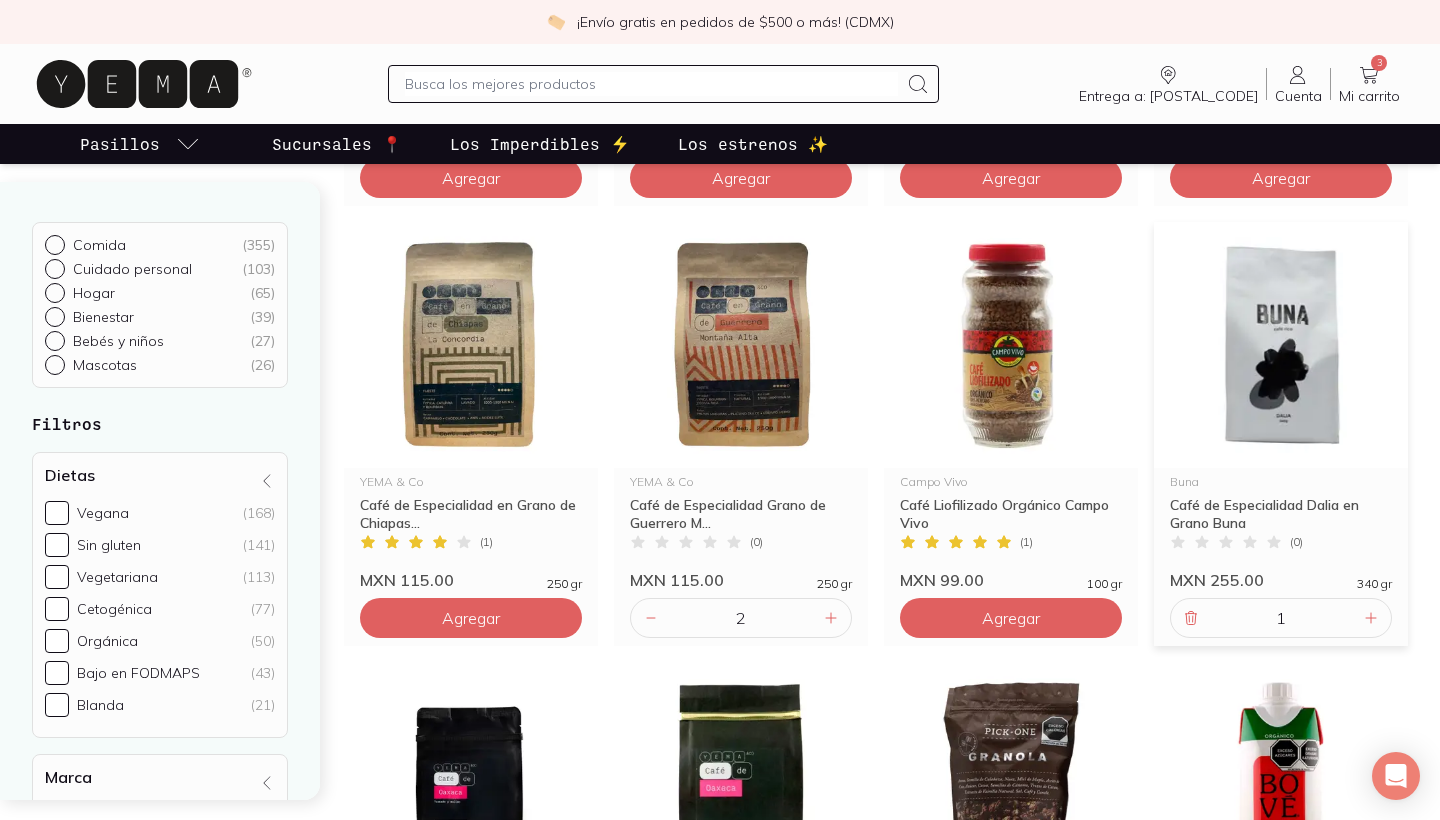 click 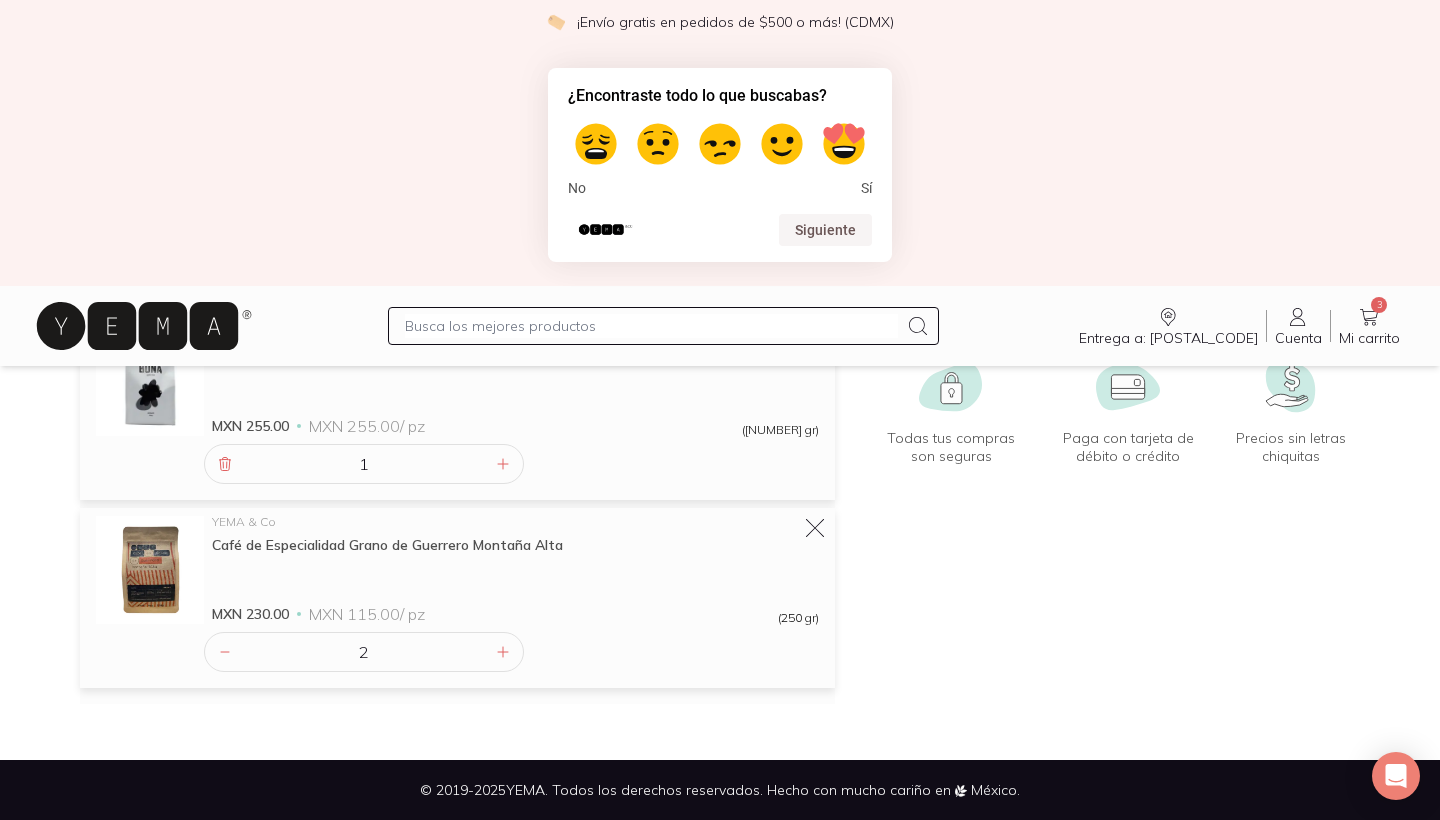 scroll, scrollTop: 279, scrollLeft: 0, axis: vertical 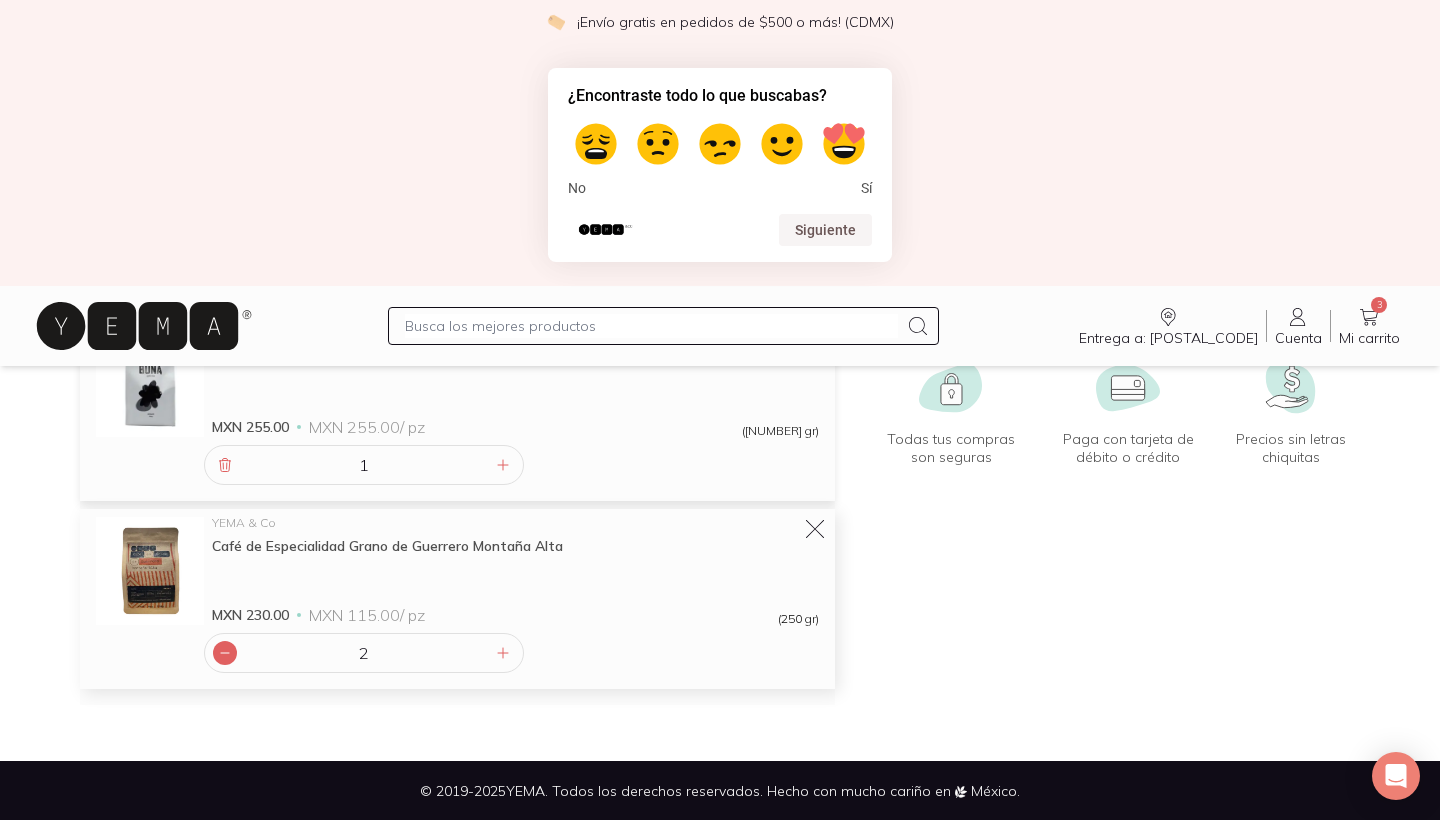 click 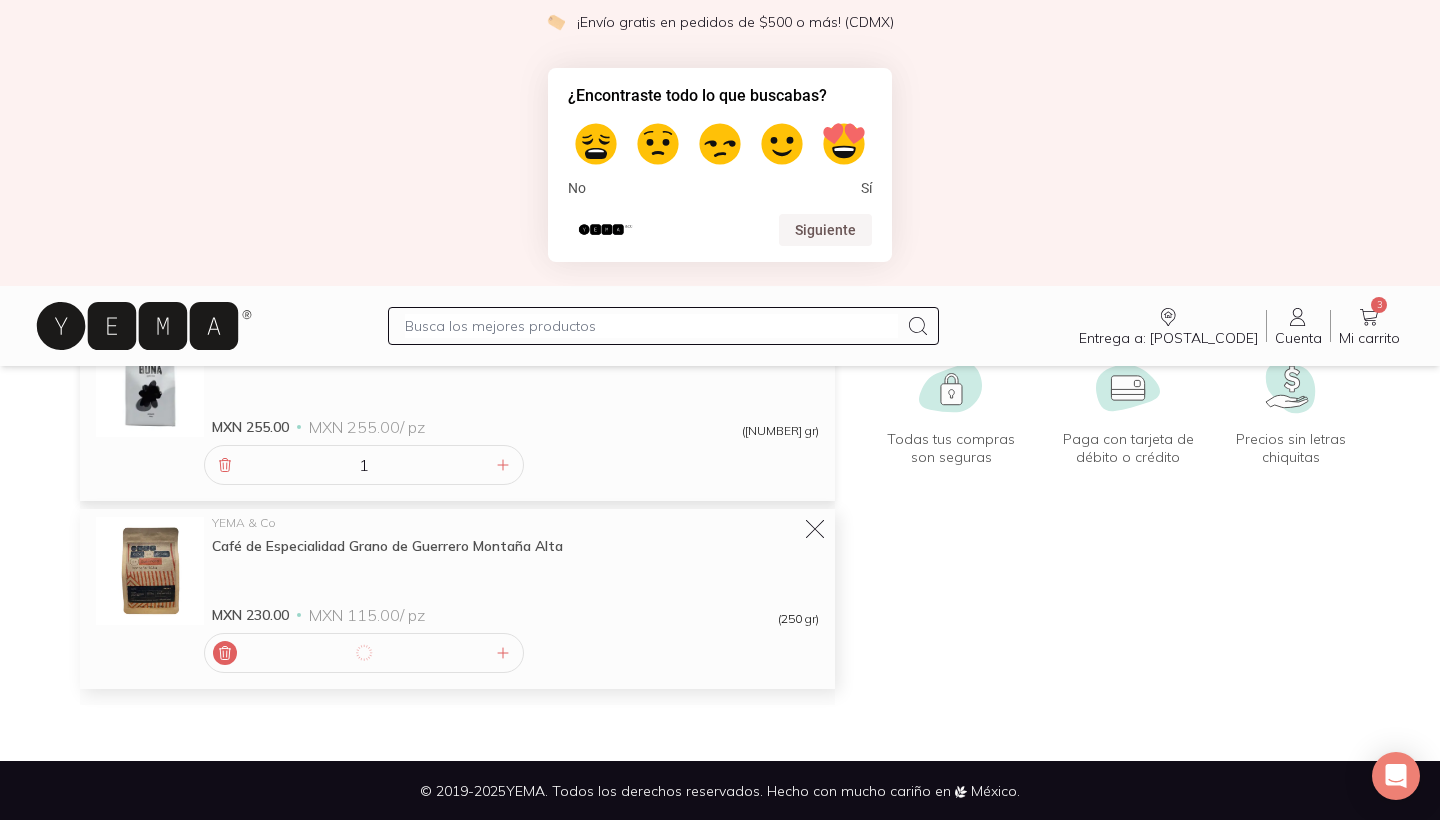 type on "1" 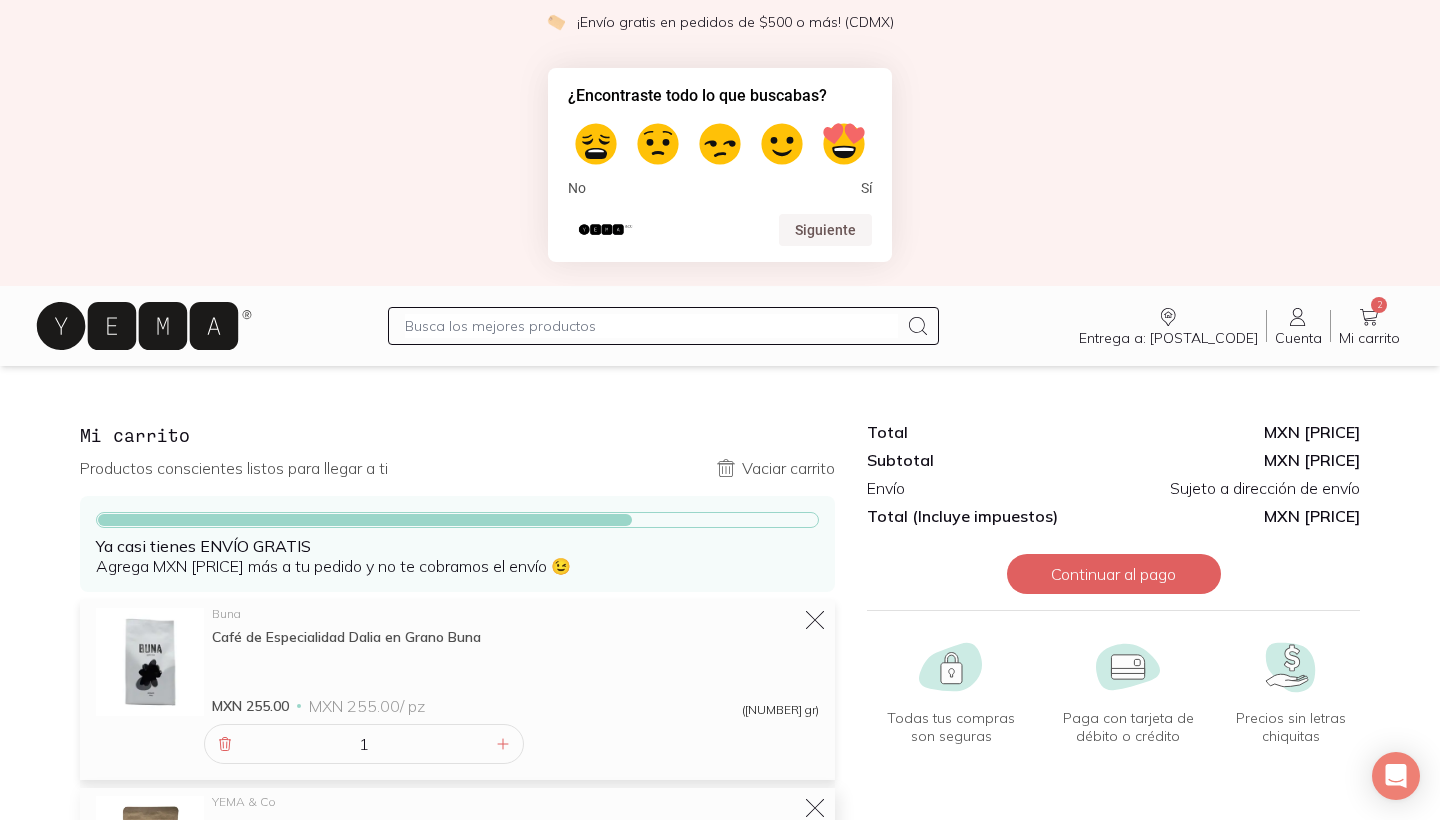 scroll, scrollTop: 0, scrollLeft: 0, axis: both 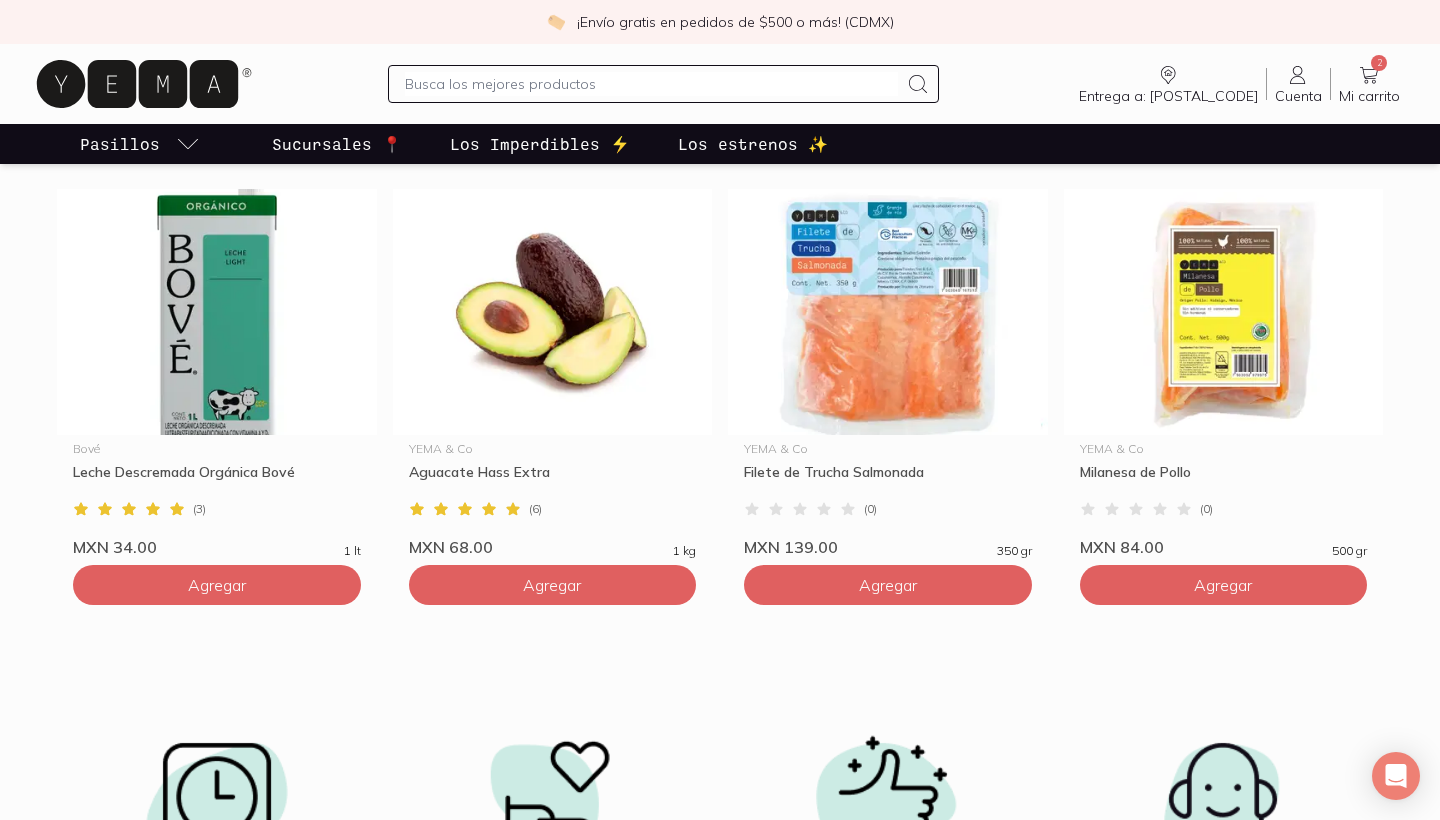 click at bounding box center (651, 84) 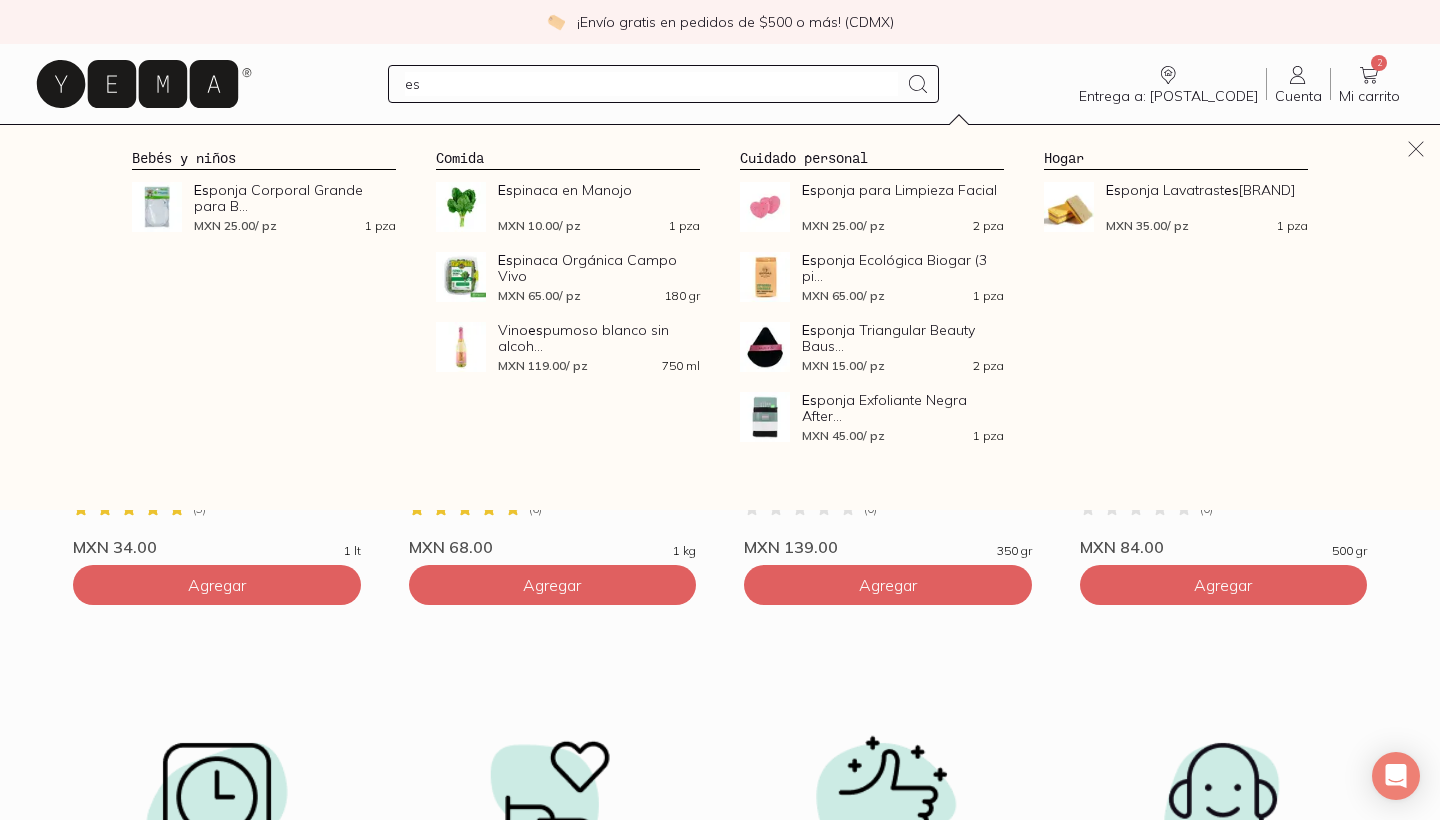 type on "e" 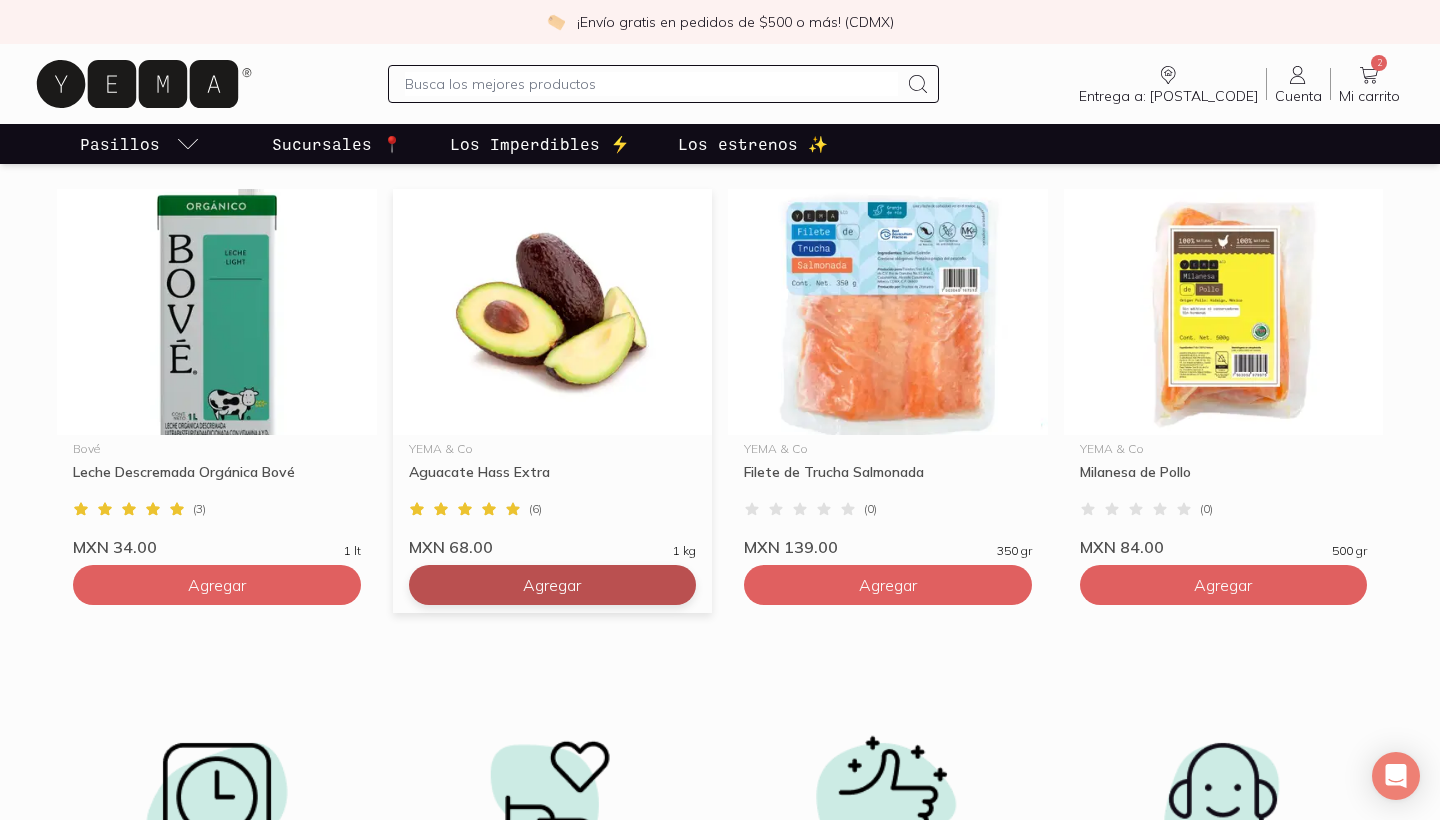 click on "Agregar" at bounding box center [553, 585] 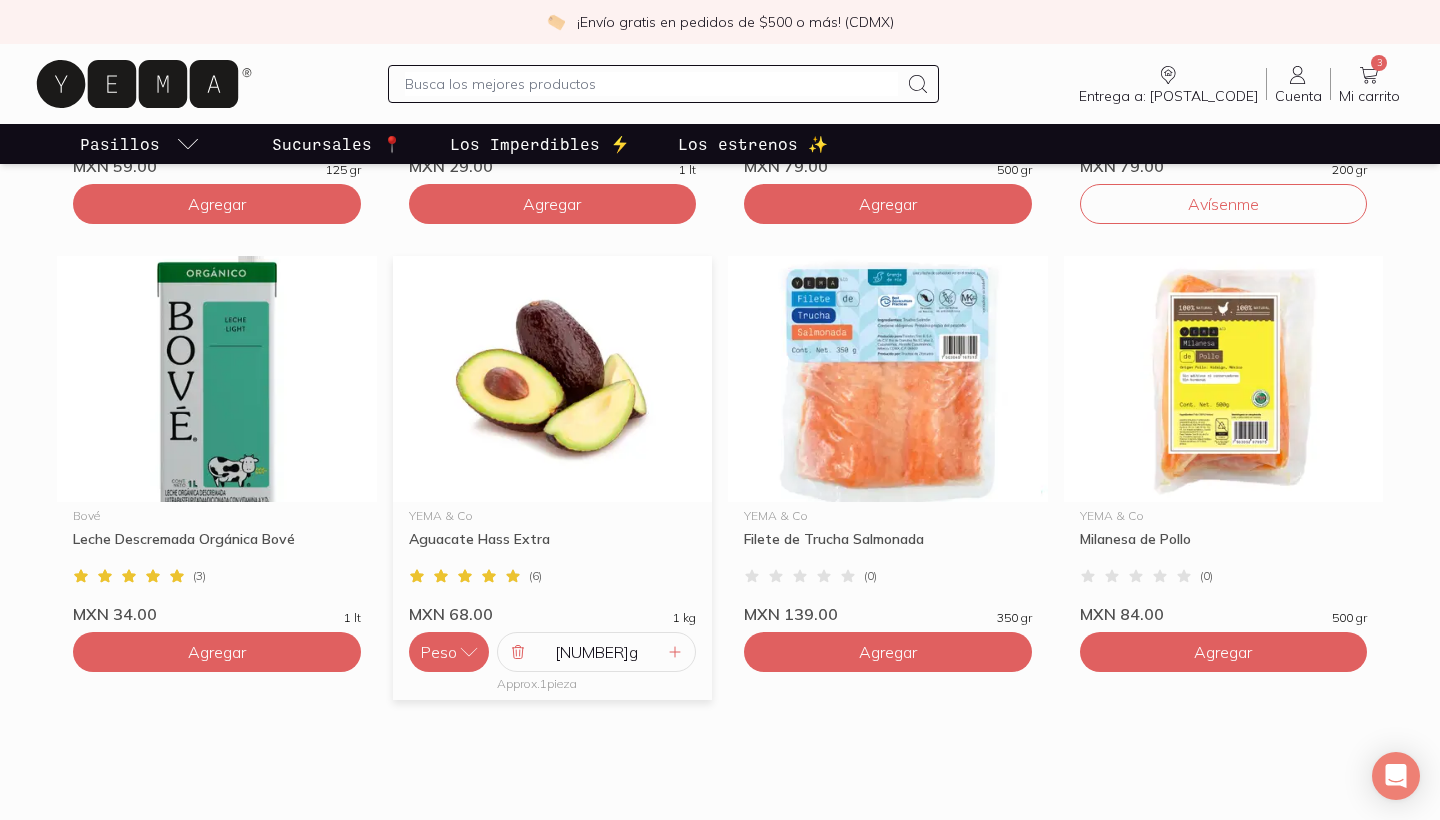 scroll, scrollTop: 1845, scrollLeft: 0, axis: vertical 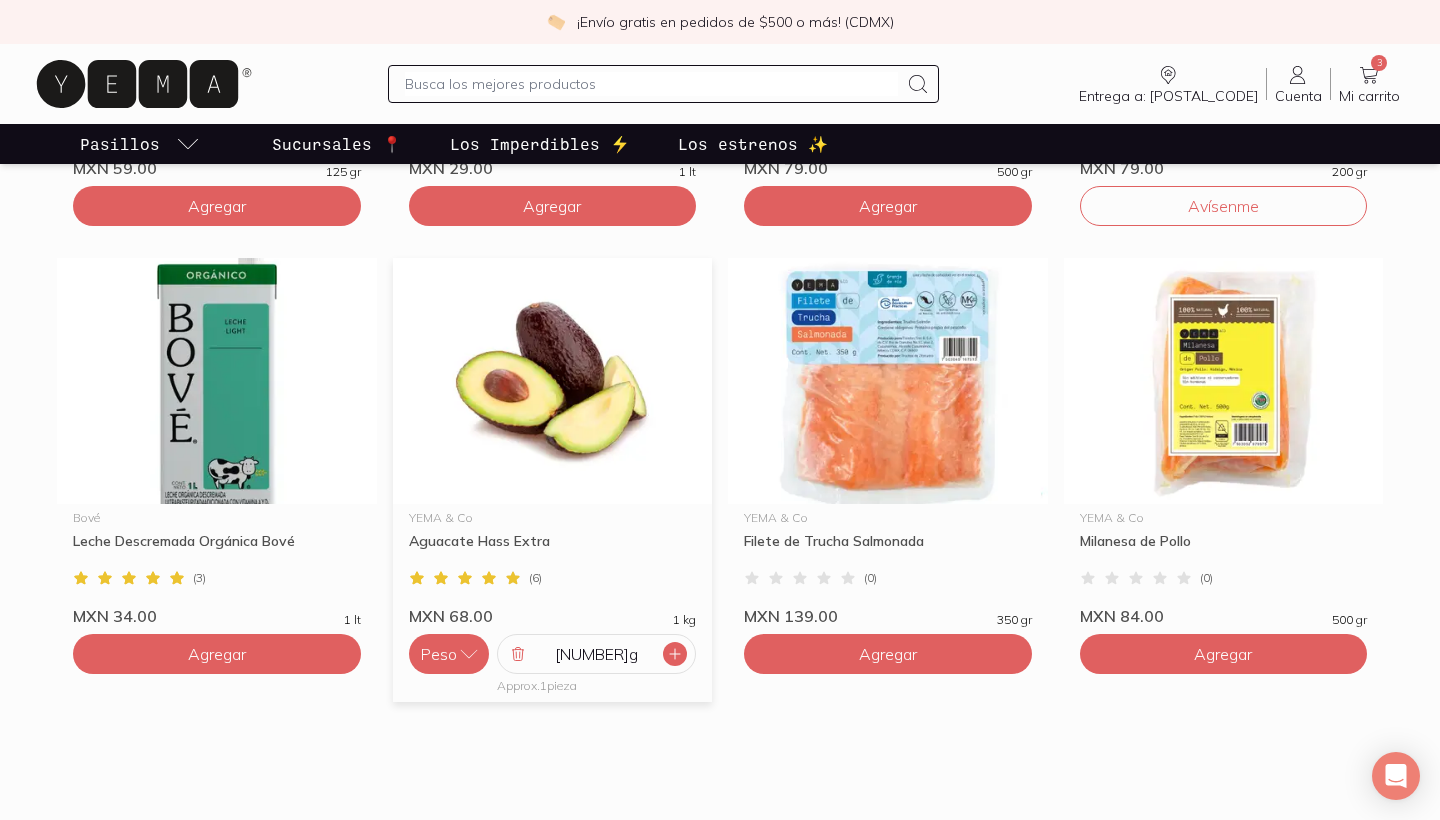 click 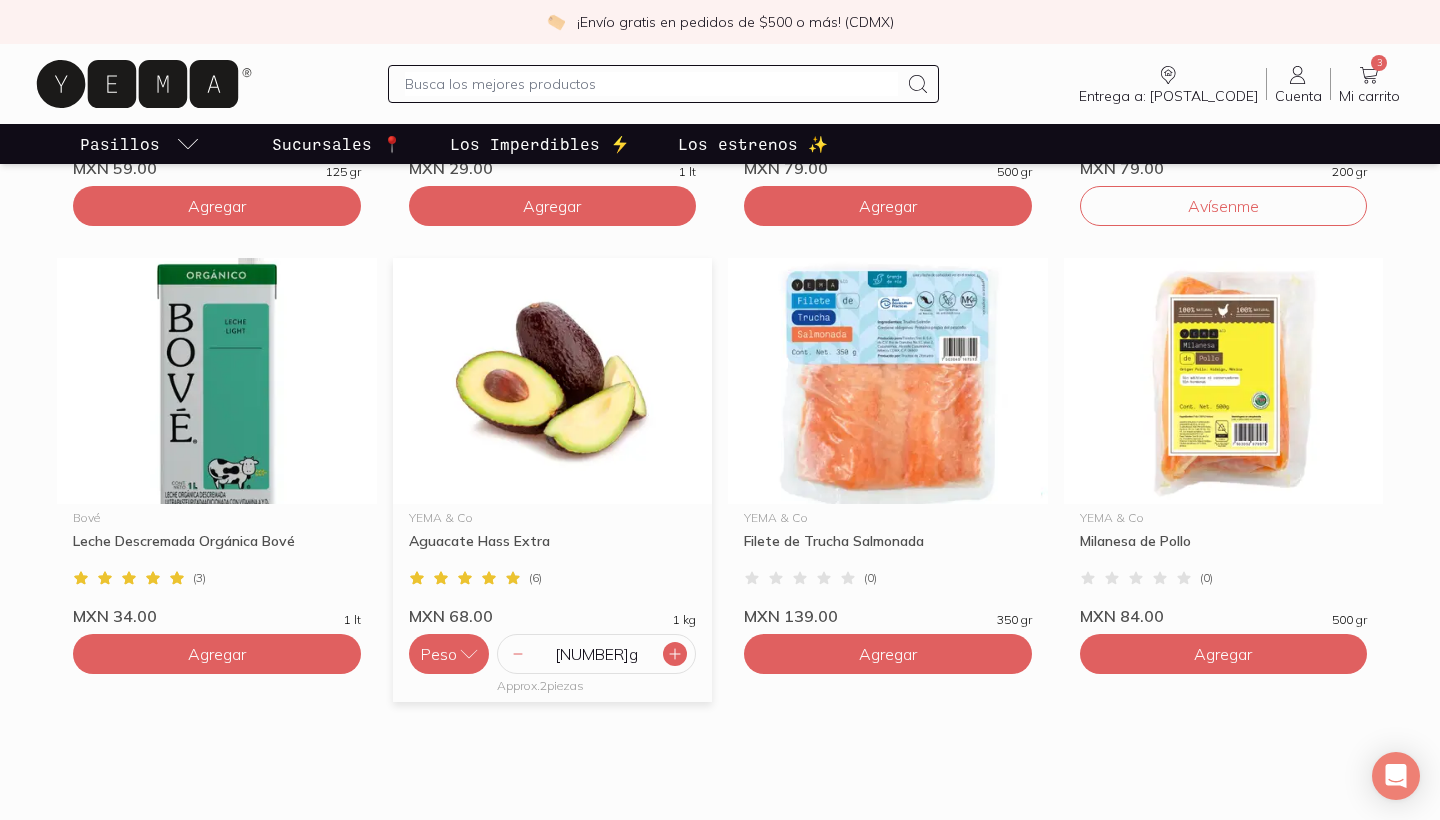 click 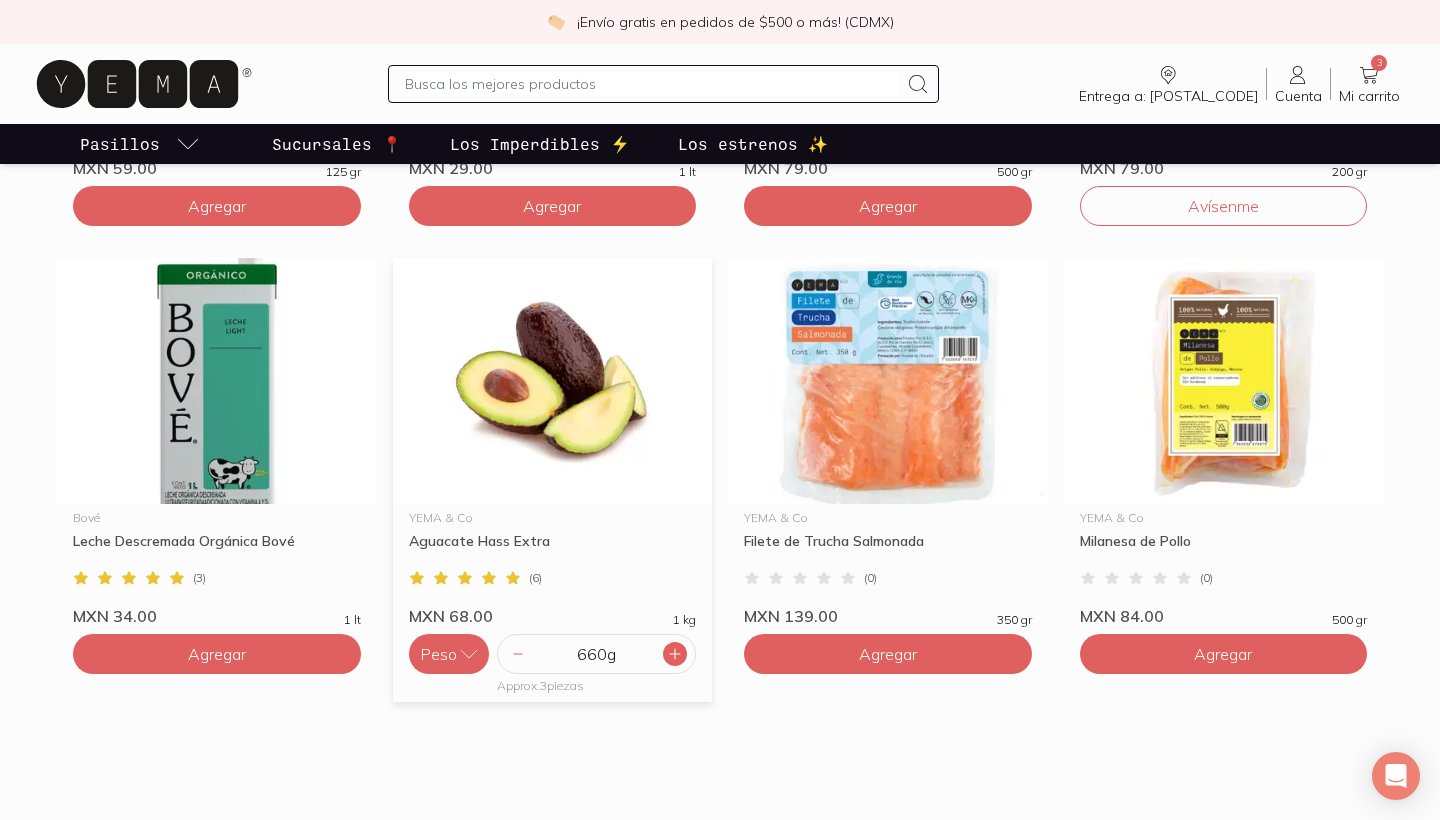 click 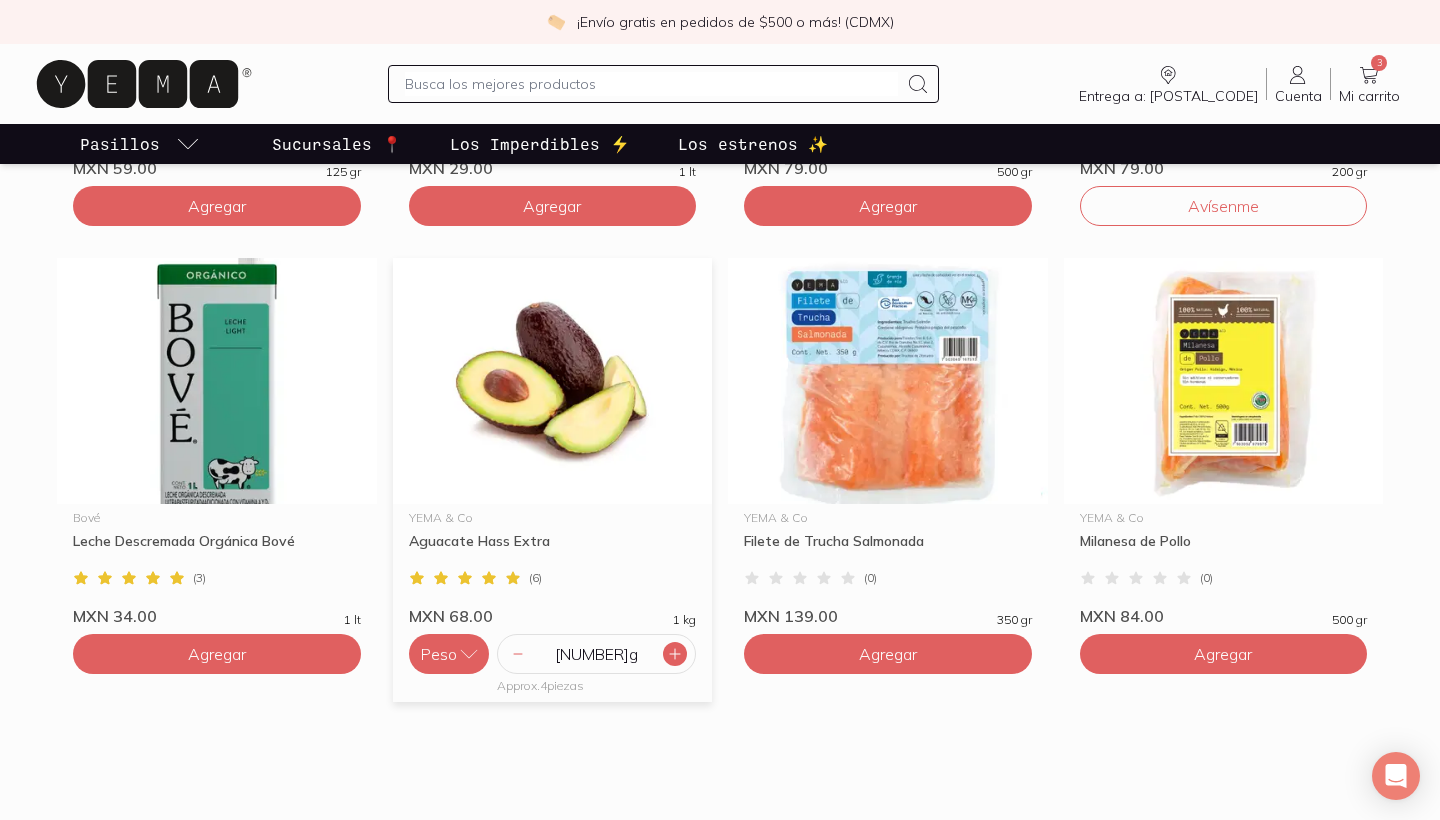 click 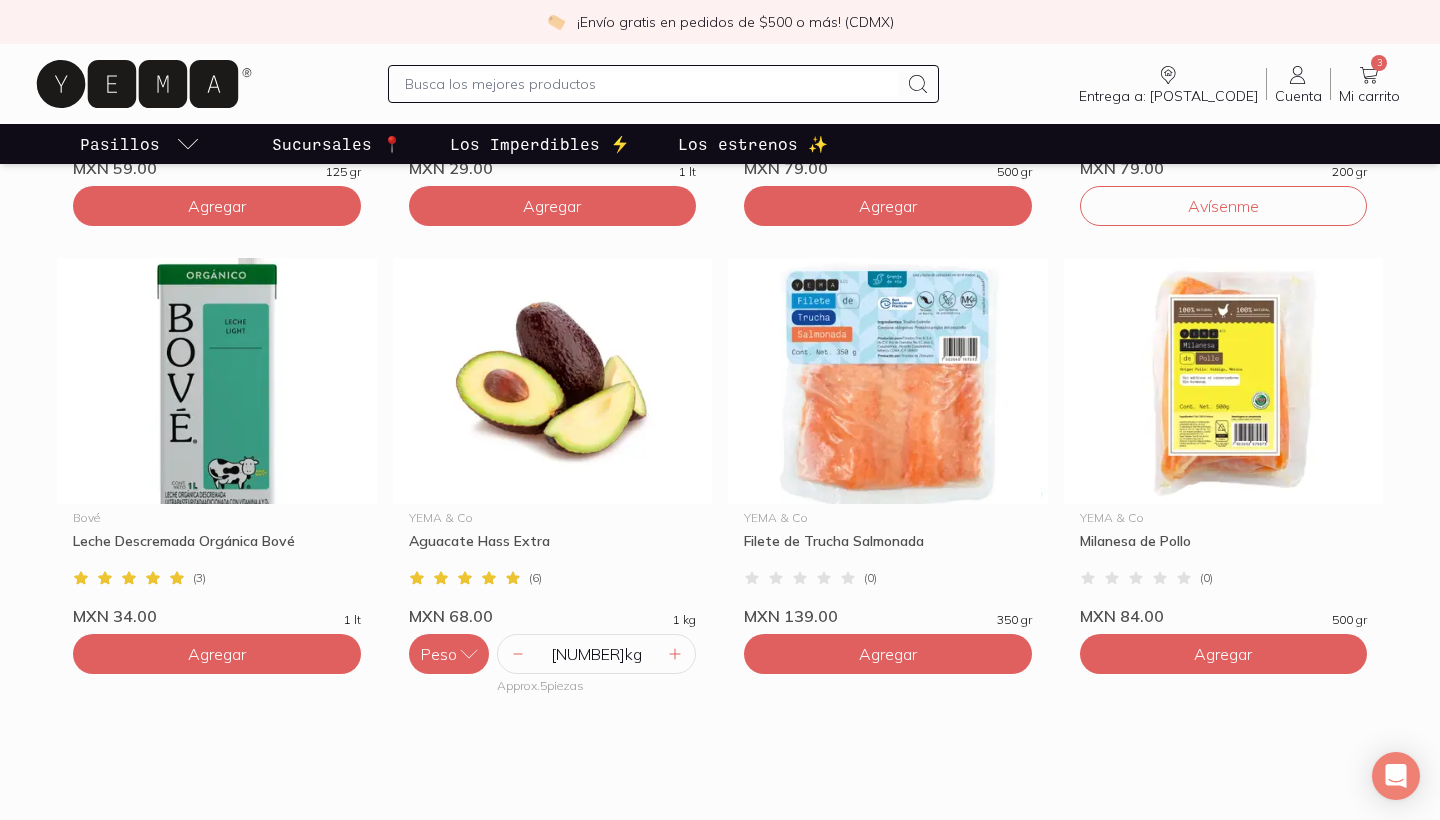 click at bounding box center (651, 84) 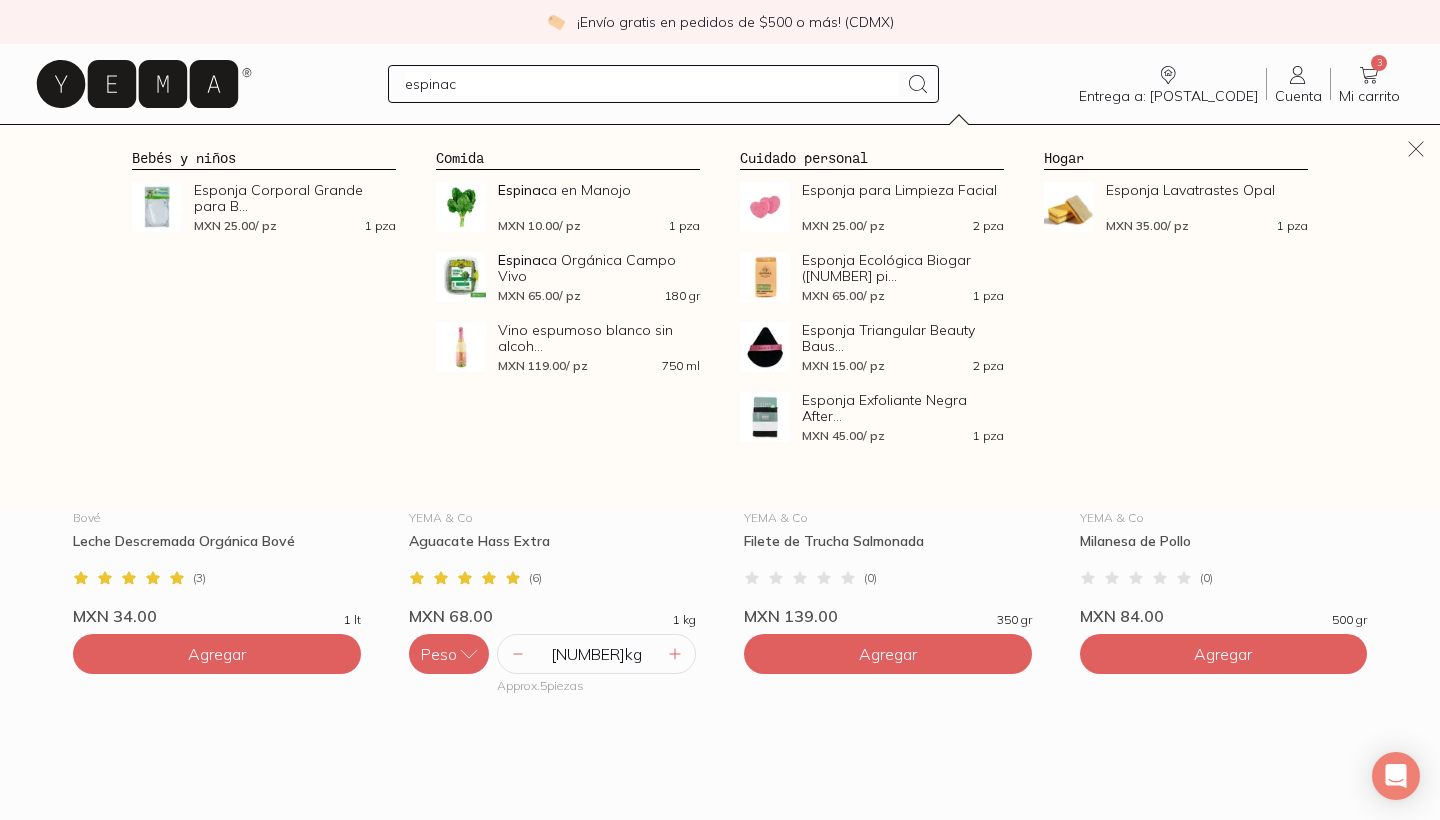type on "espinaca" 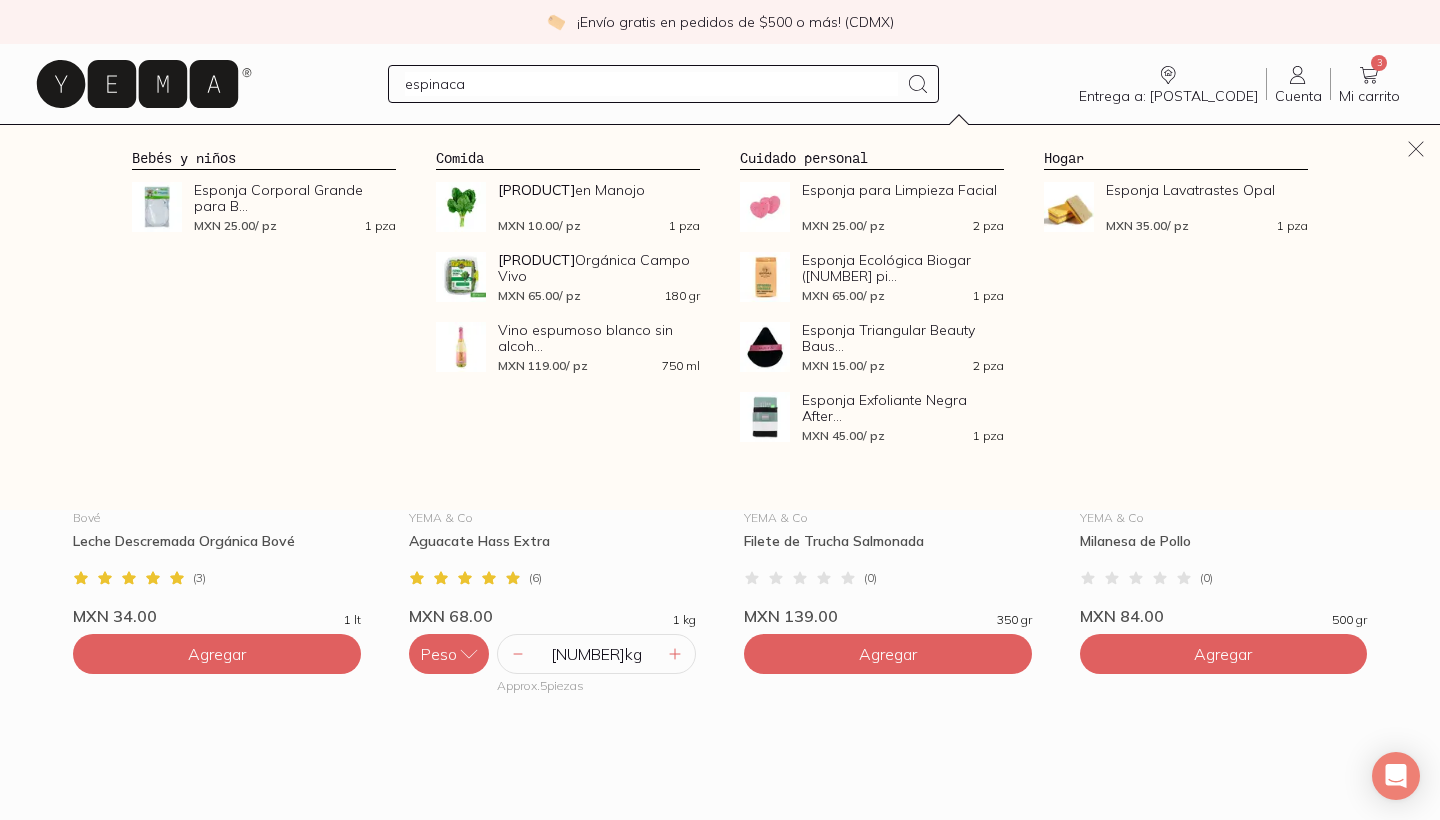 type 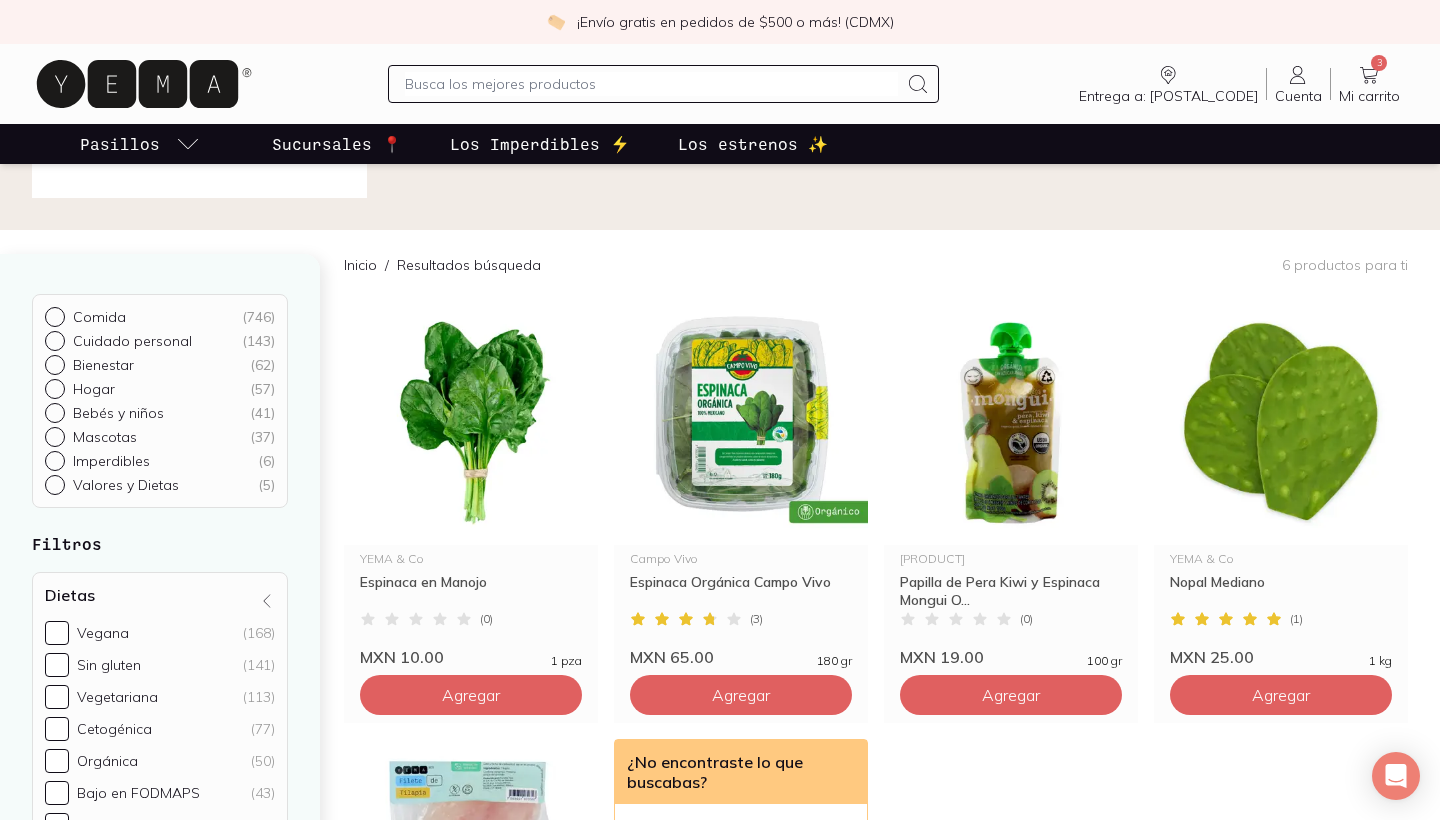 scroll, scrollTop: 98, scrollLeft: 0, axis: vertical 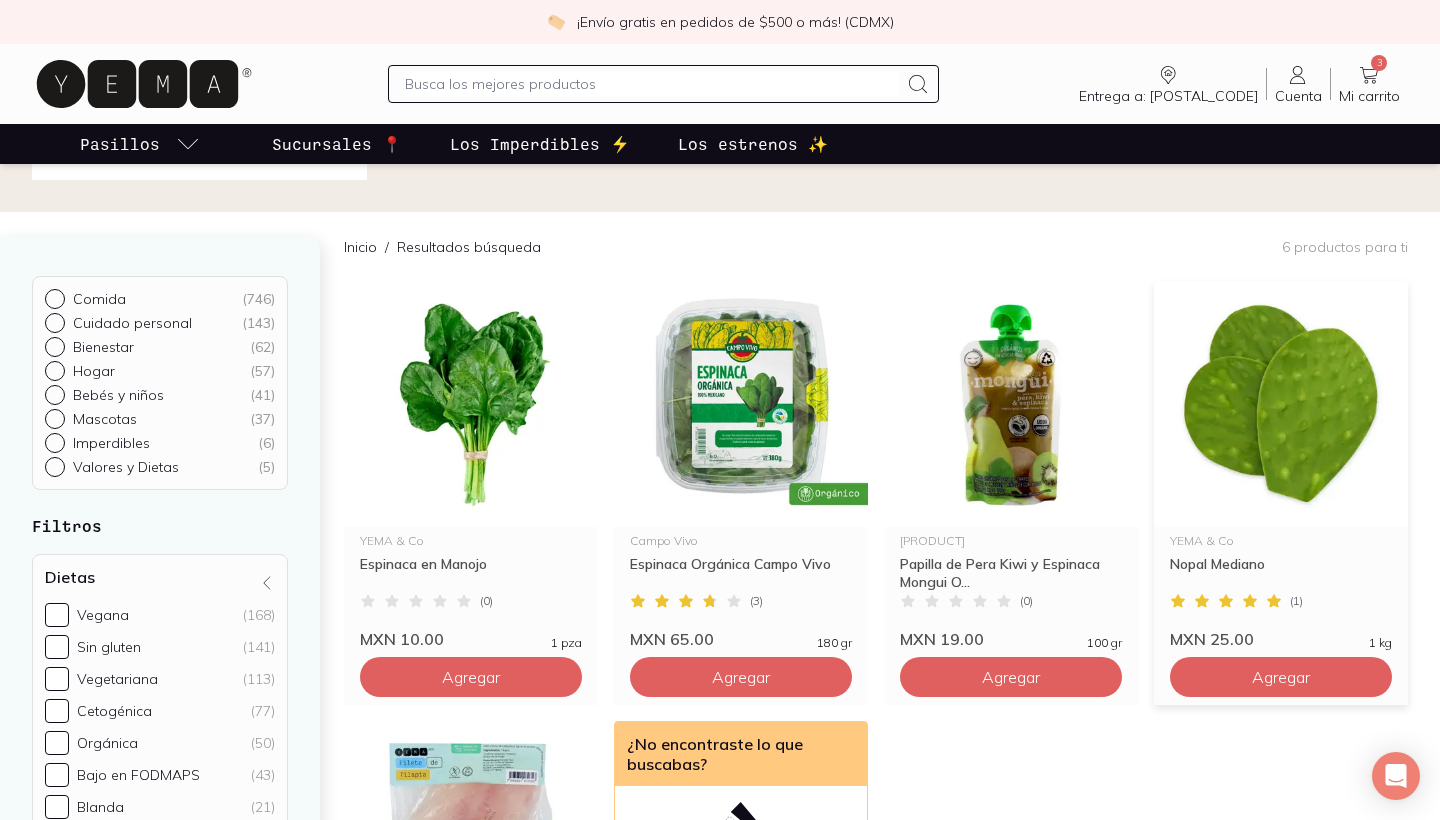 click on "YEMA & Co Nopal Mediano ( [NUMBER] ) MXN [PRICE] 1 kg Agregar" at bounding box center [1281, 493] 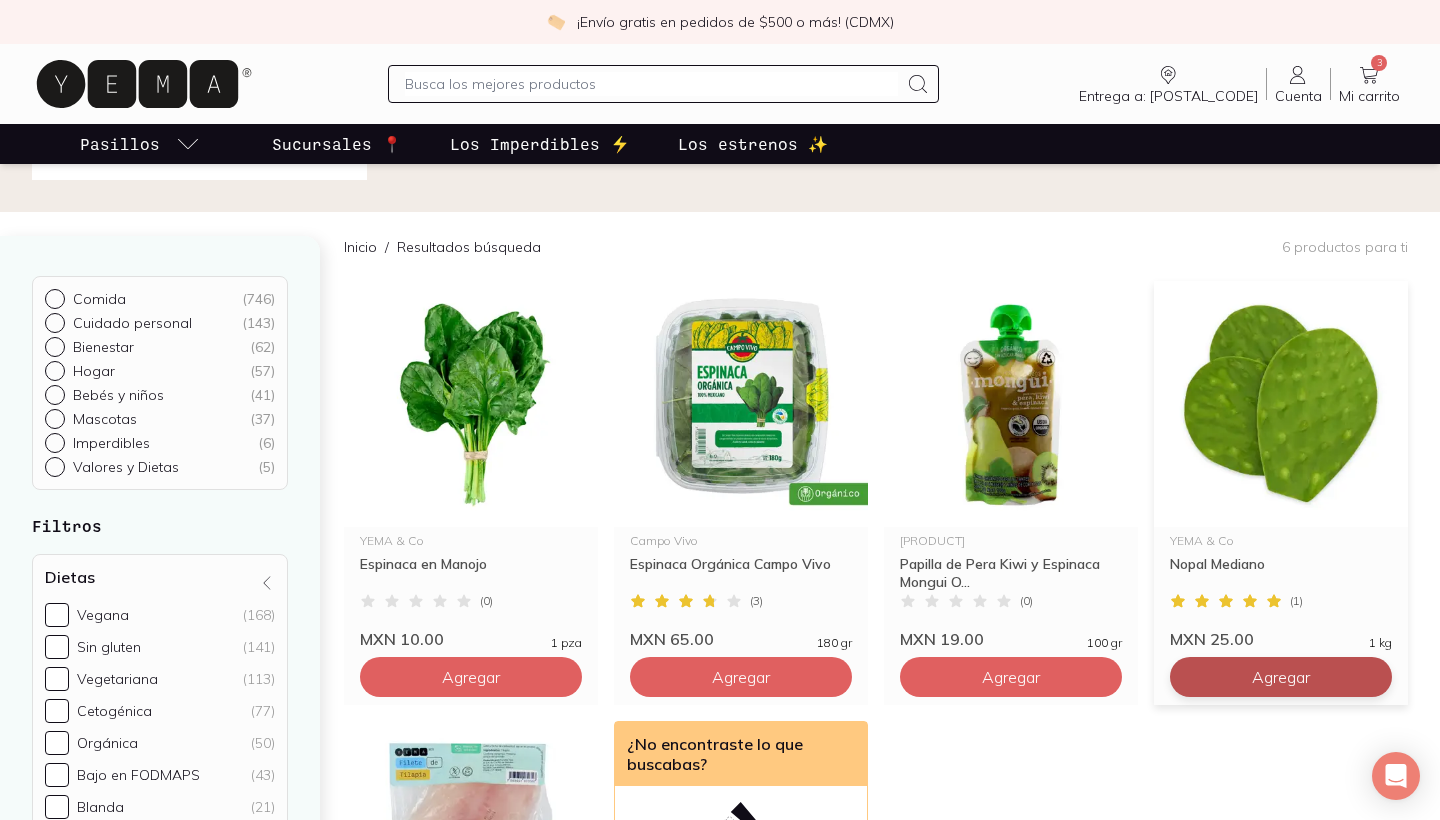 click on "Agregar" at bounding box center (471, 677) 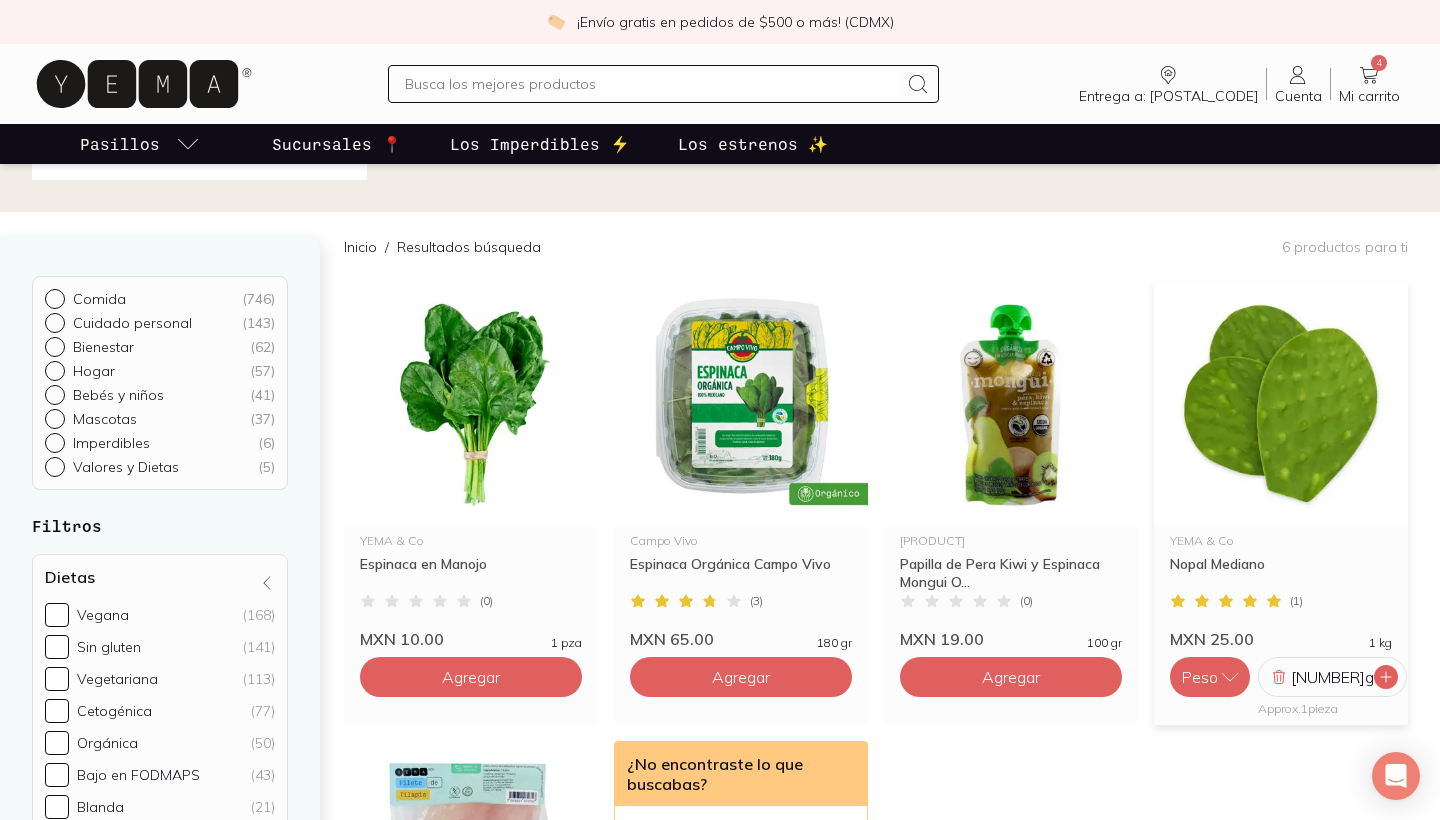 click 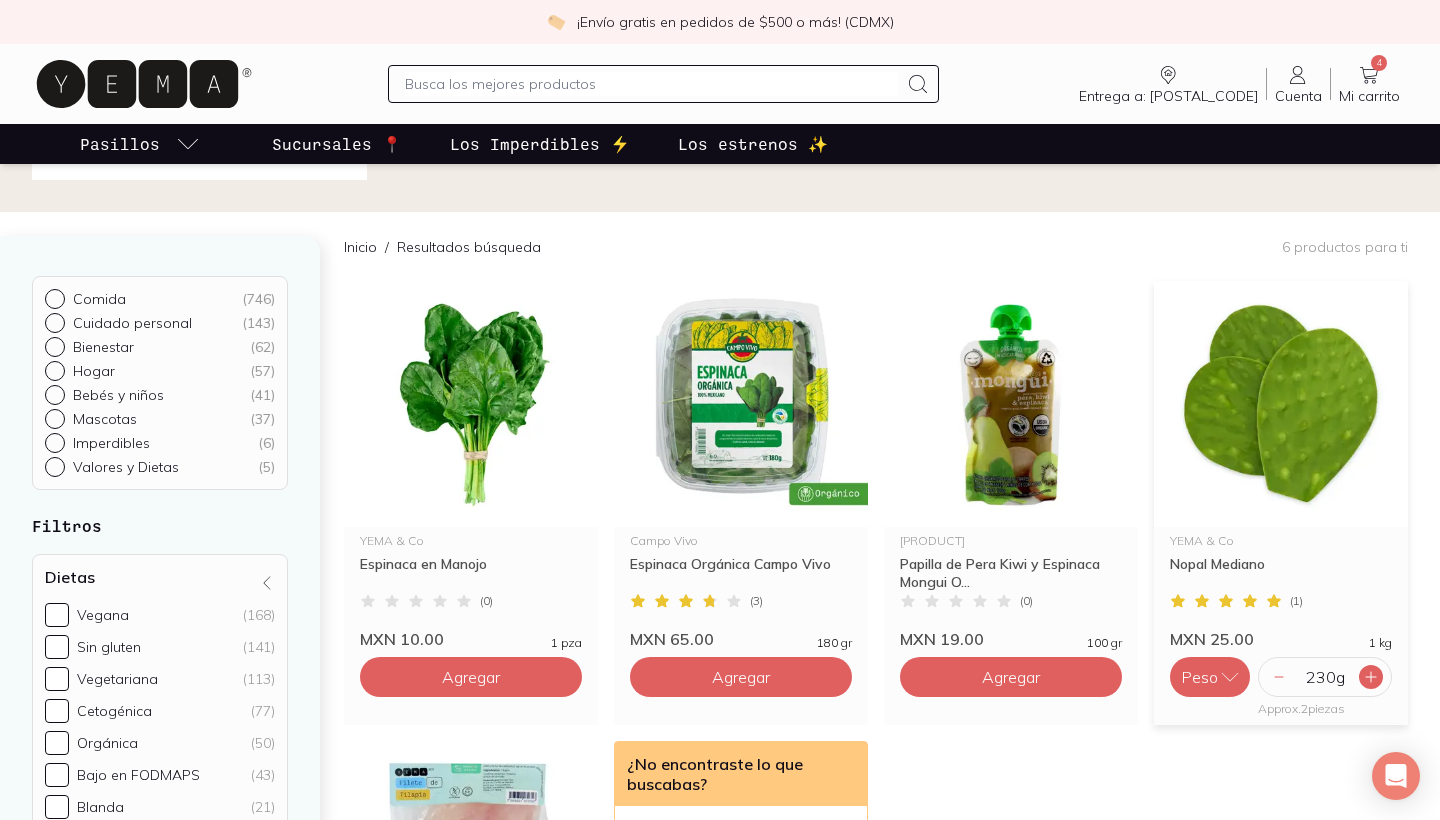 click 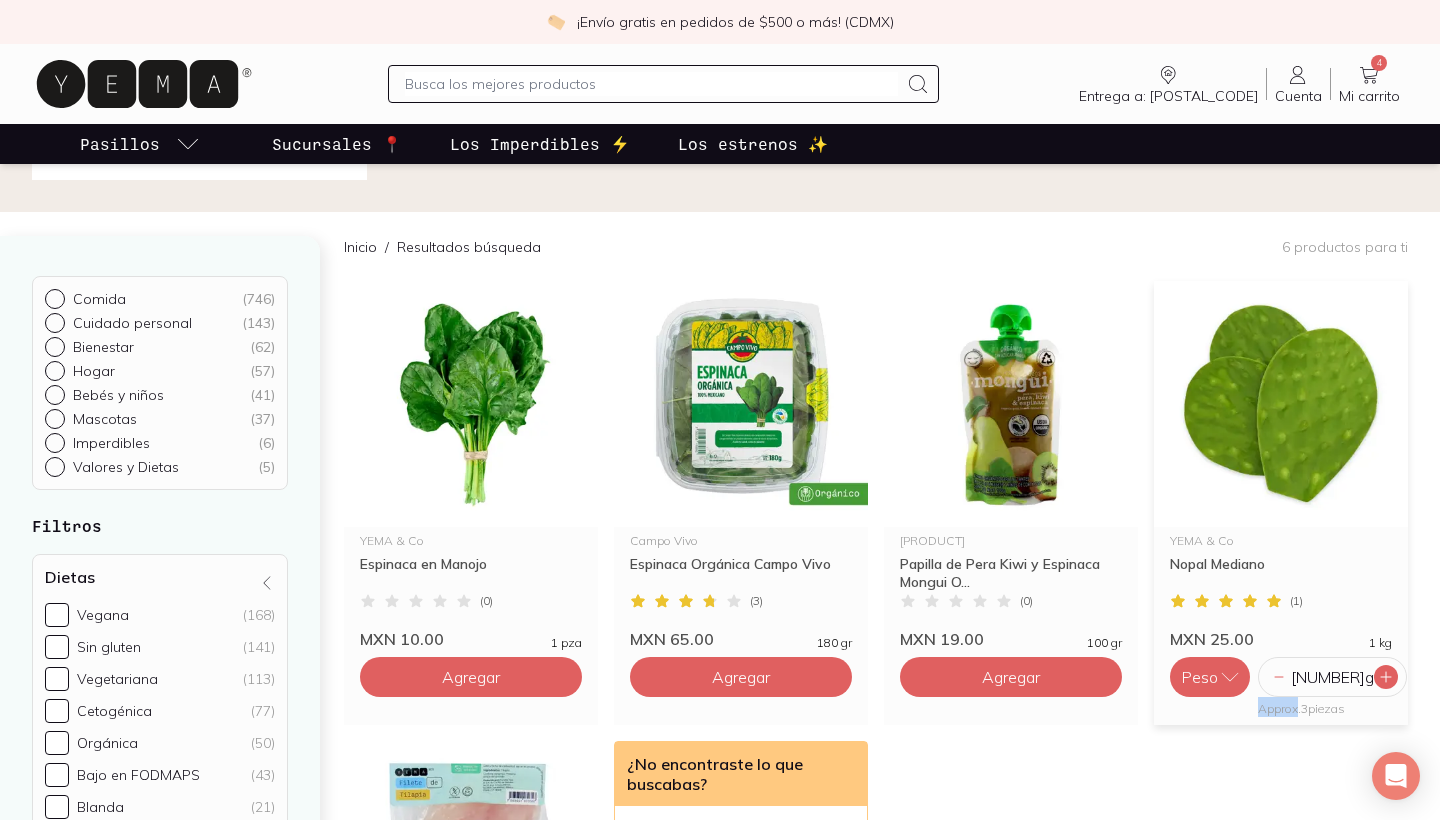click 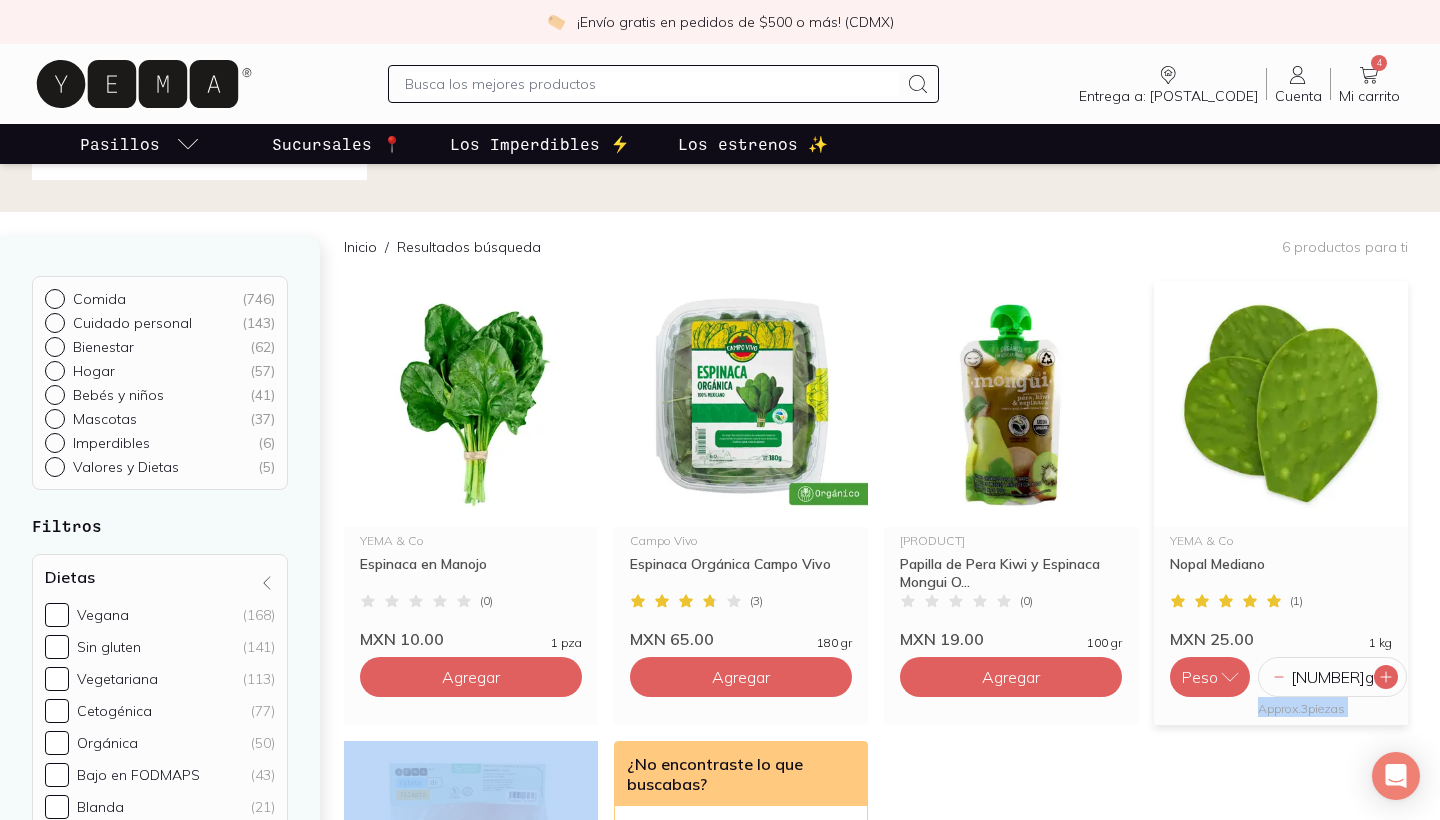 click 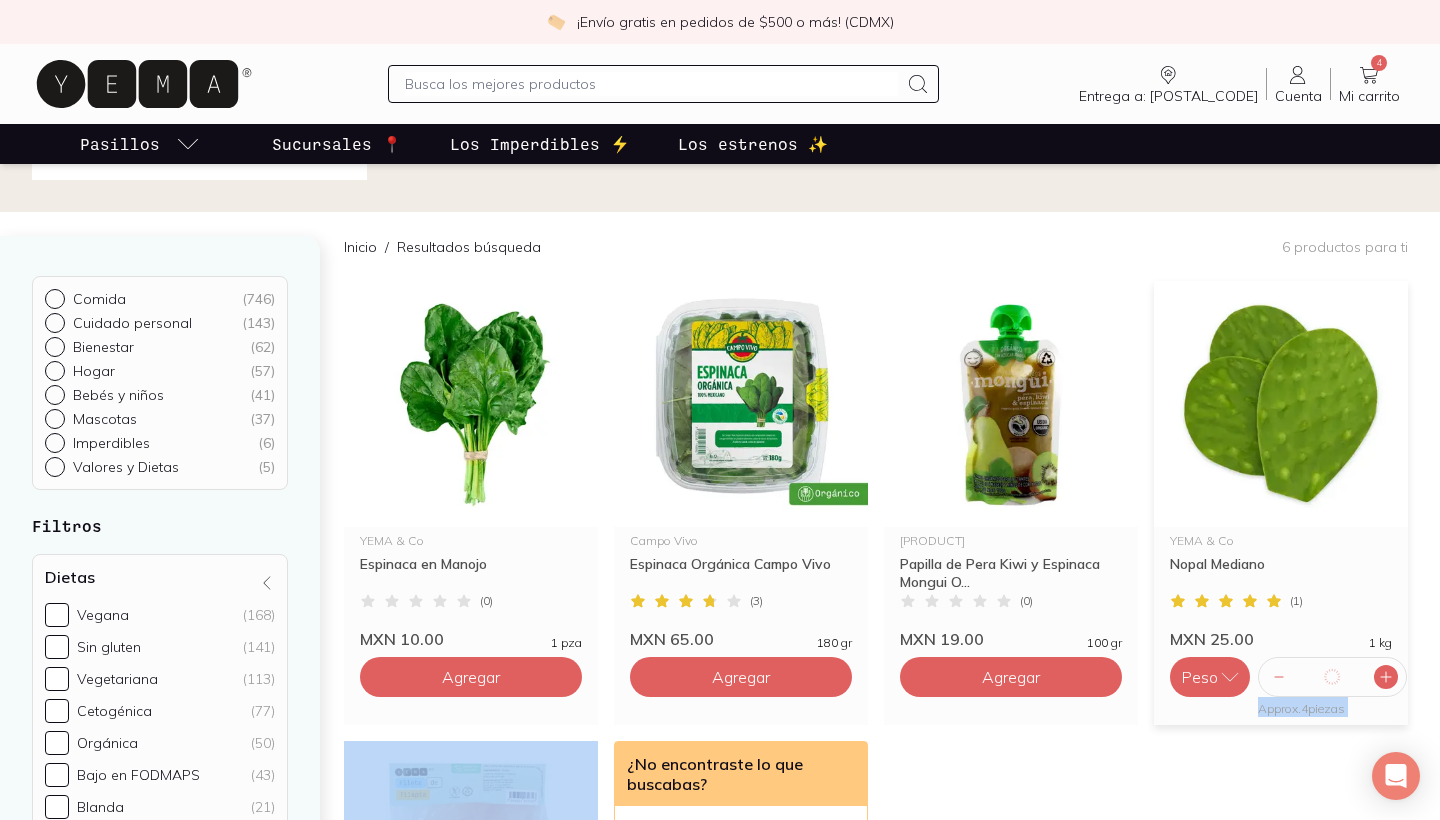 click 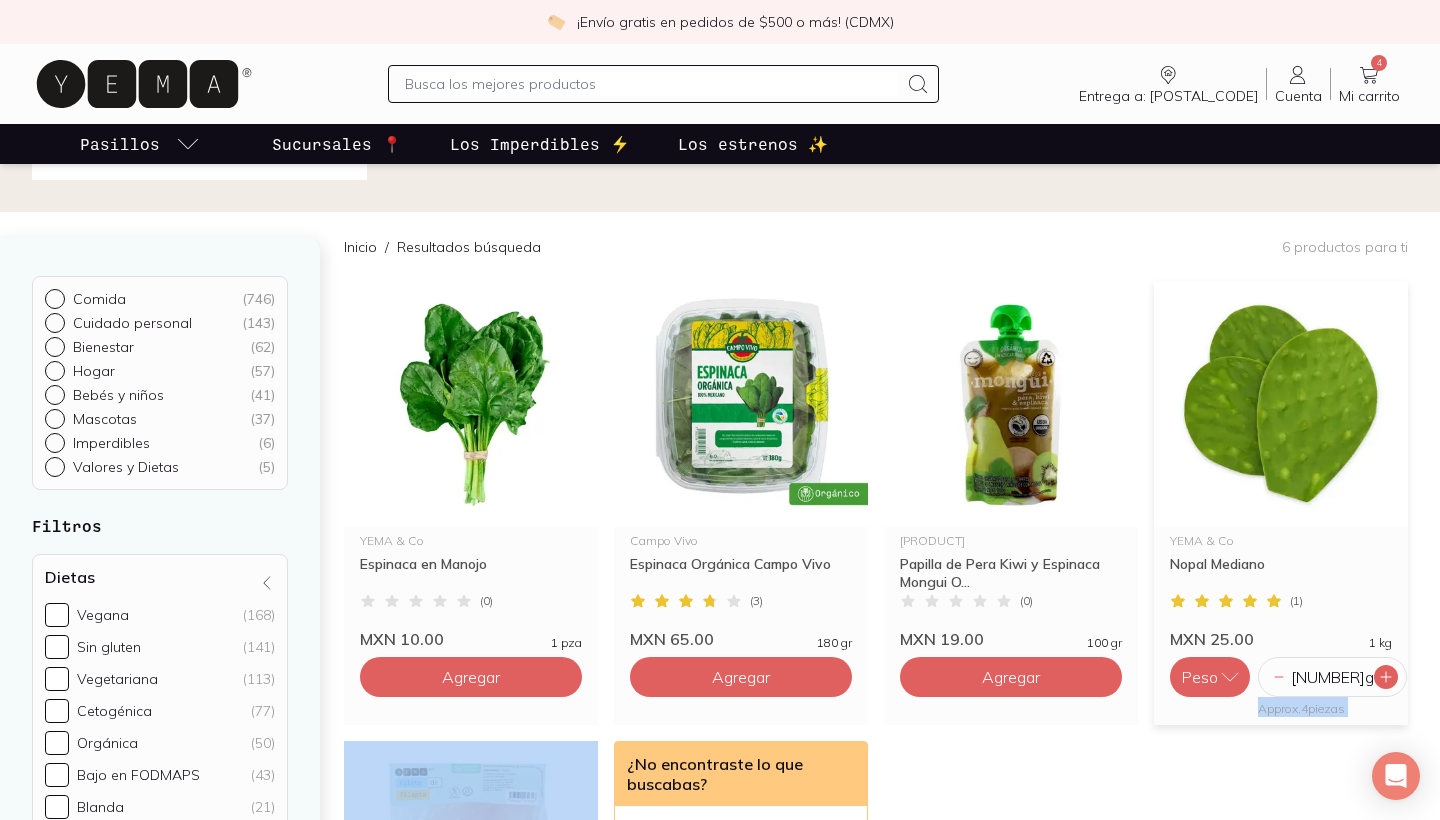 click 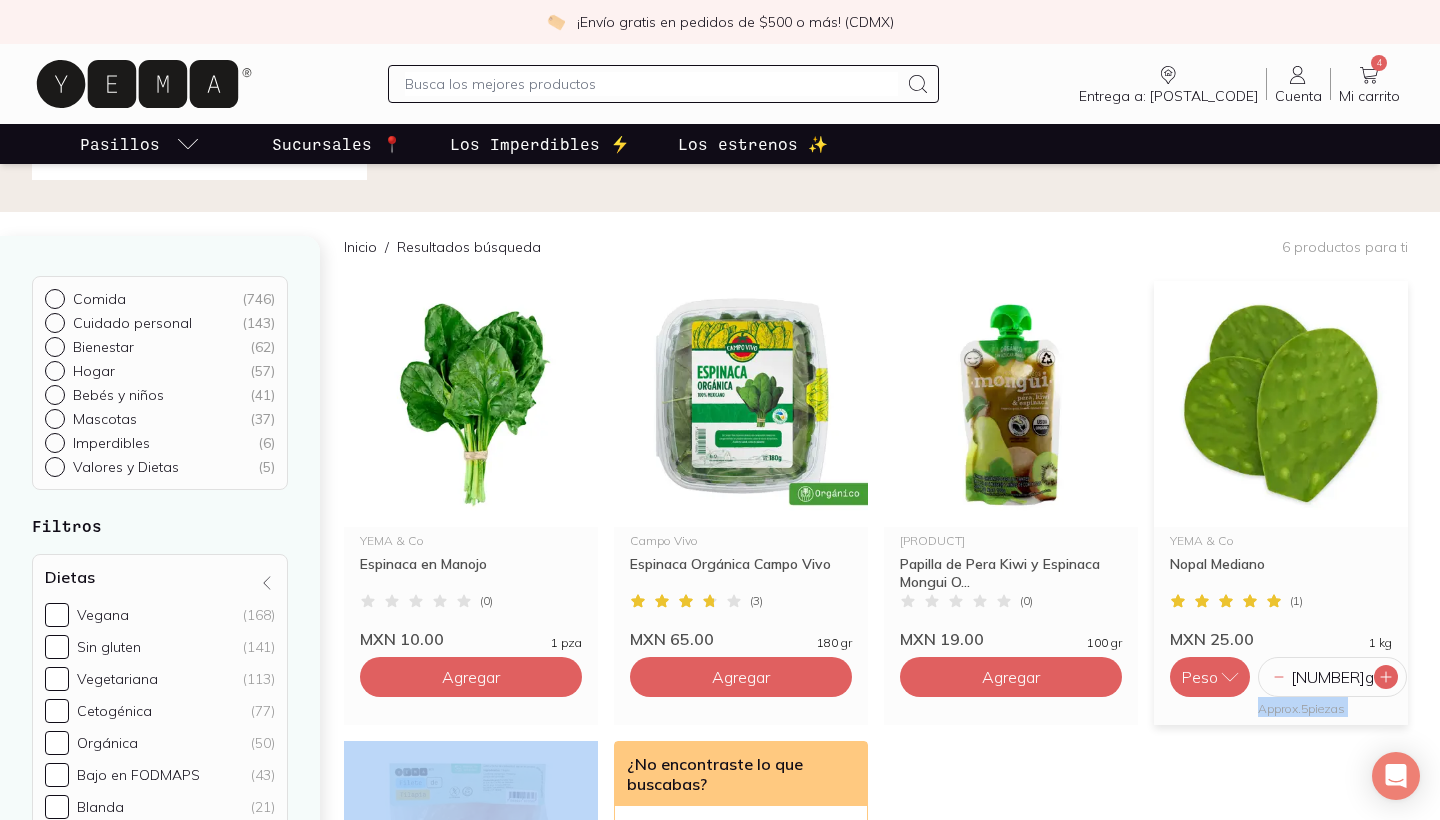 click 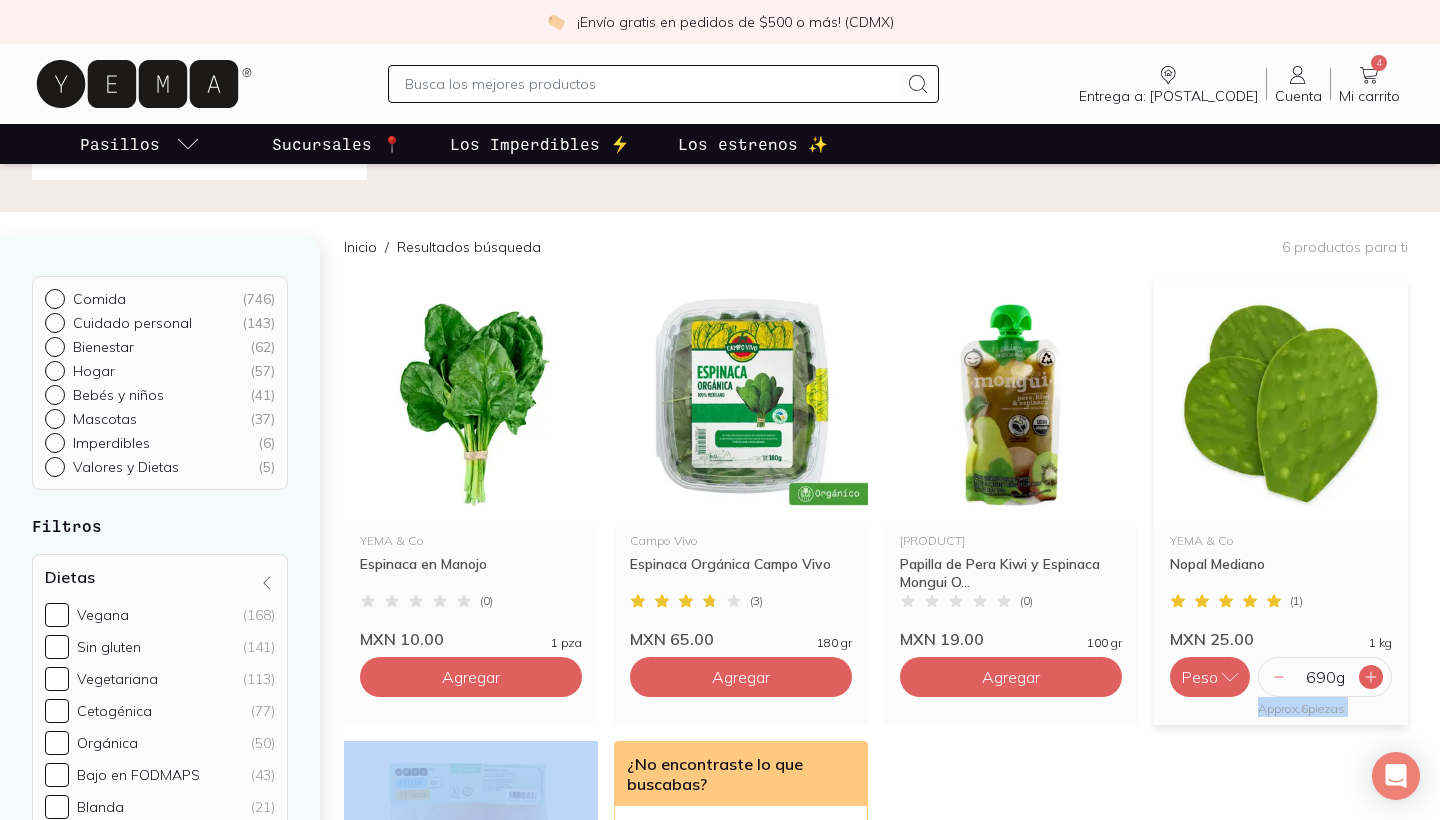 click 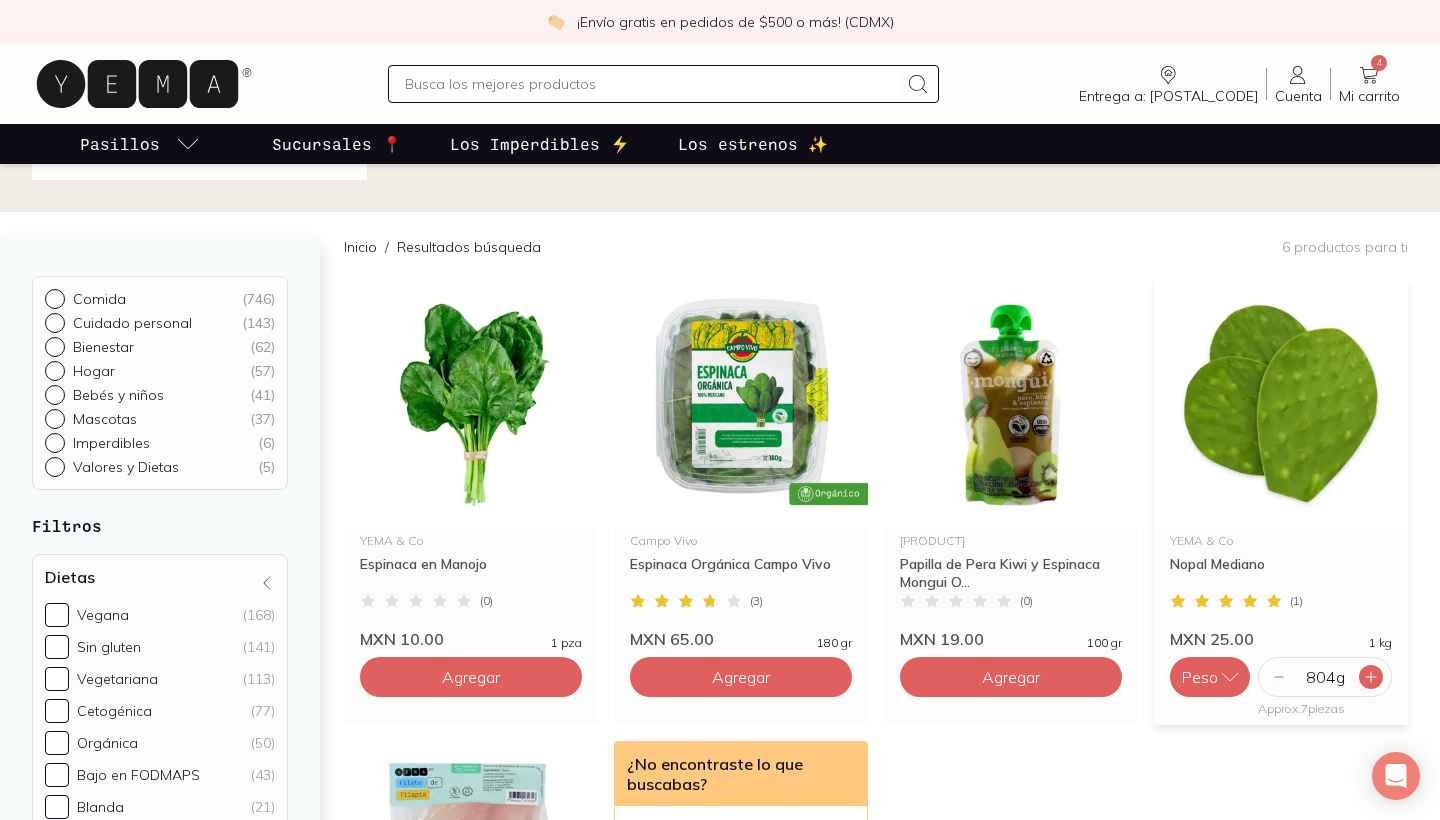 click 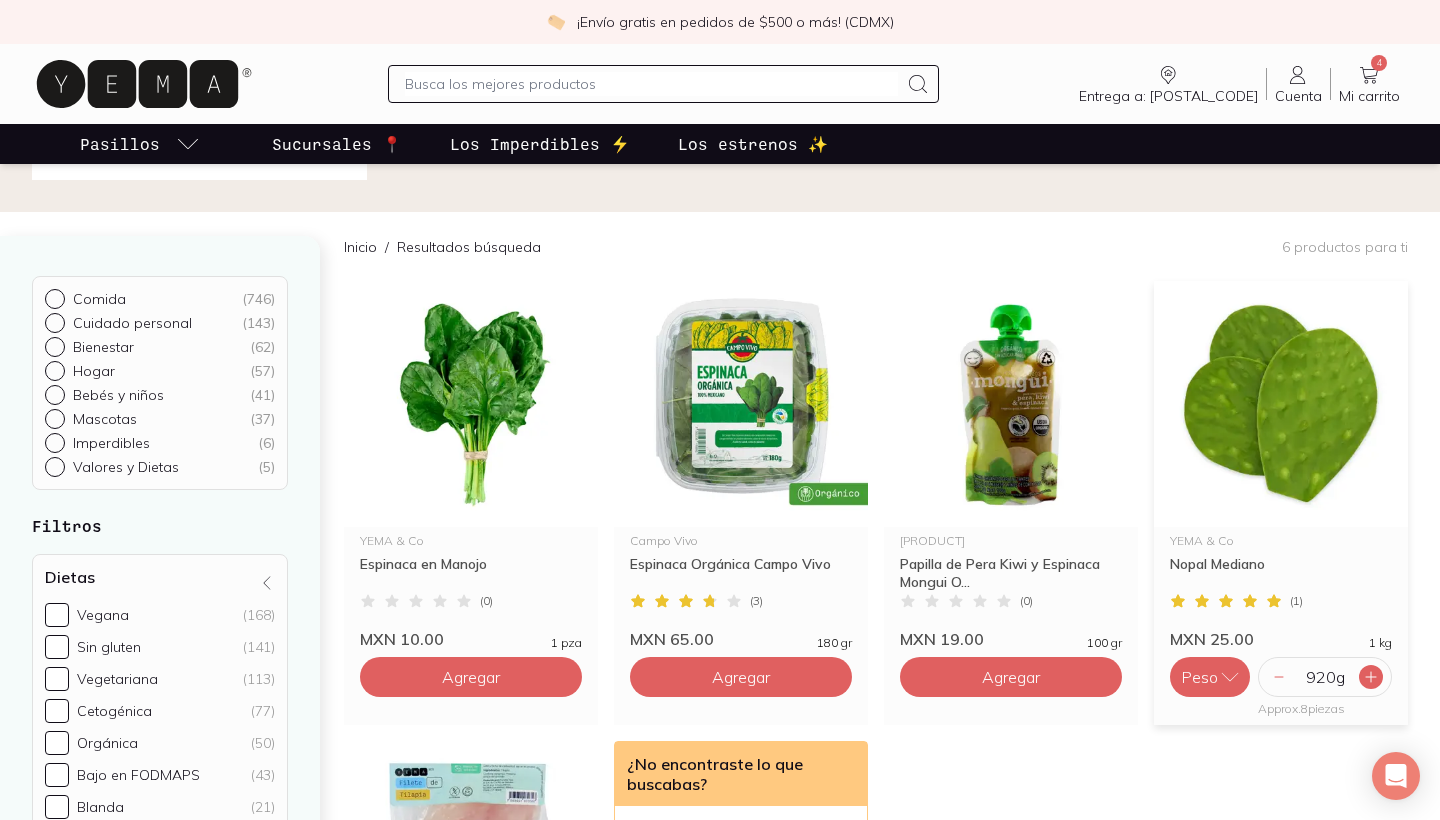 click 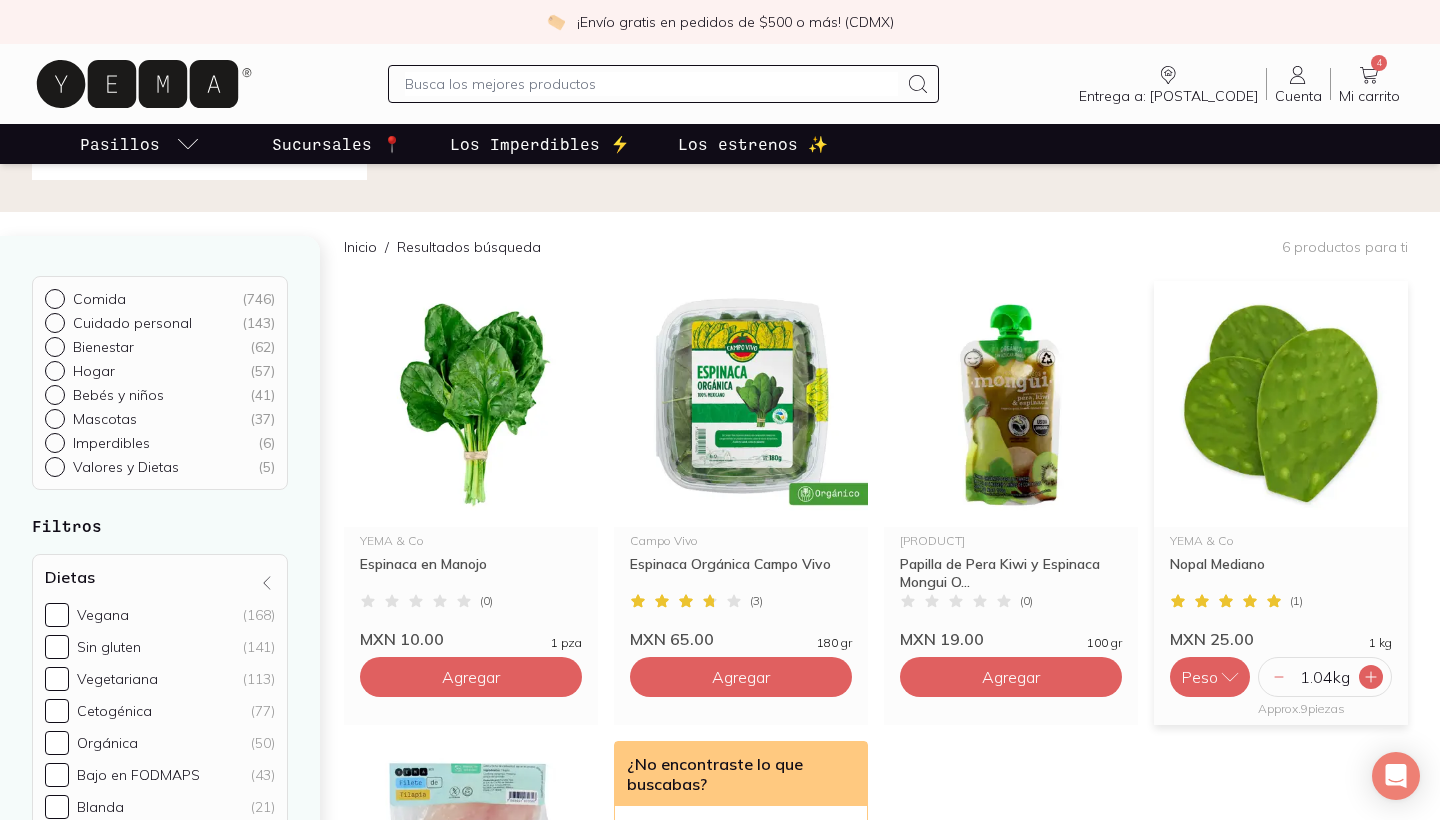 click 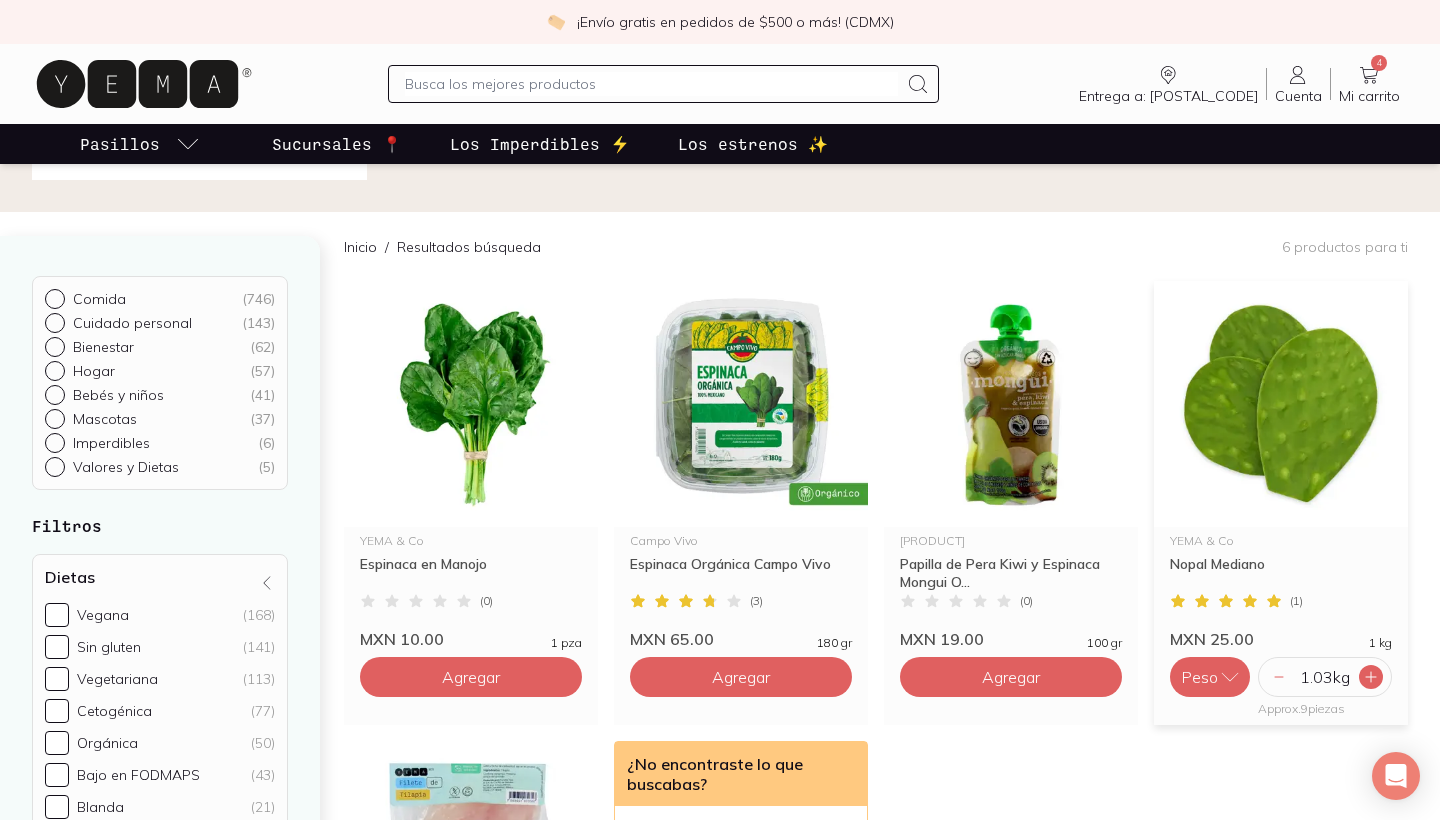 click 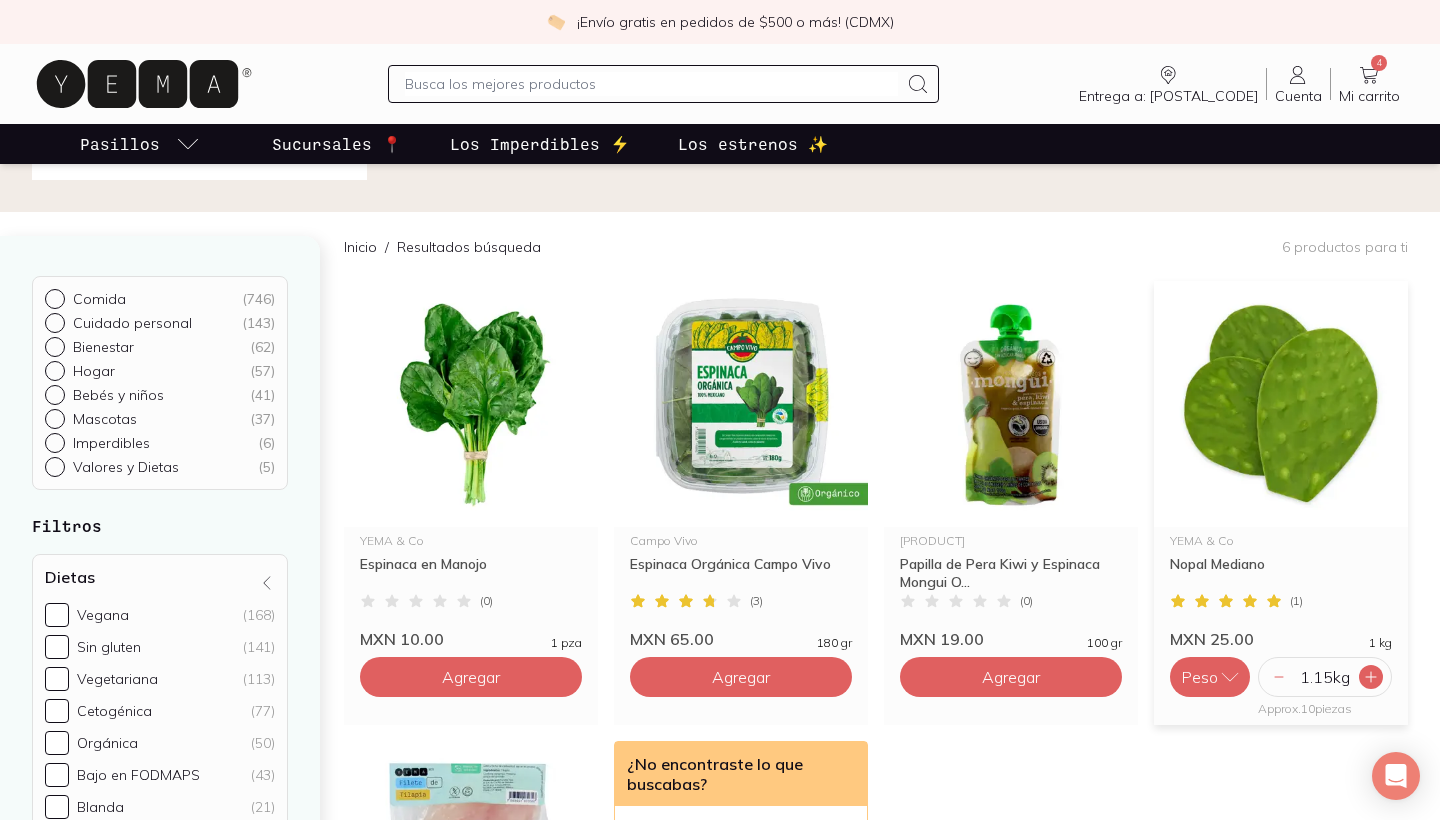 click 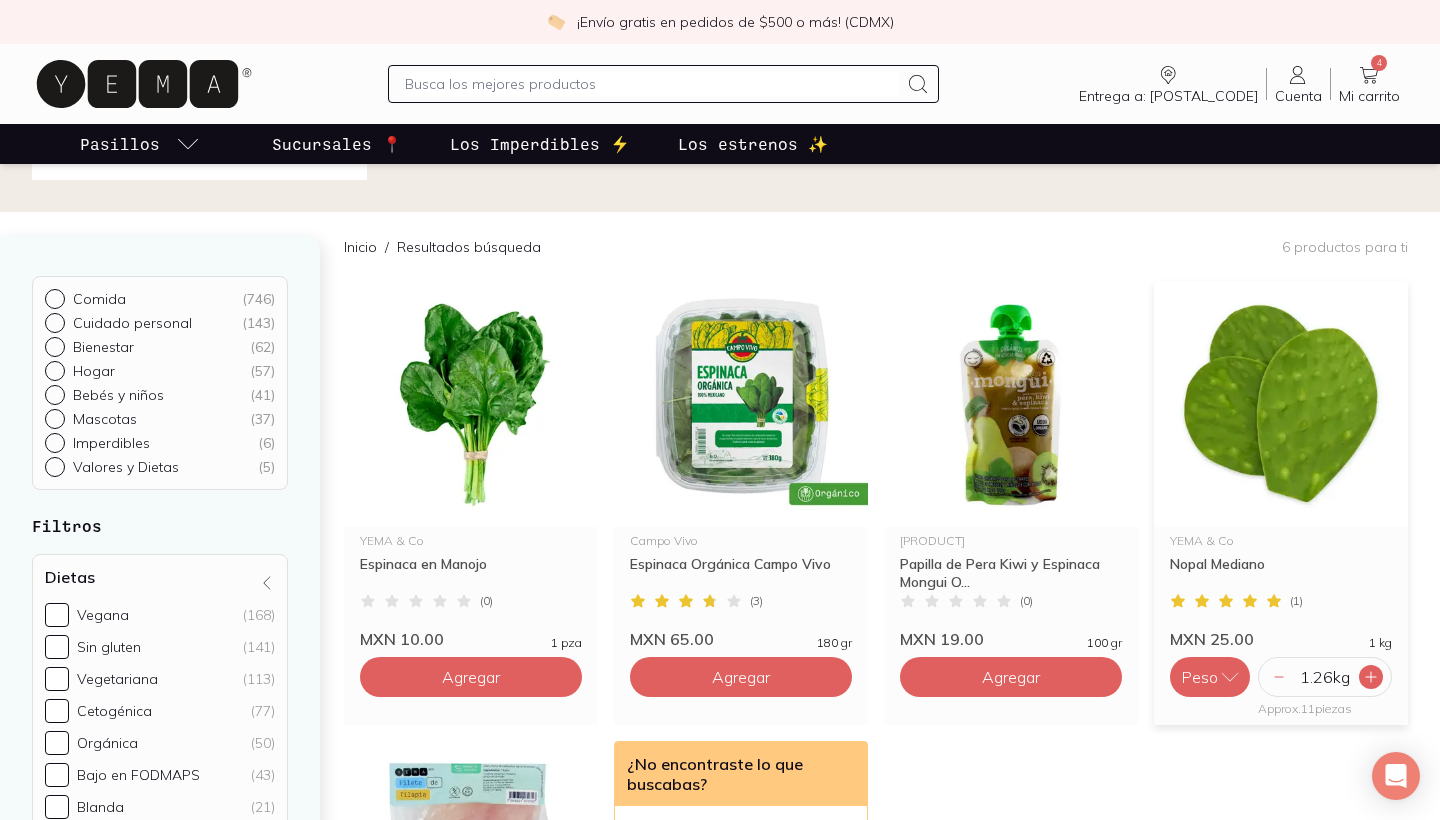 click 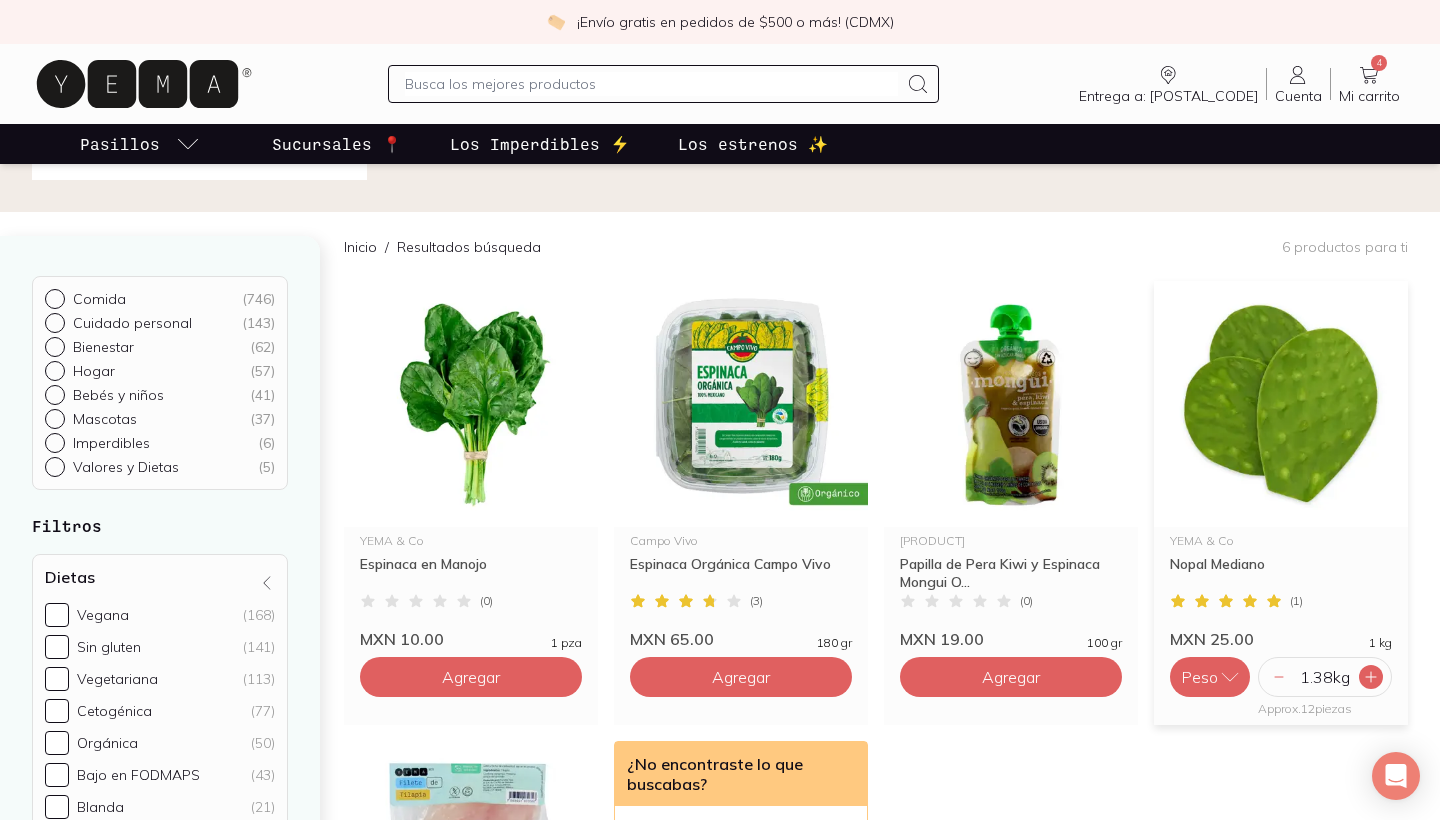 click 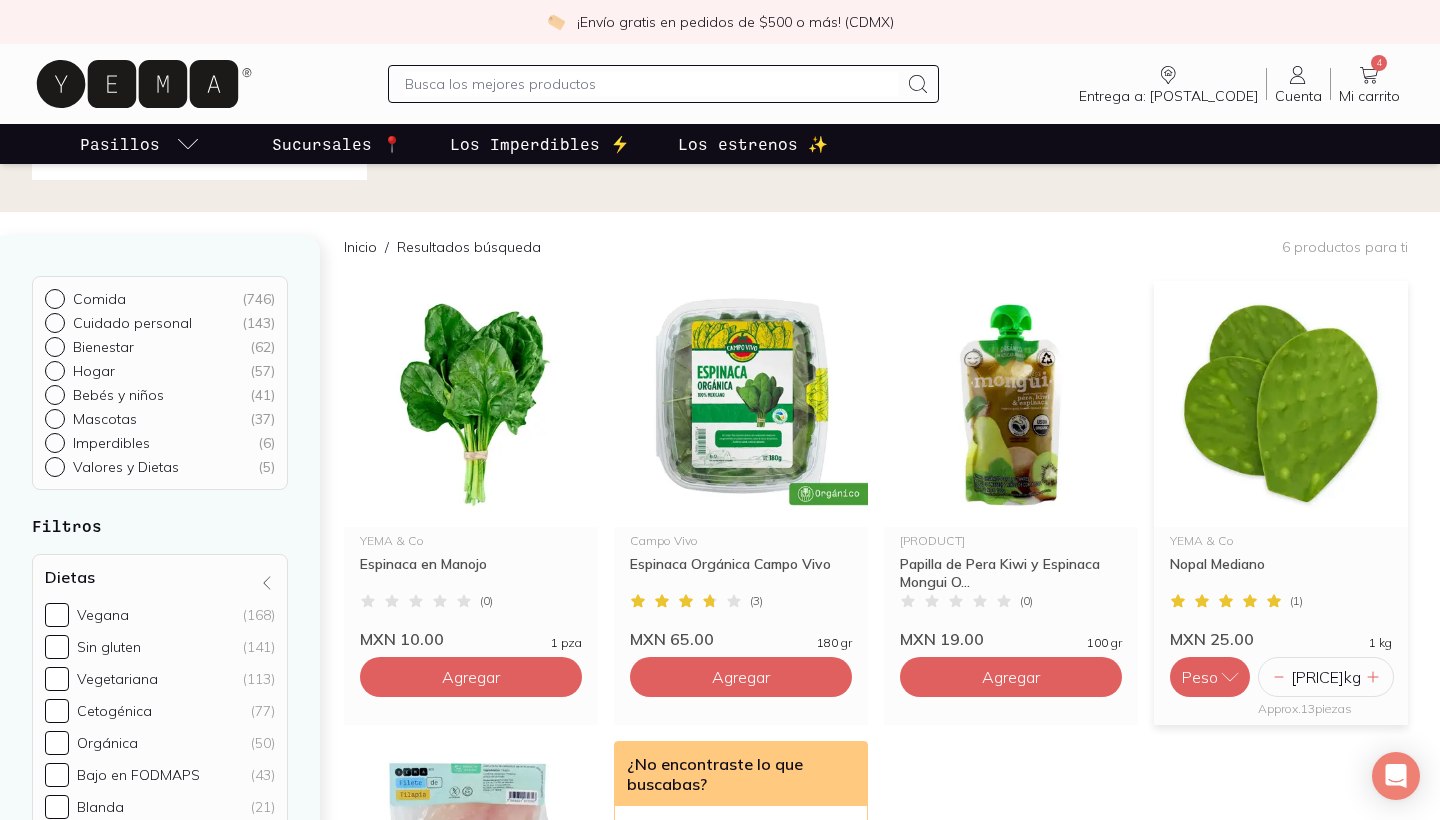 click on "1.50 kg" at bounding box center [1326, 677] 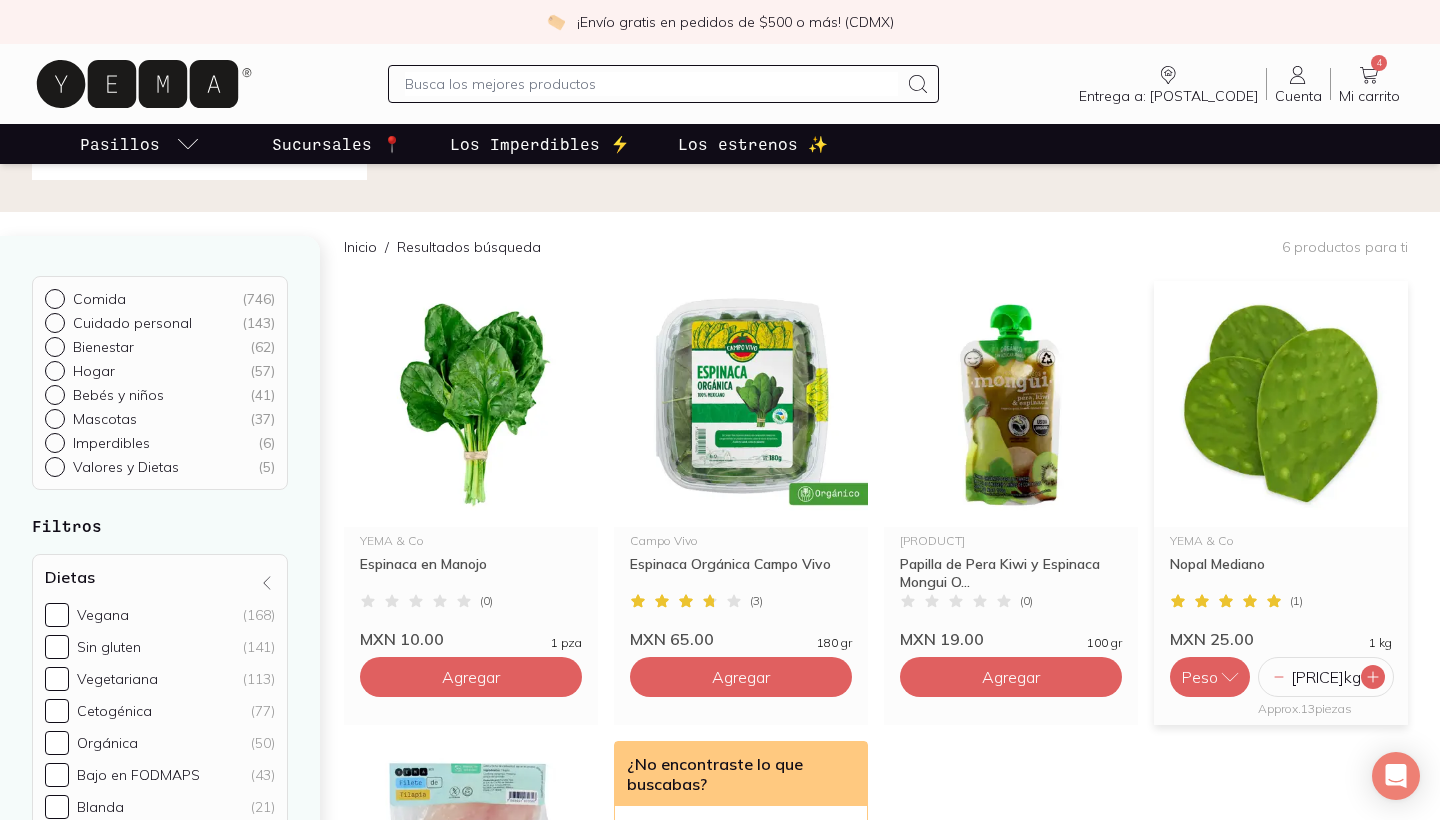 click 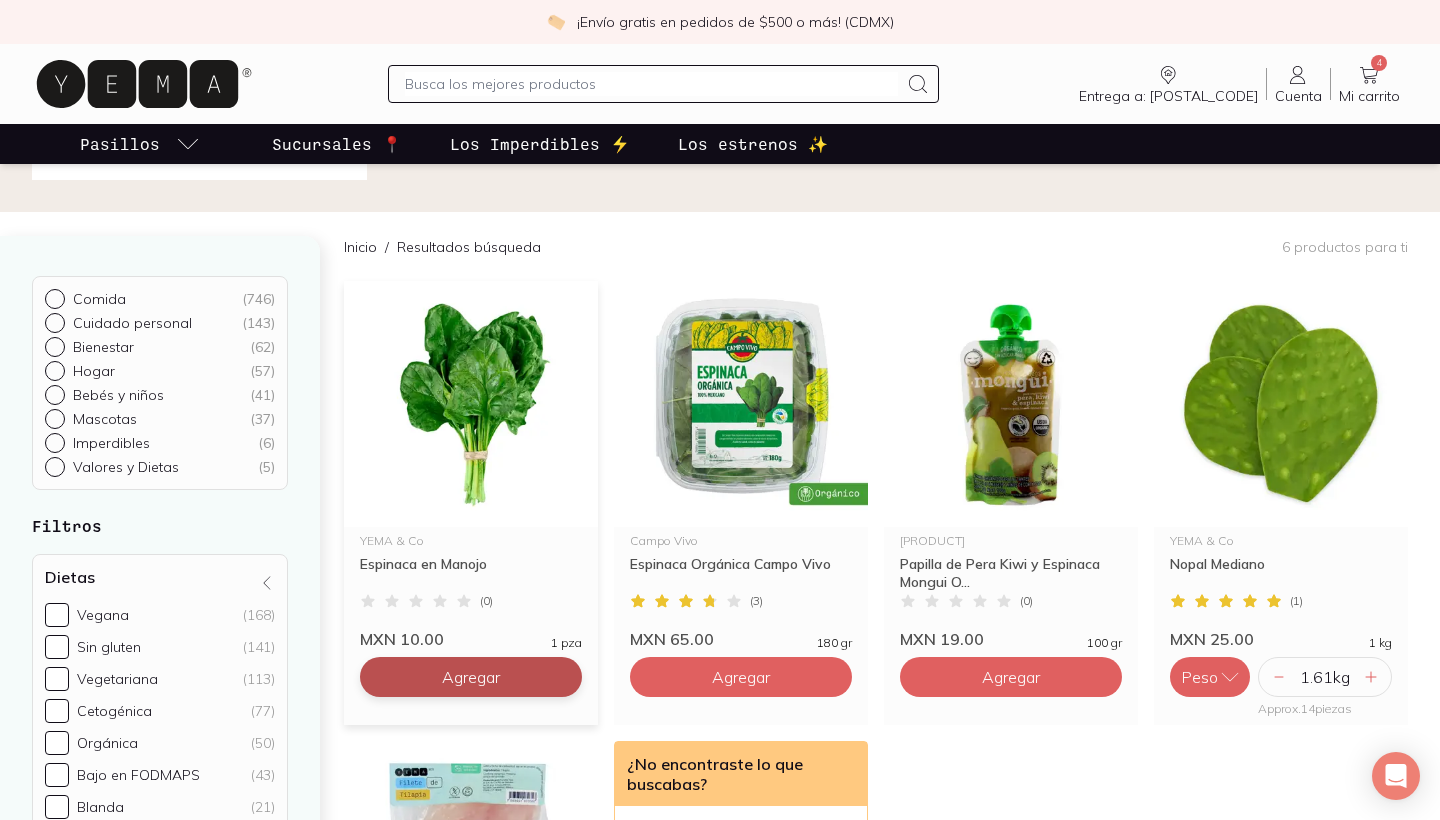 click on "Agregar" at bounding box center (471, 677) 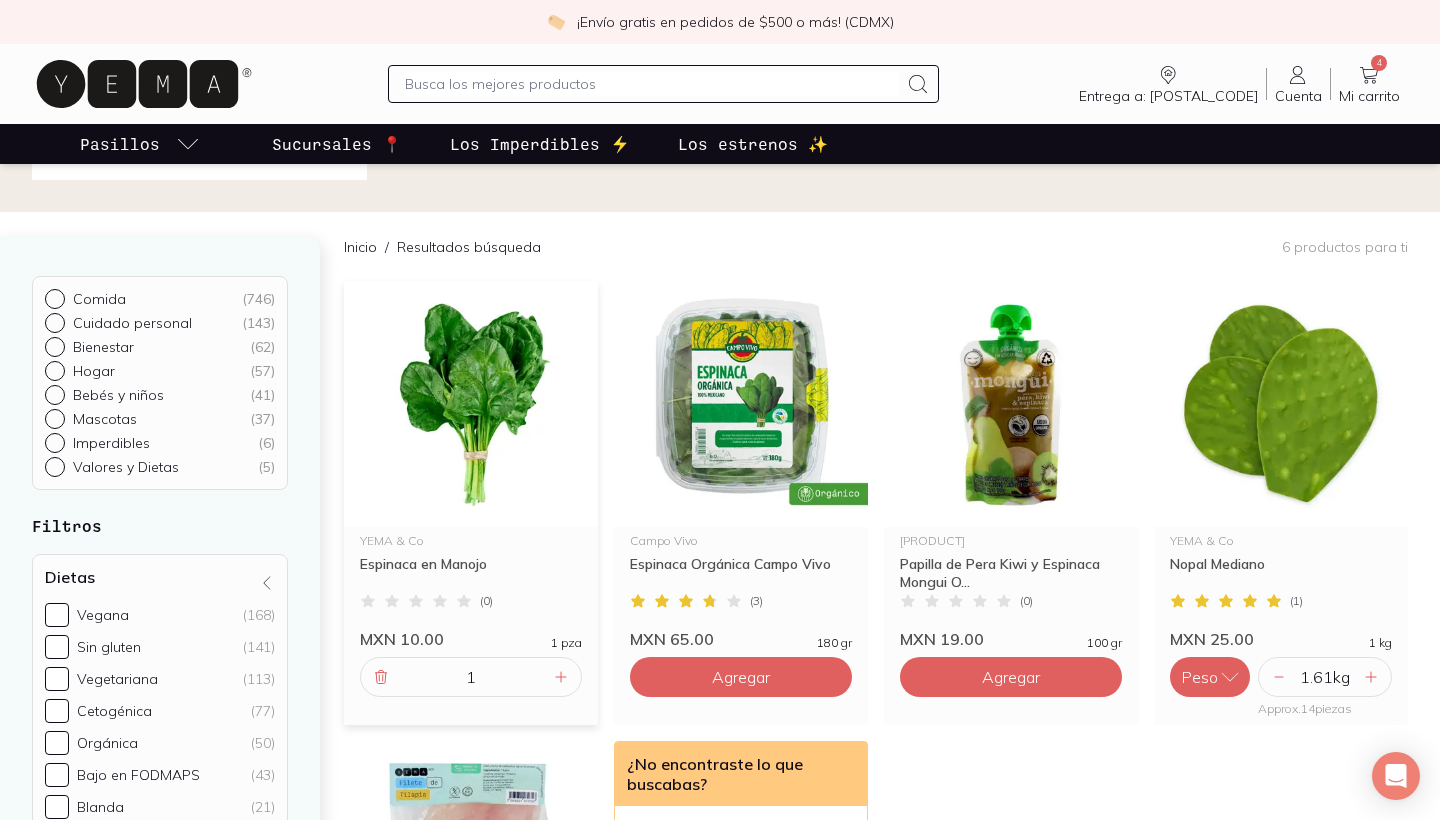click on "1" at bounding box center (471, 677) 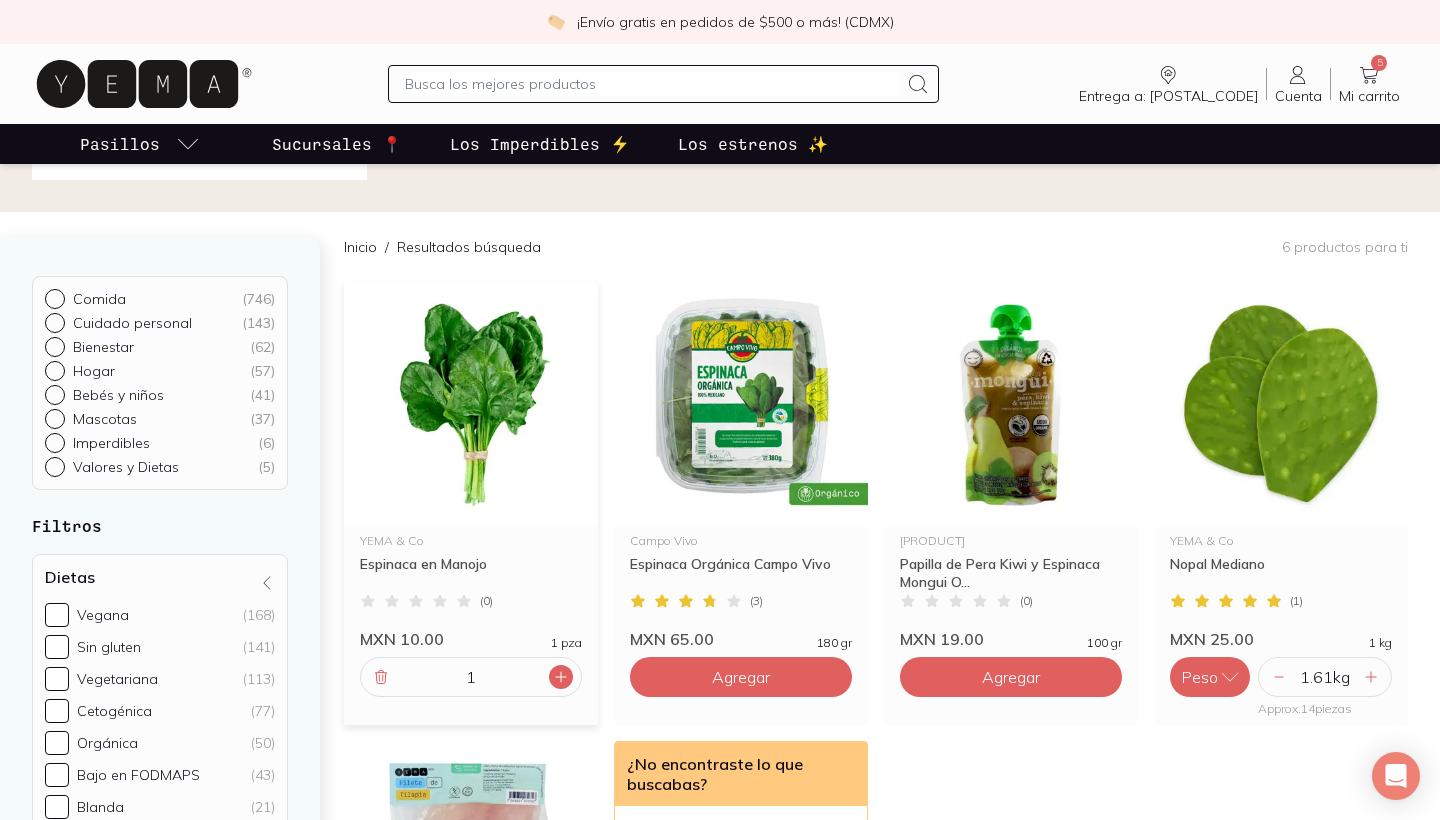click 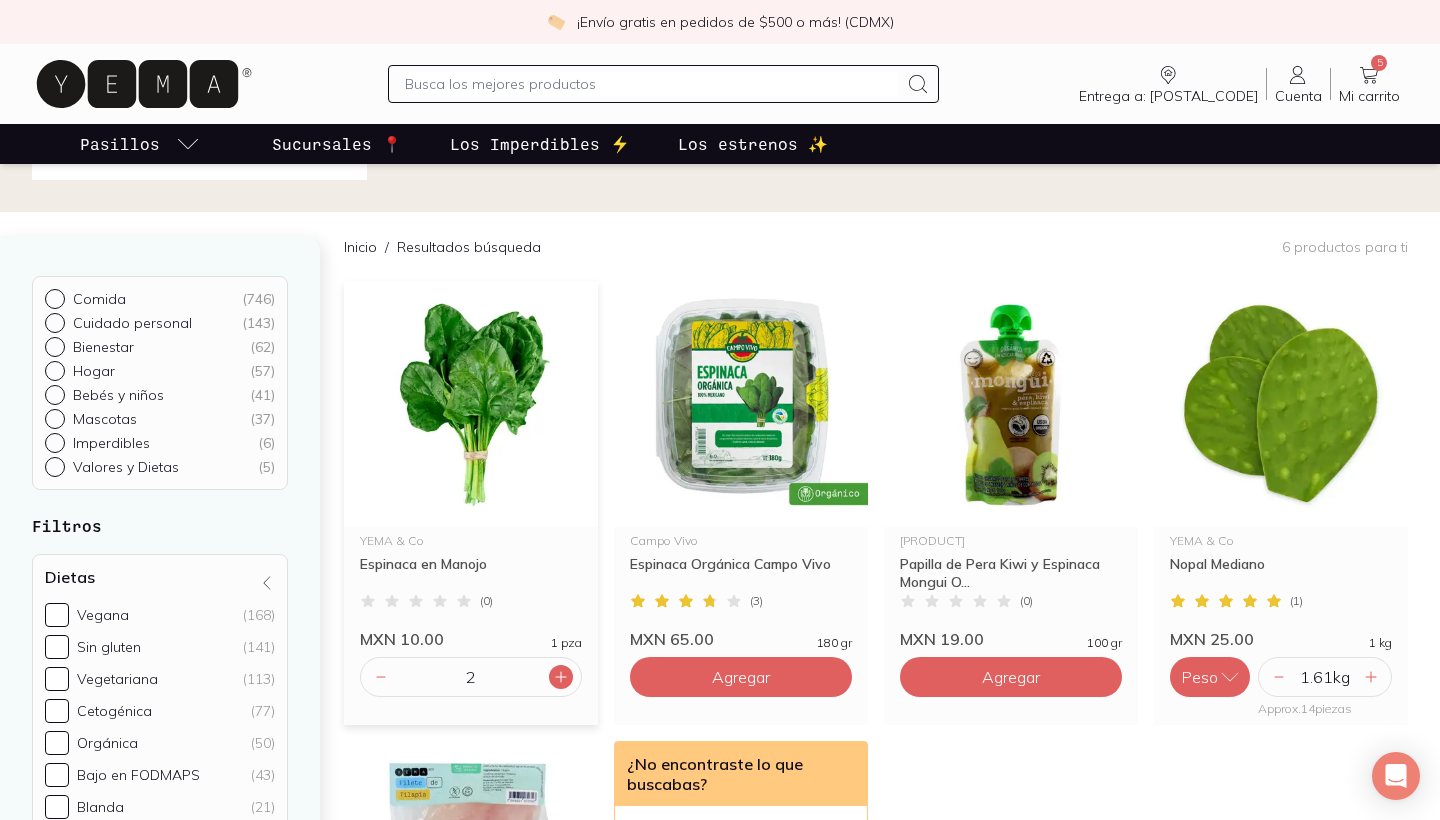 click 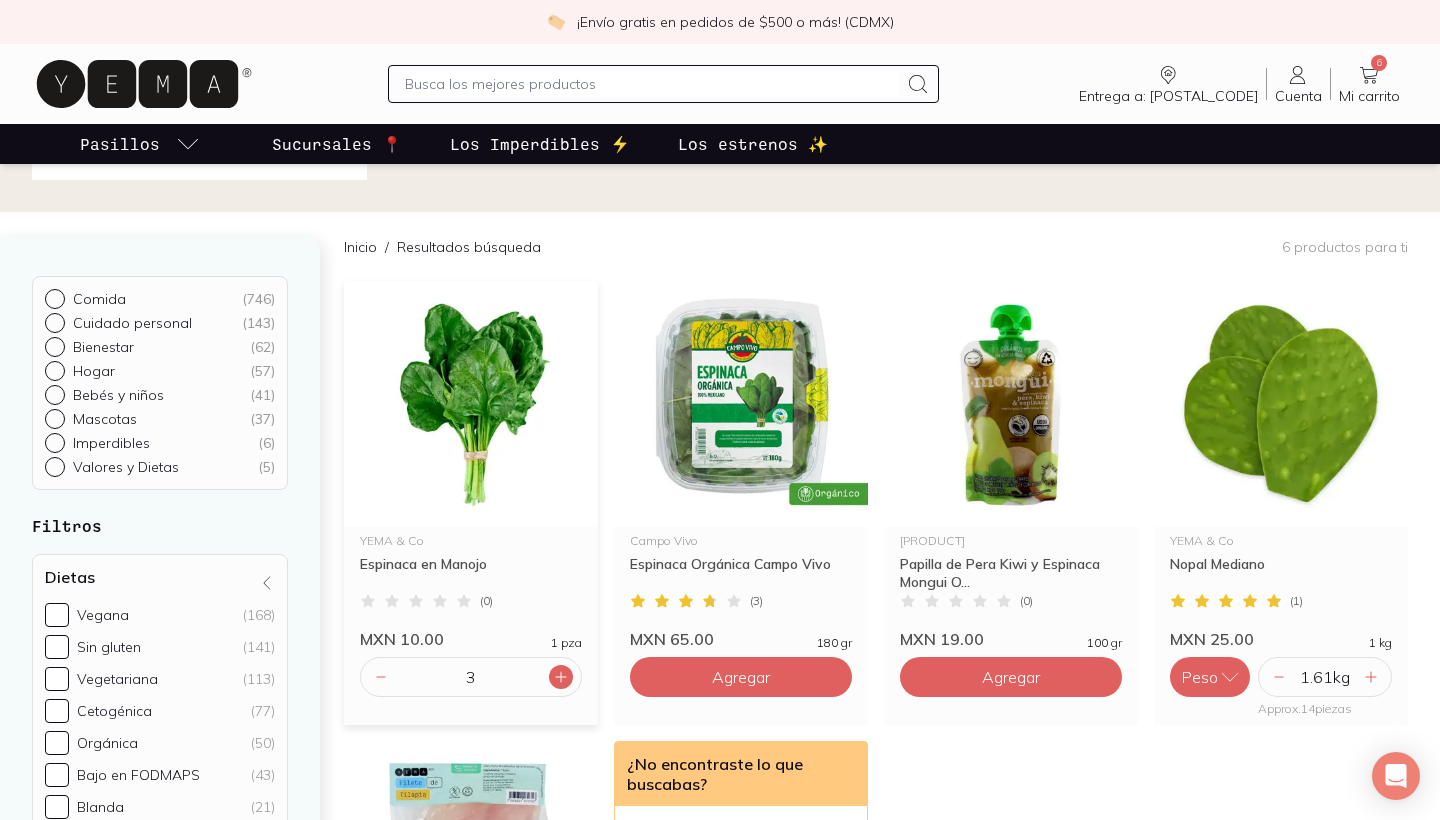 click 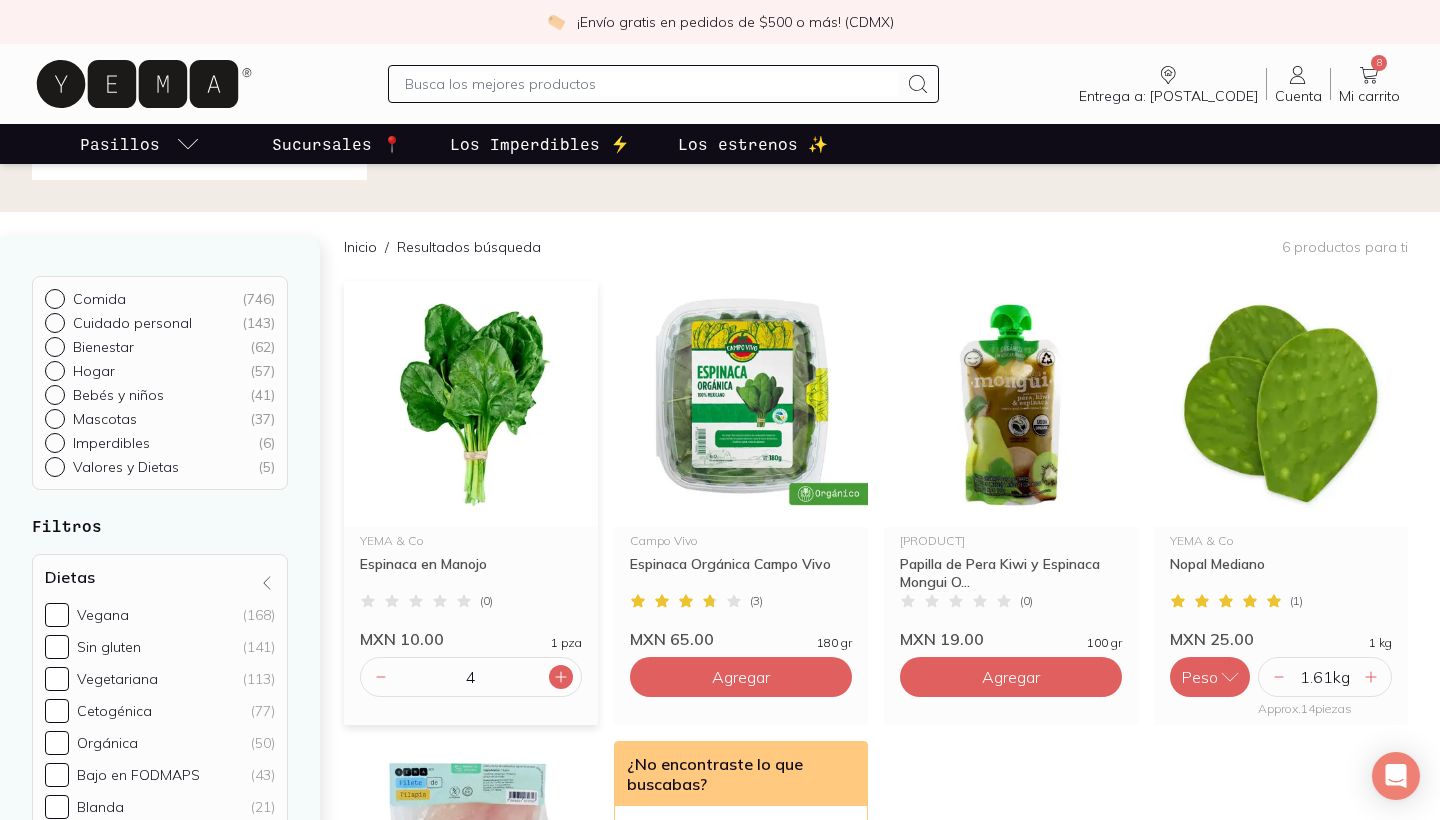 click 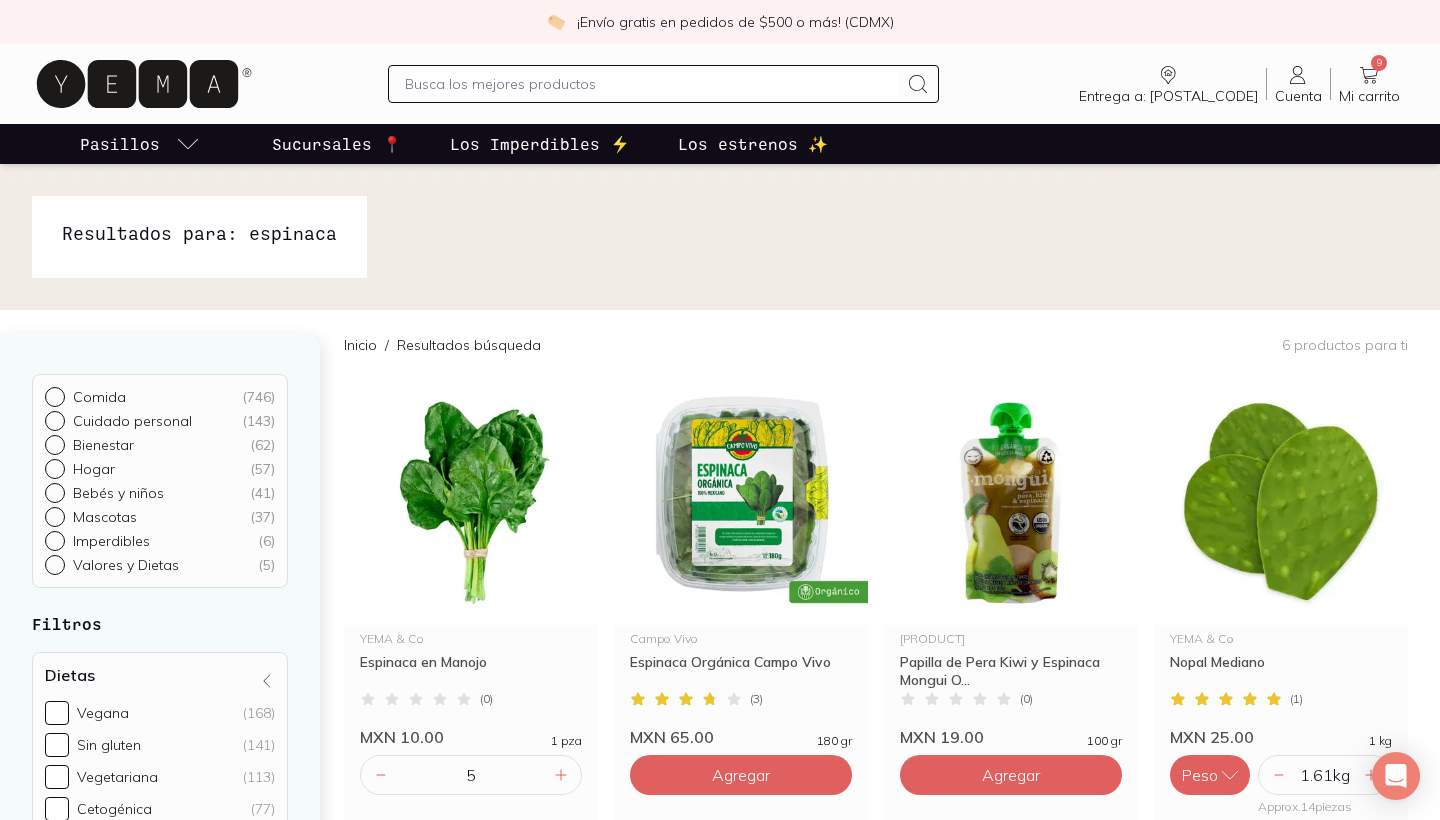scroll, scrollTop: 0, scrollLeft: 0, axis: both 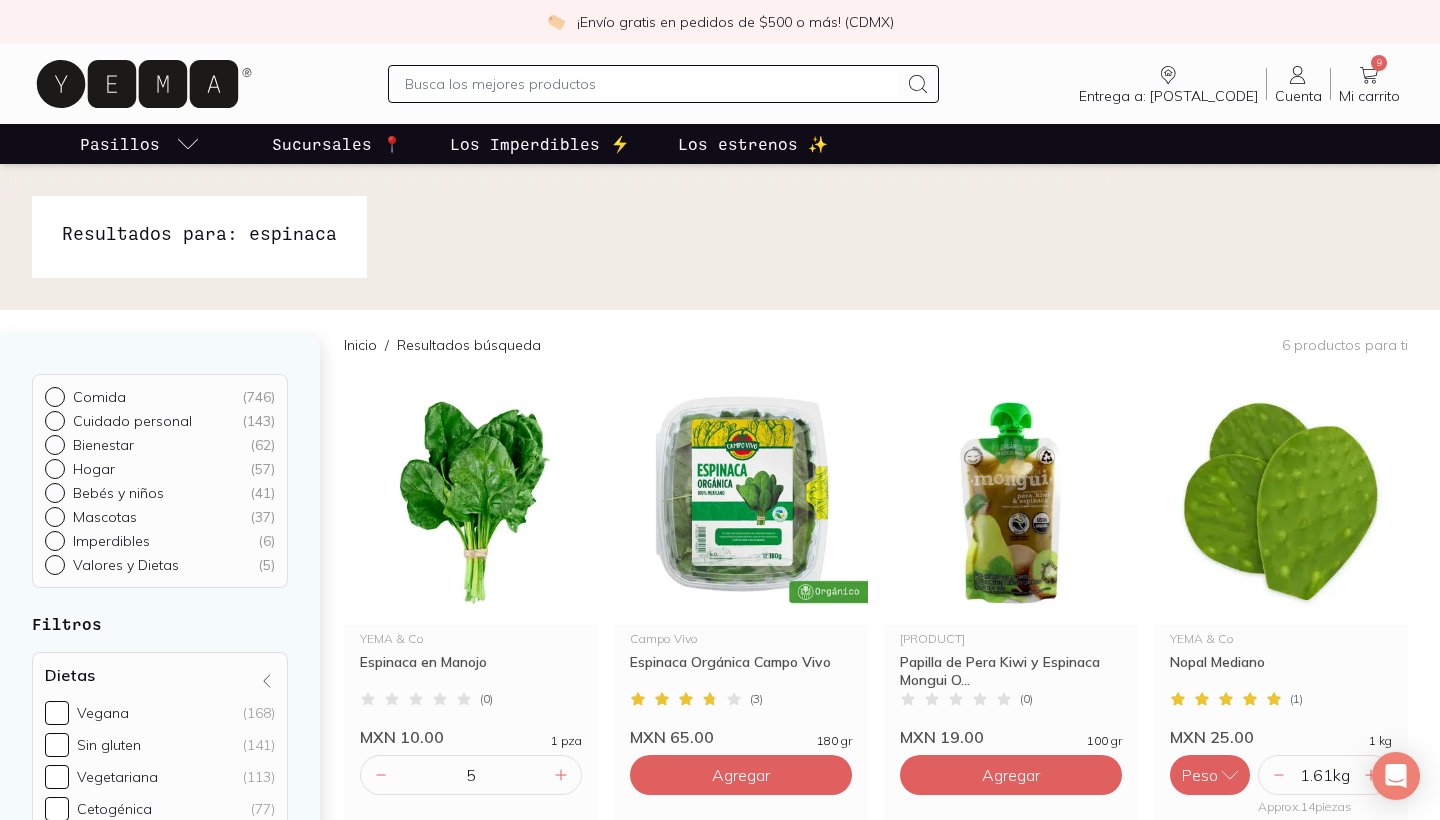 click 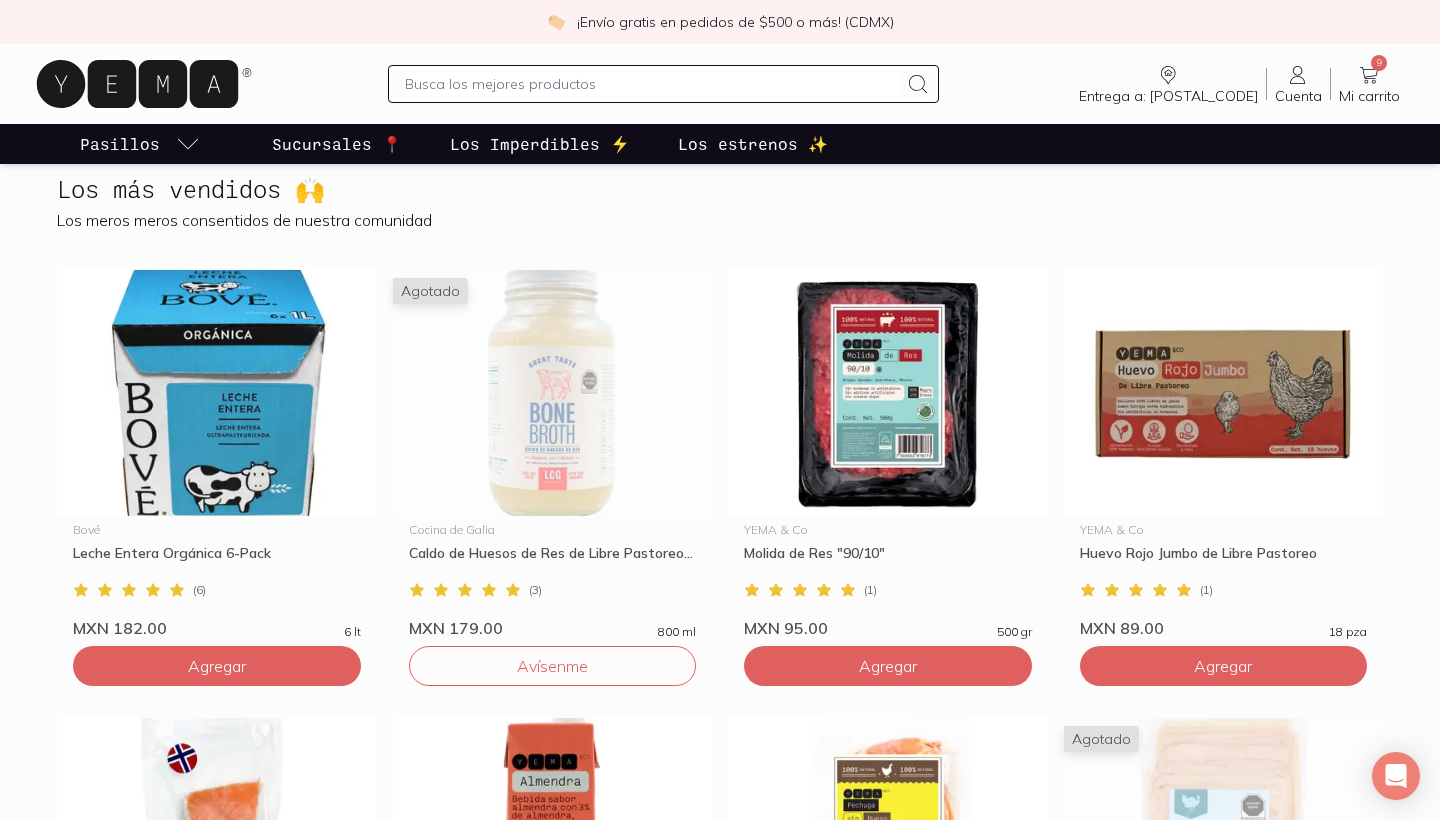 scroll, scrollTop: 974, scrollLeft: 0, axis: vertical 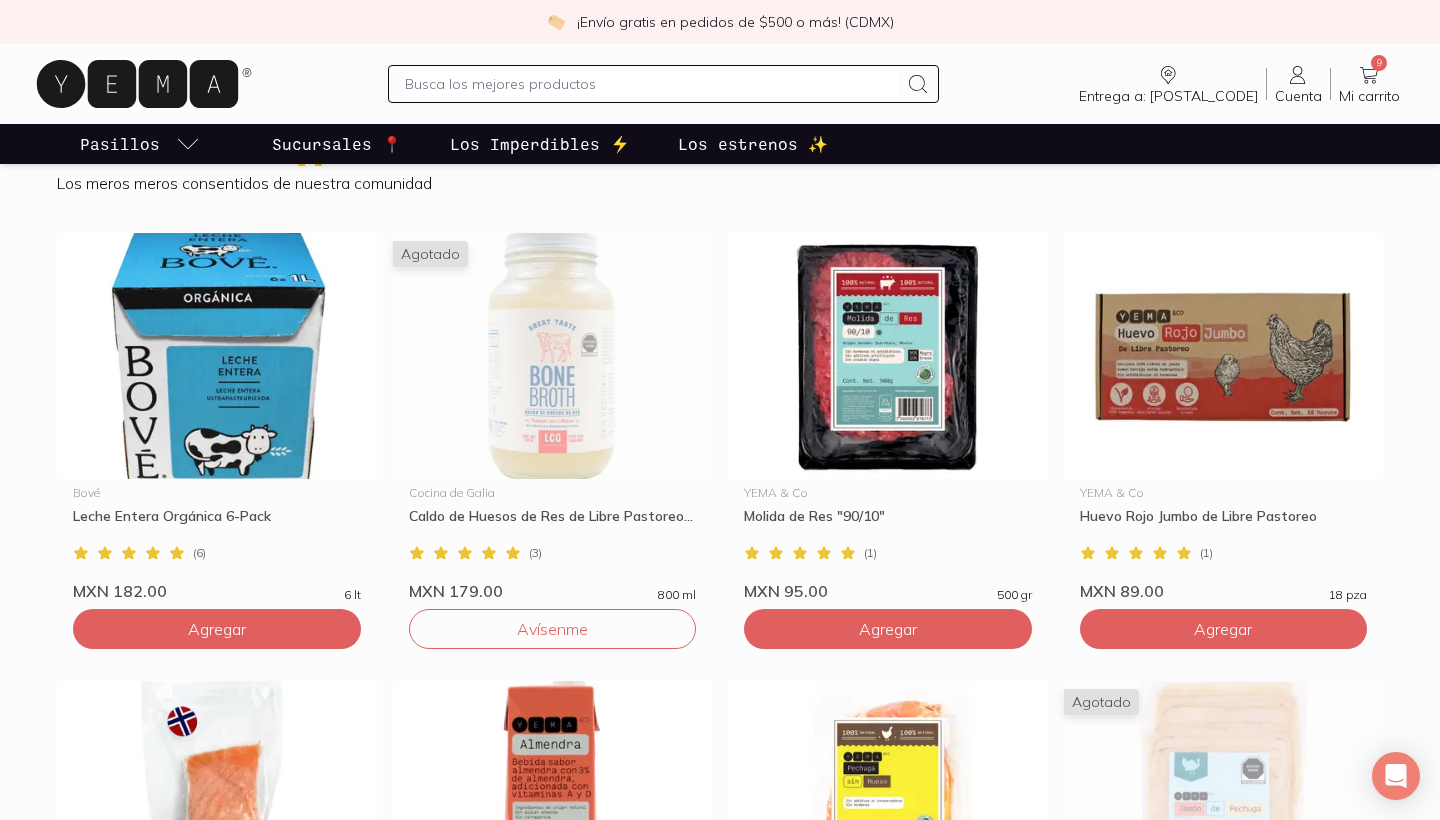 click at bounding box center [651, 84] 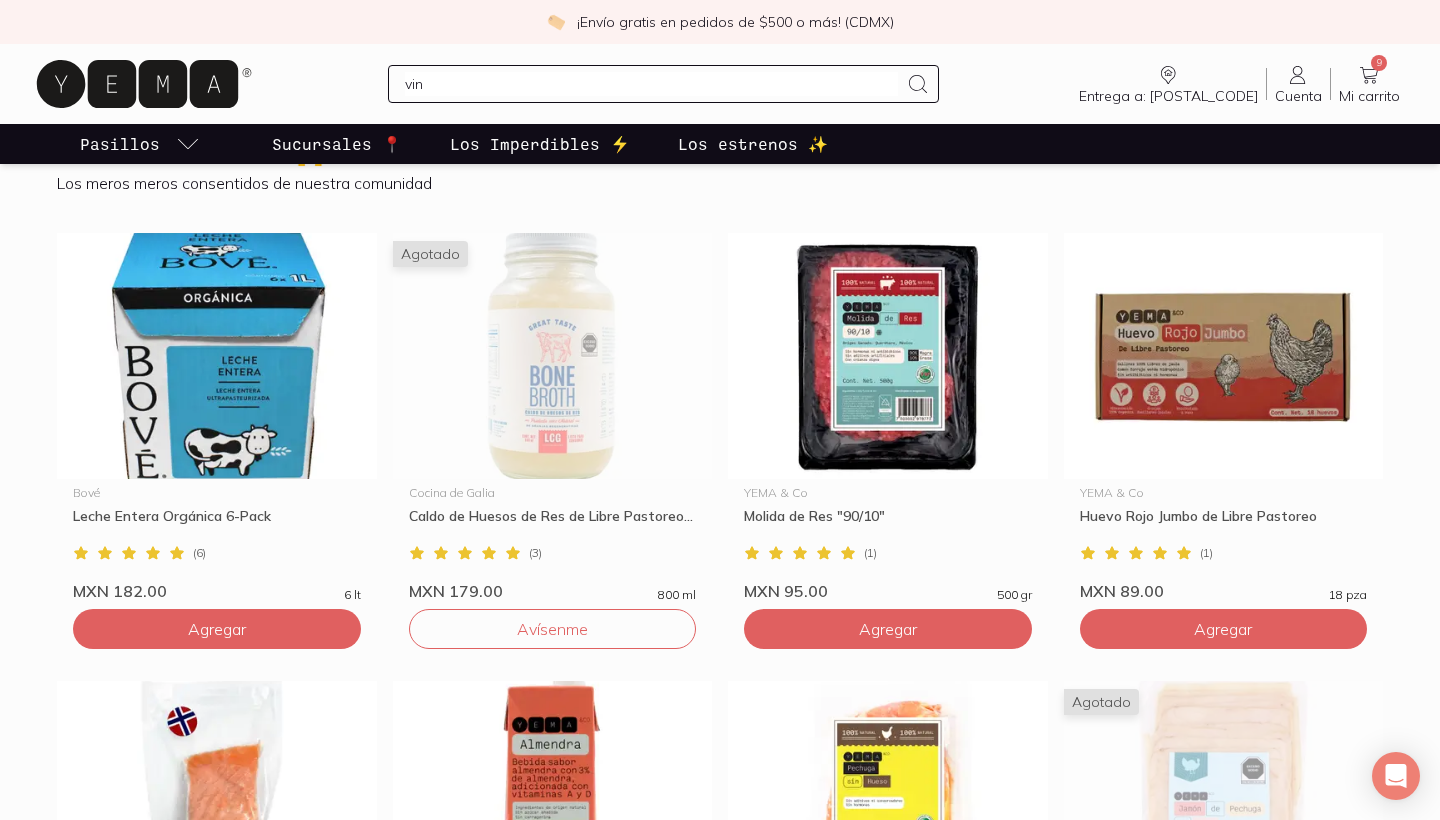 type on "vino" 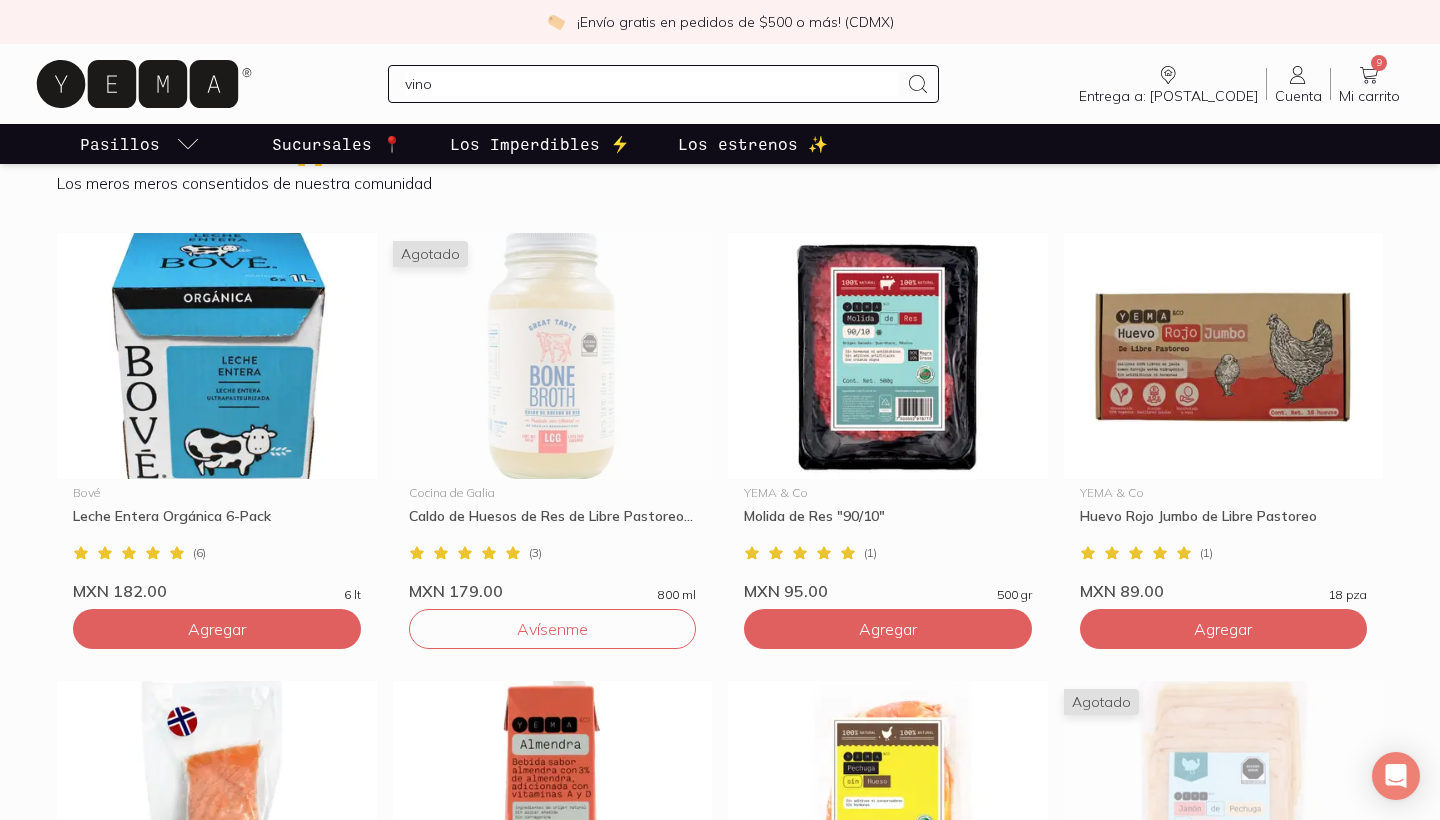 type 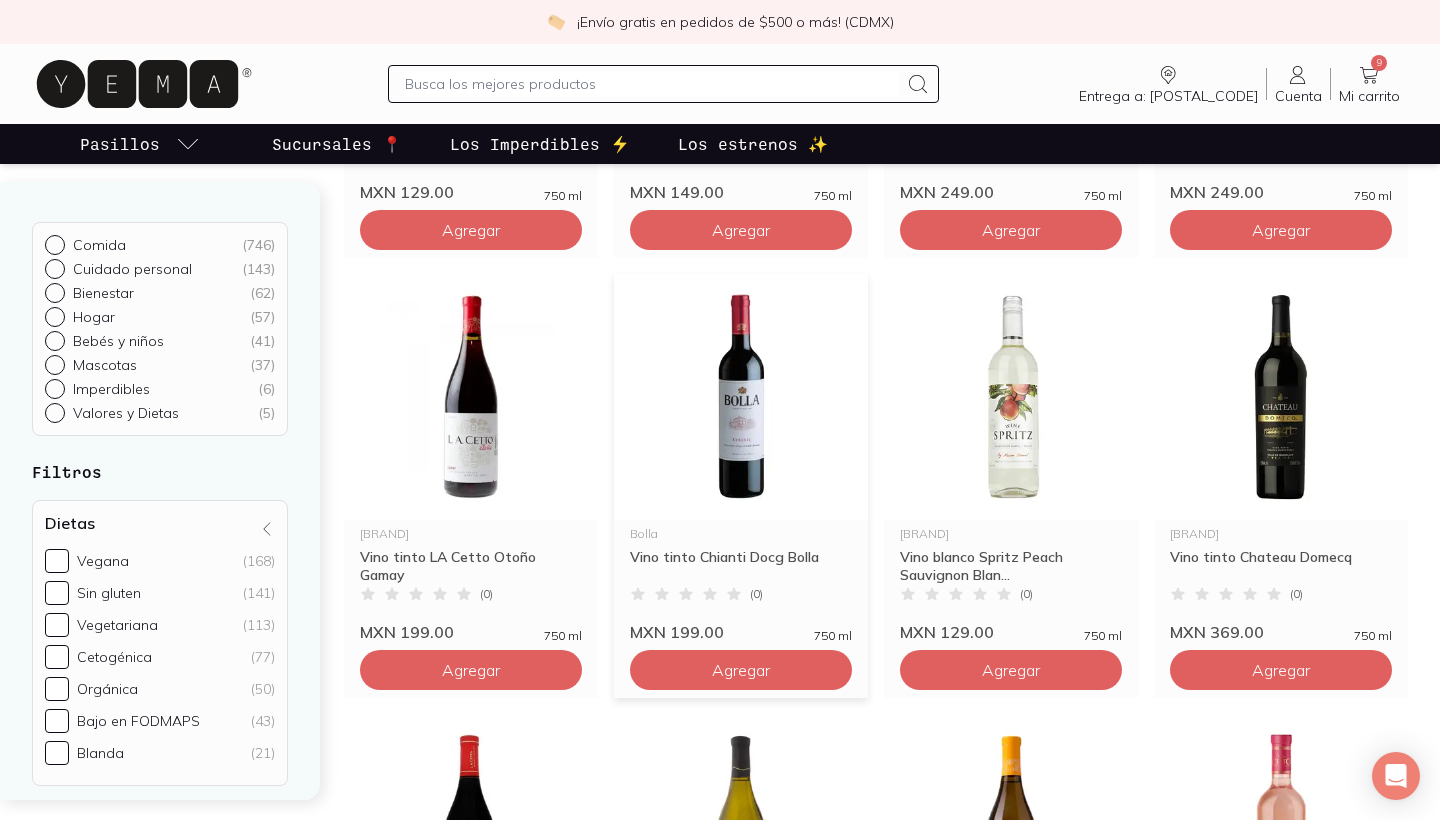 scroll, scrollTop: 1428, scrollLeft: 0, axis: vertical 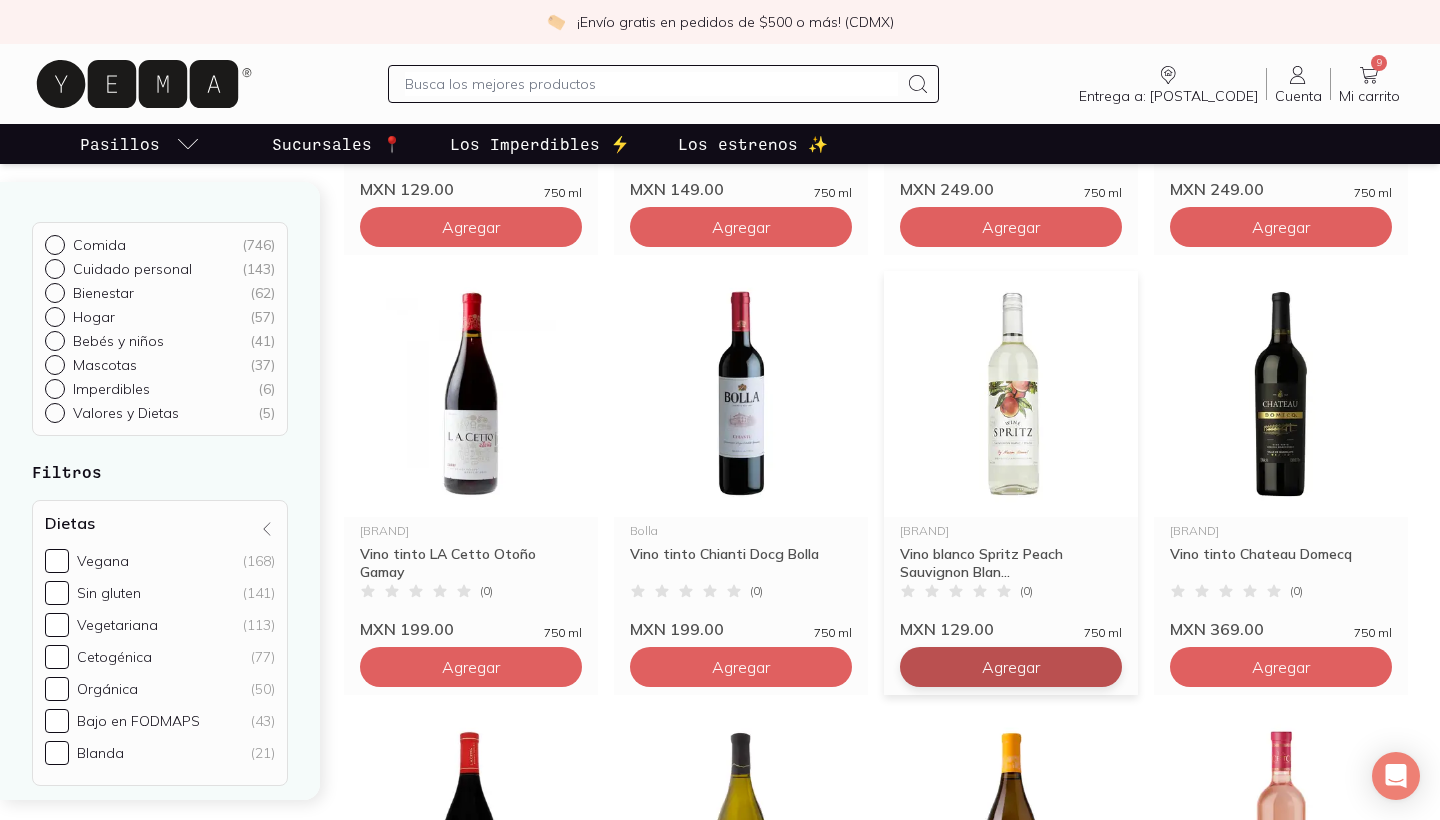 click on "Agregar" at bounding box center [471, -653] 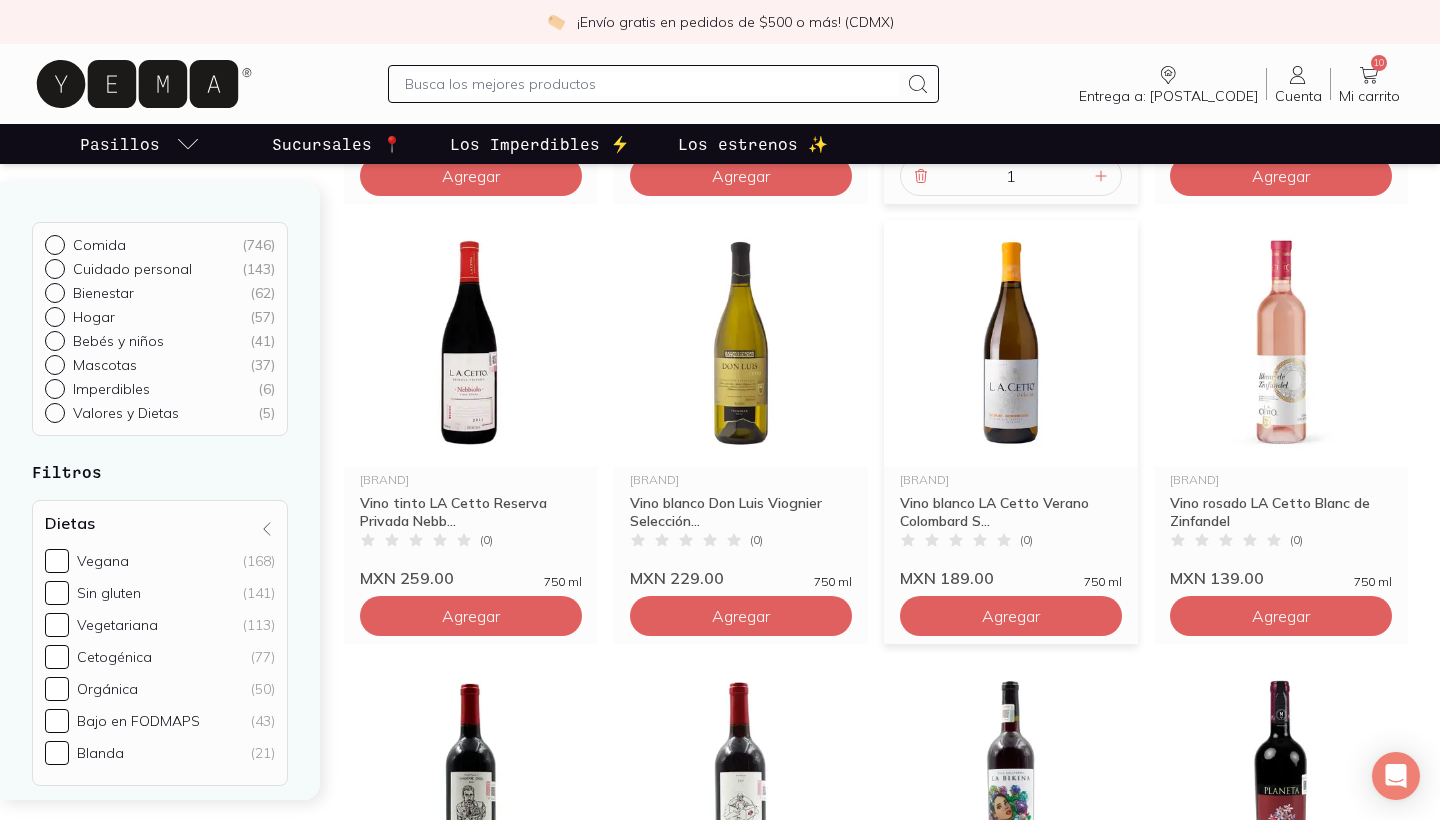 scroll, scrollTop: 1920, scrollLeft: 0, axis: vertical 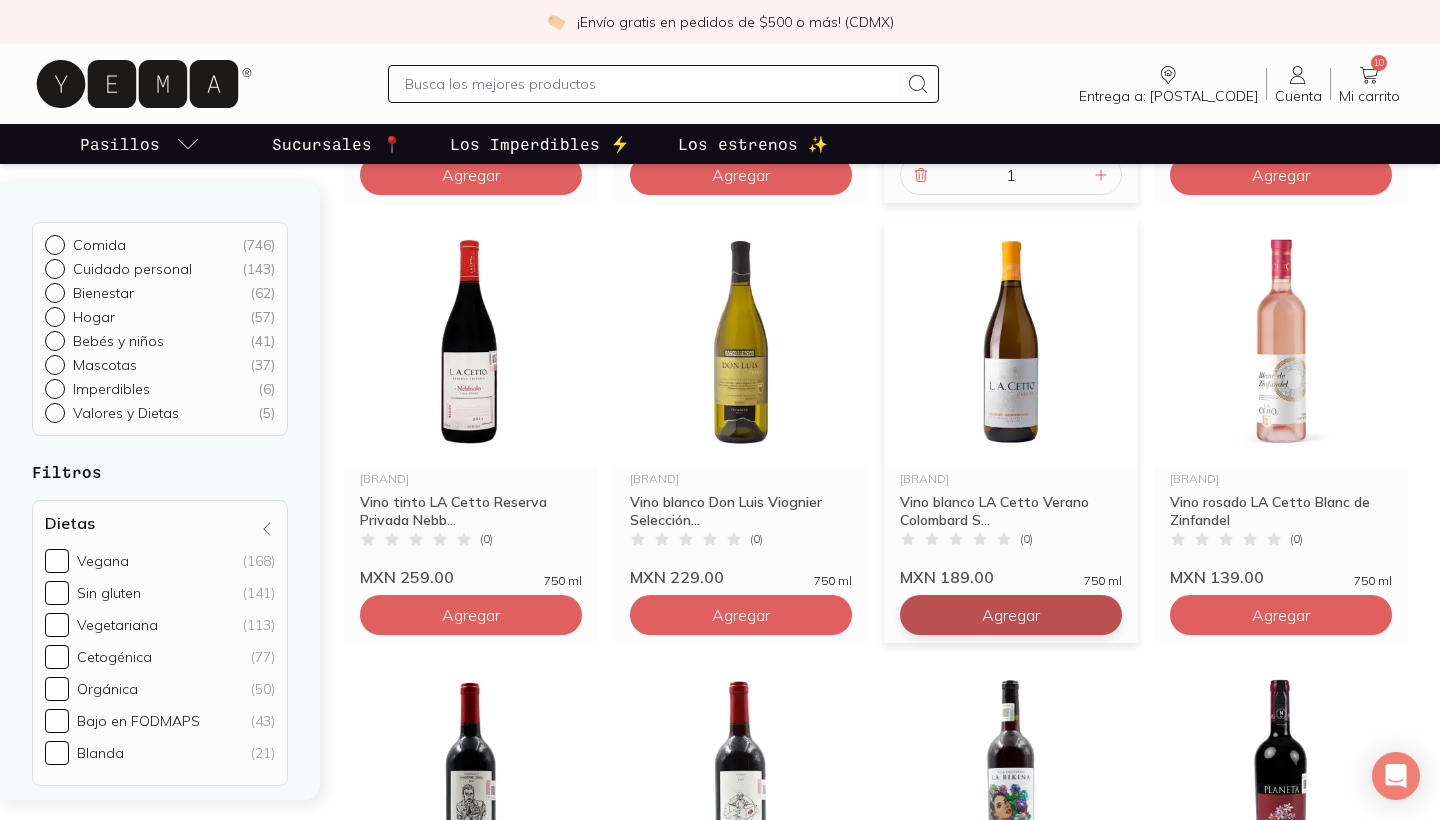click on "Agregar" at bounding box center (471, -1145) 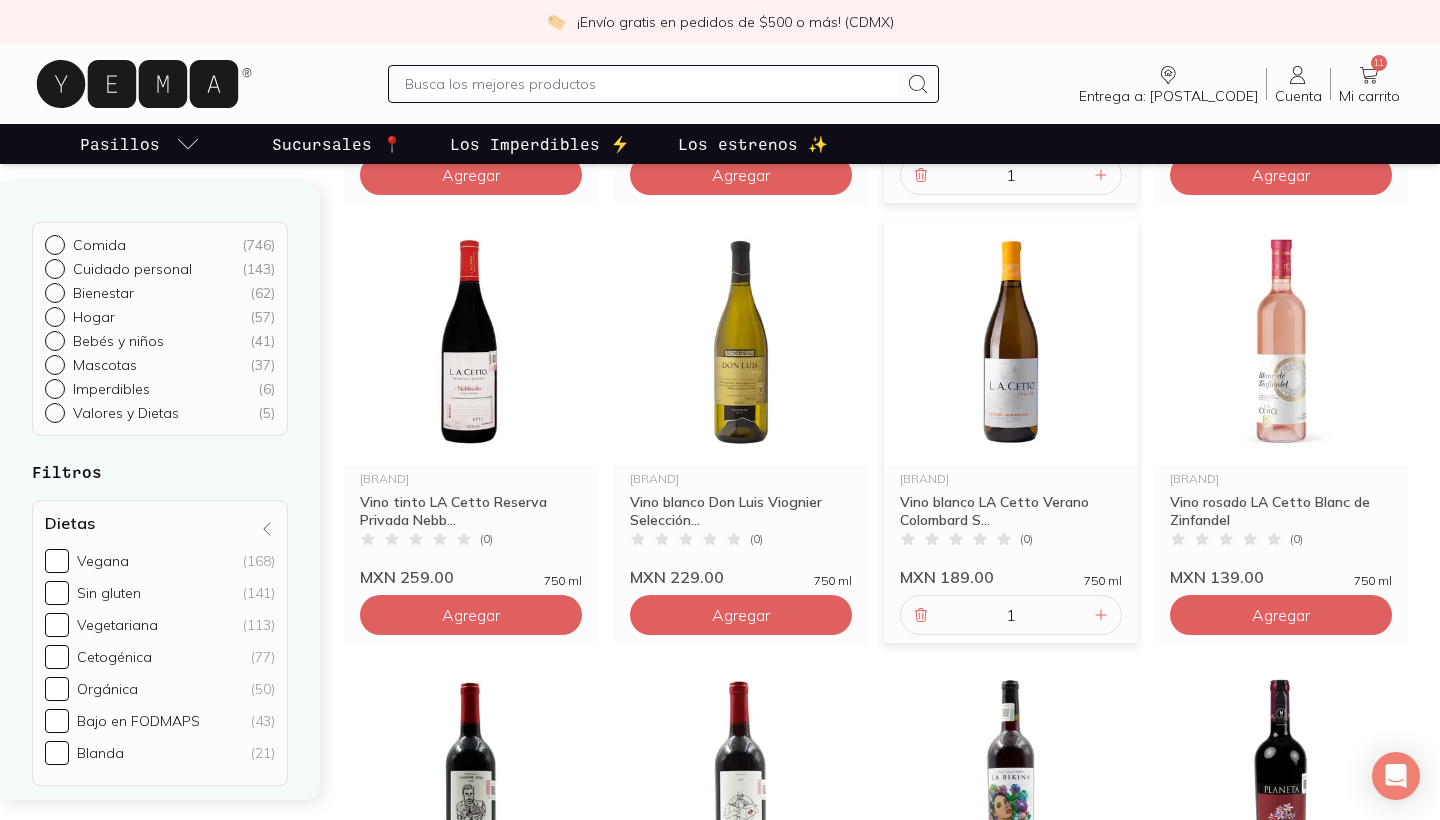click on "1" at bounding box center (1011, 615) 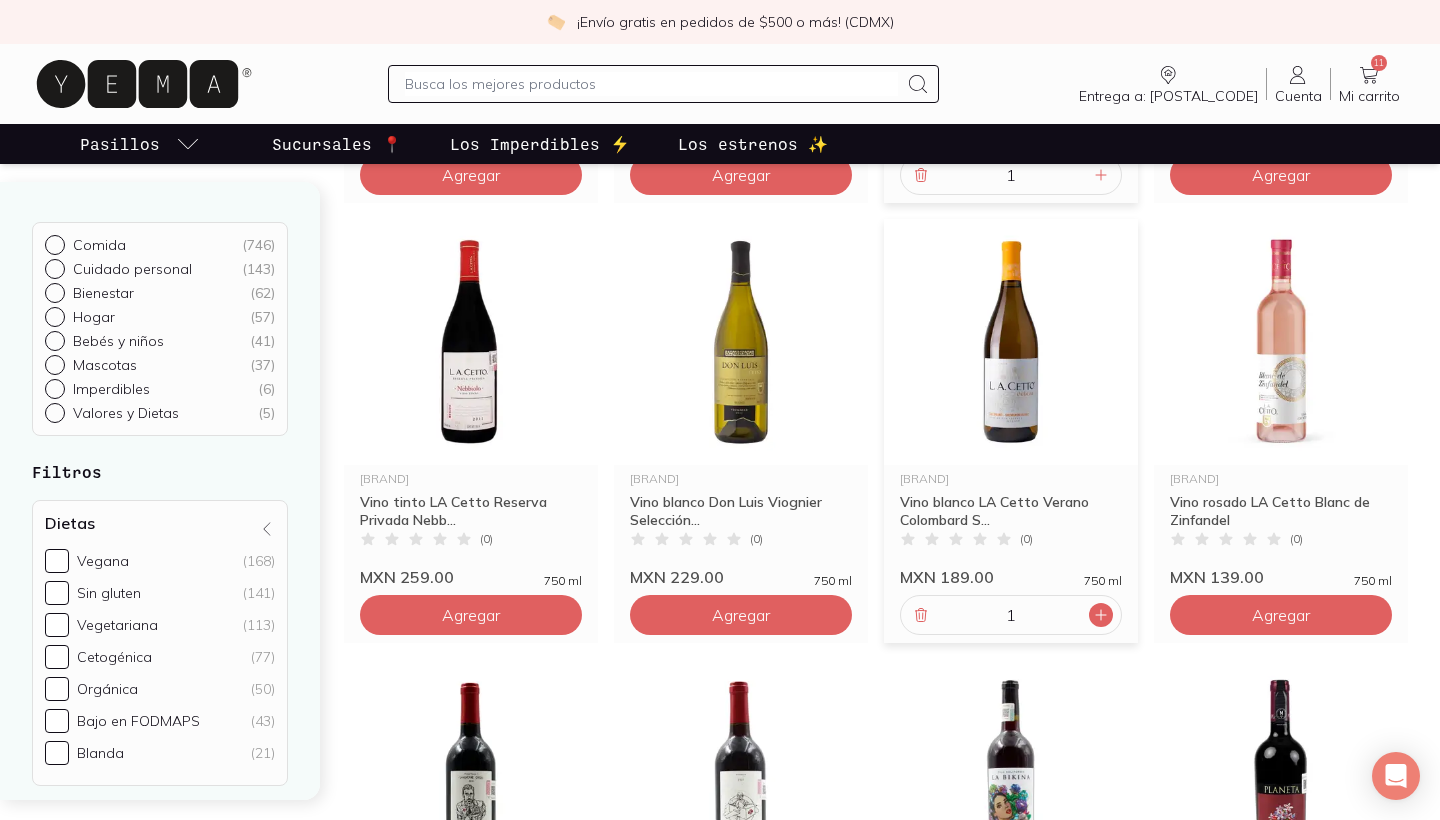 click 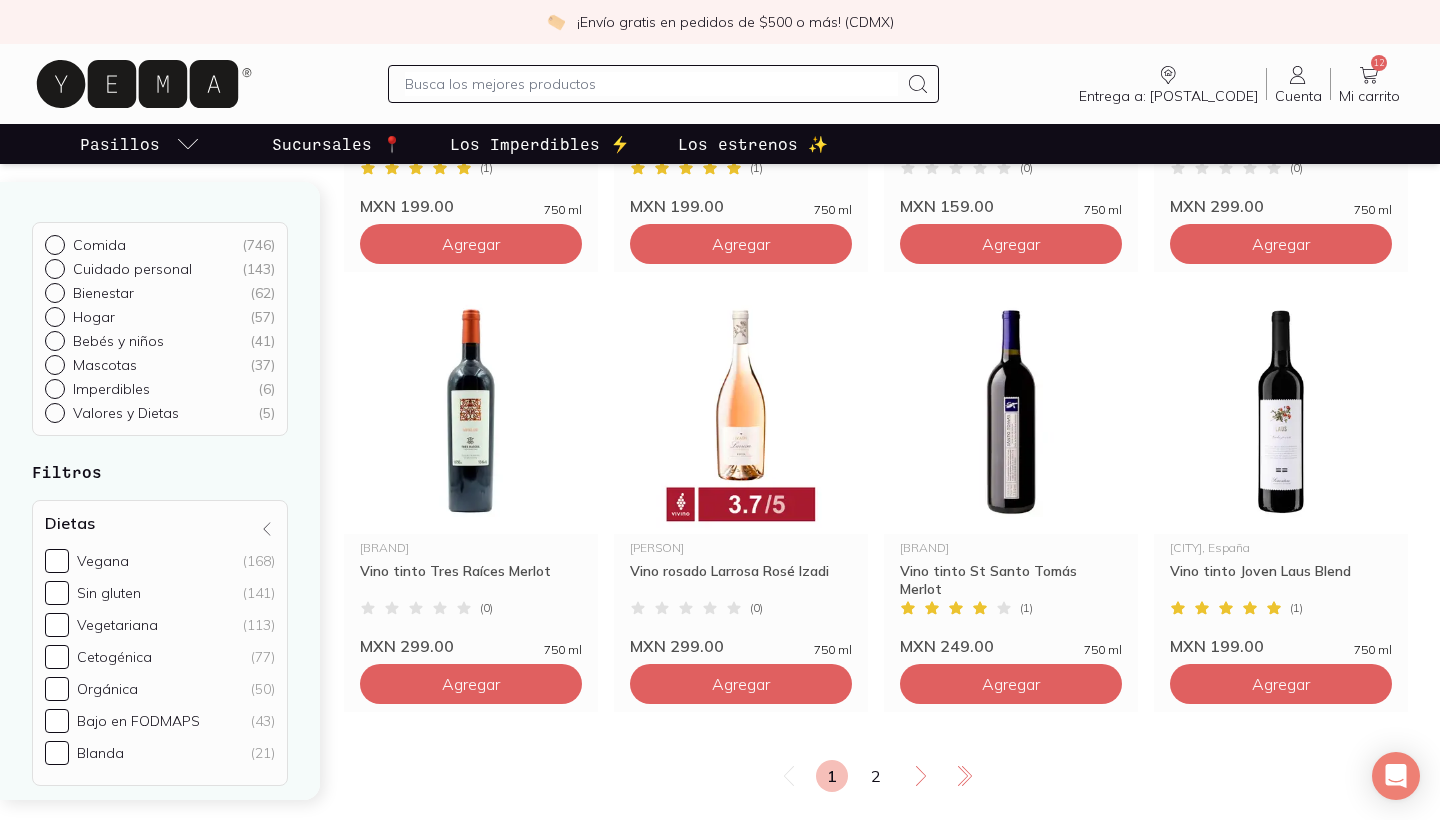scroll, scrollTop: 3286, scrollLeft: 0, axis: vertical 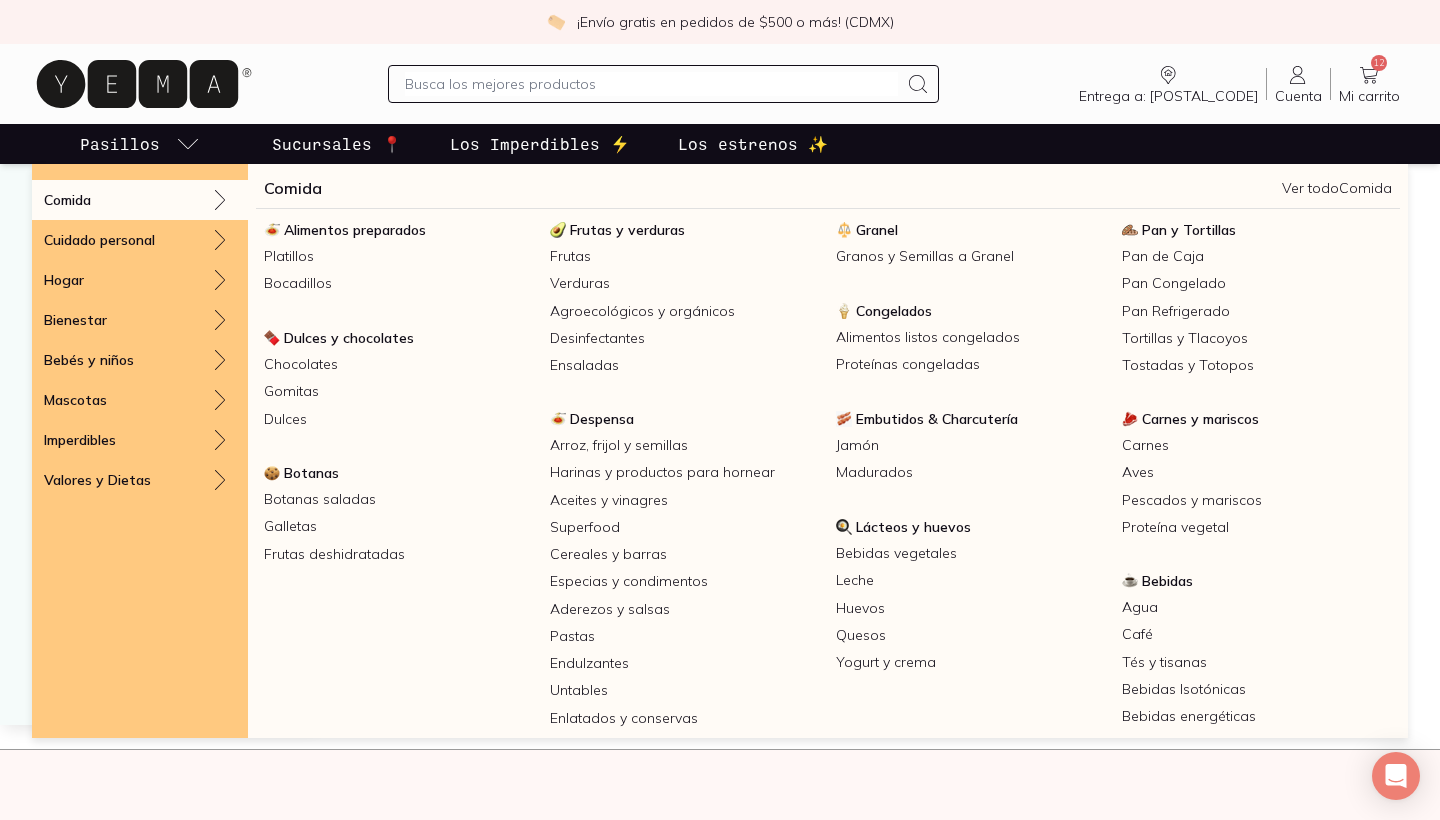 click on "Comida" at bounding box center [140, 200] 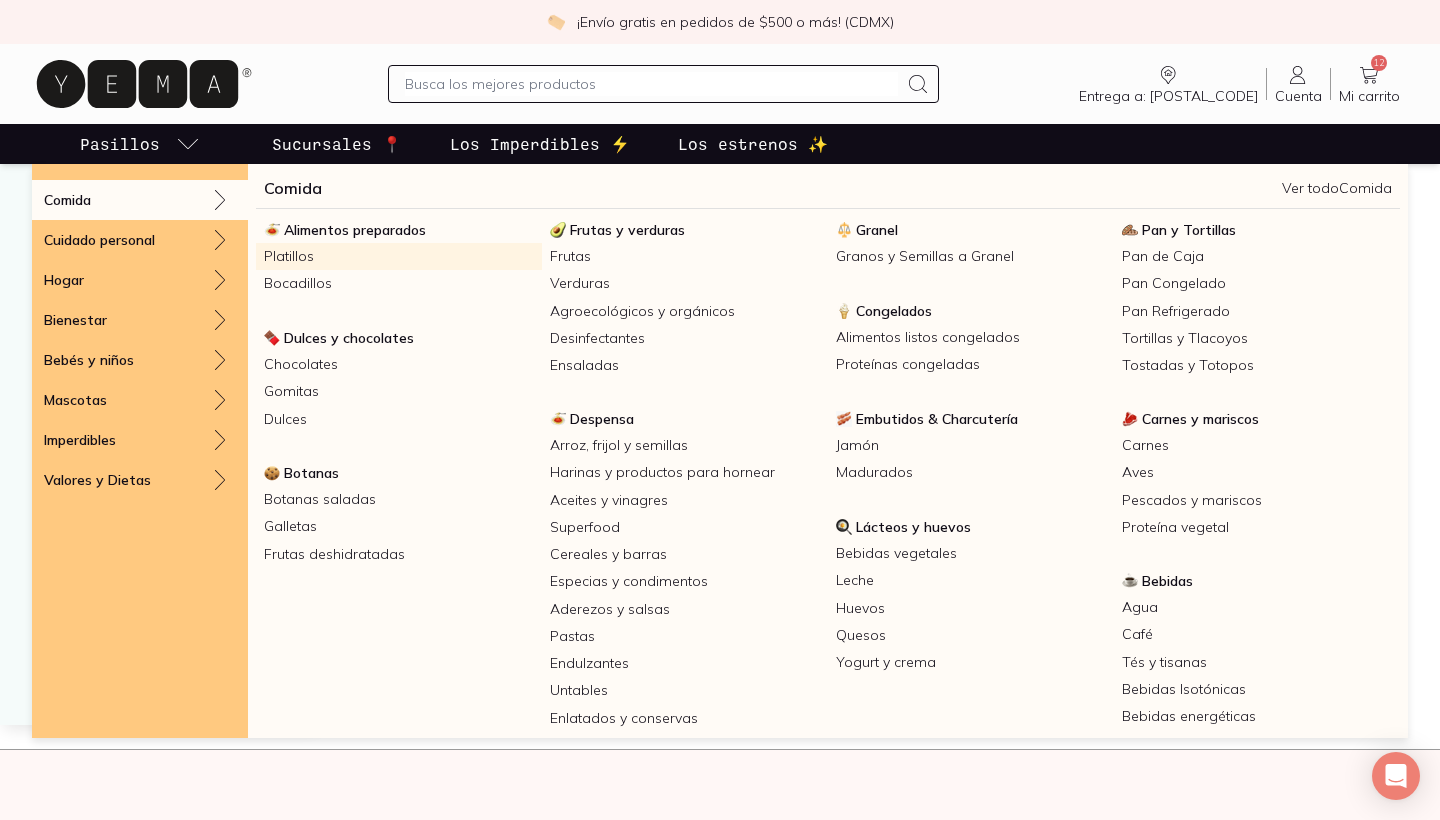 click on "Platillos" at bounding box center (399, 256) 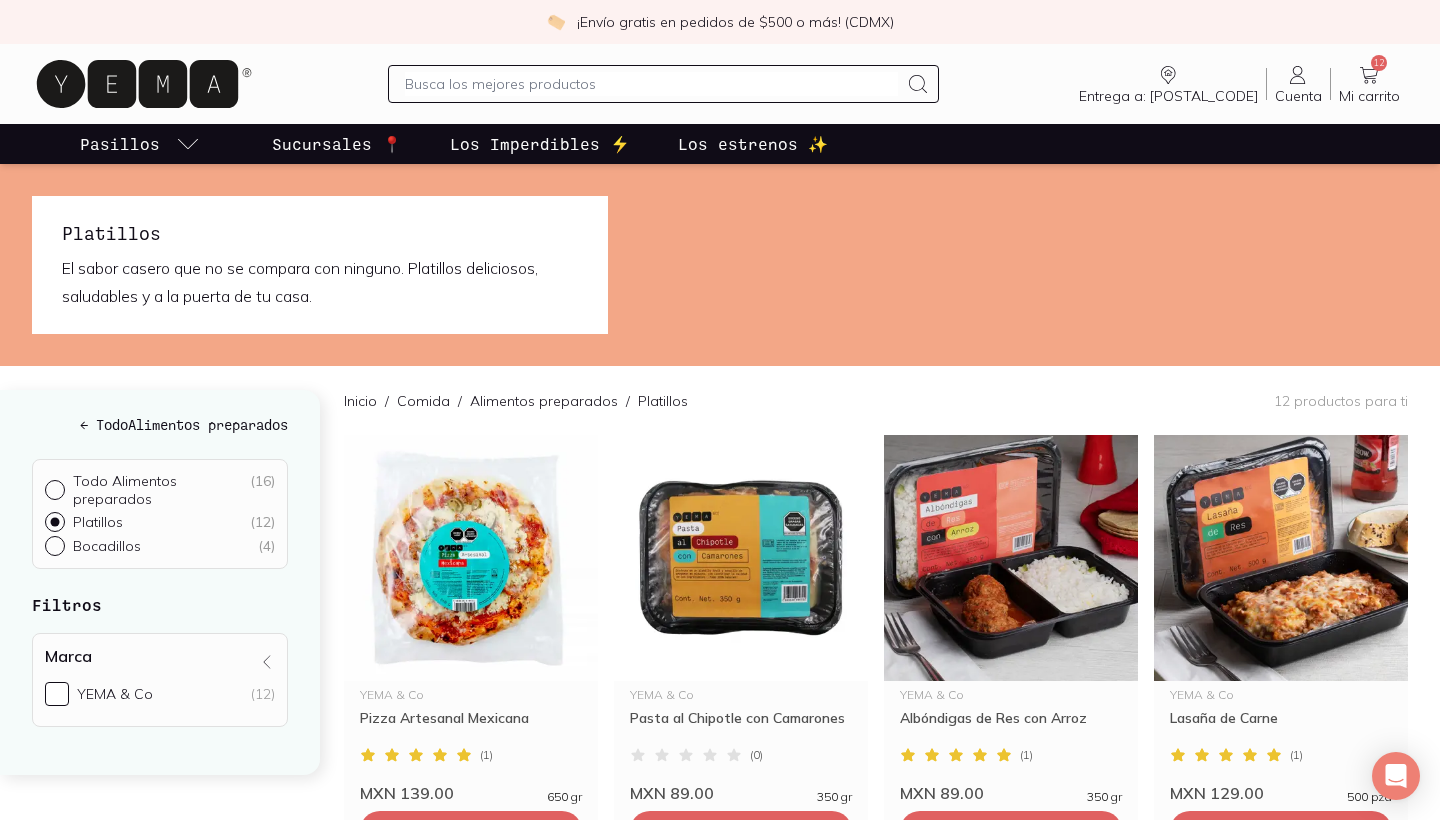 scroll, scrollTop: 0, scrollLeft: 0, axis: both 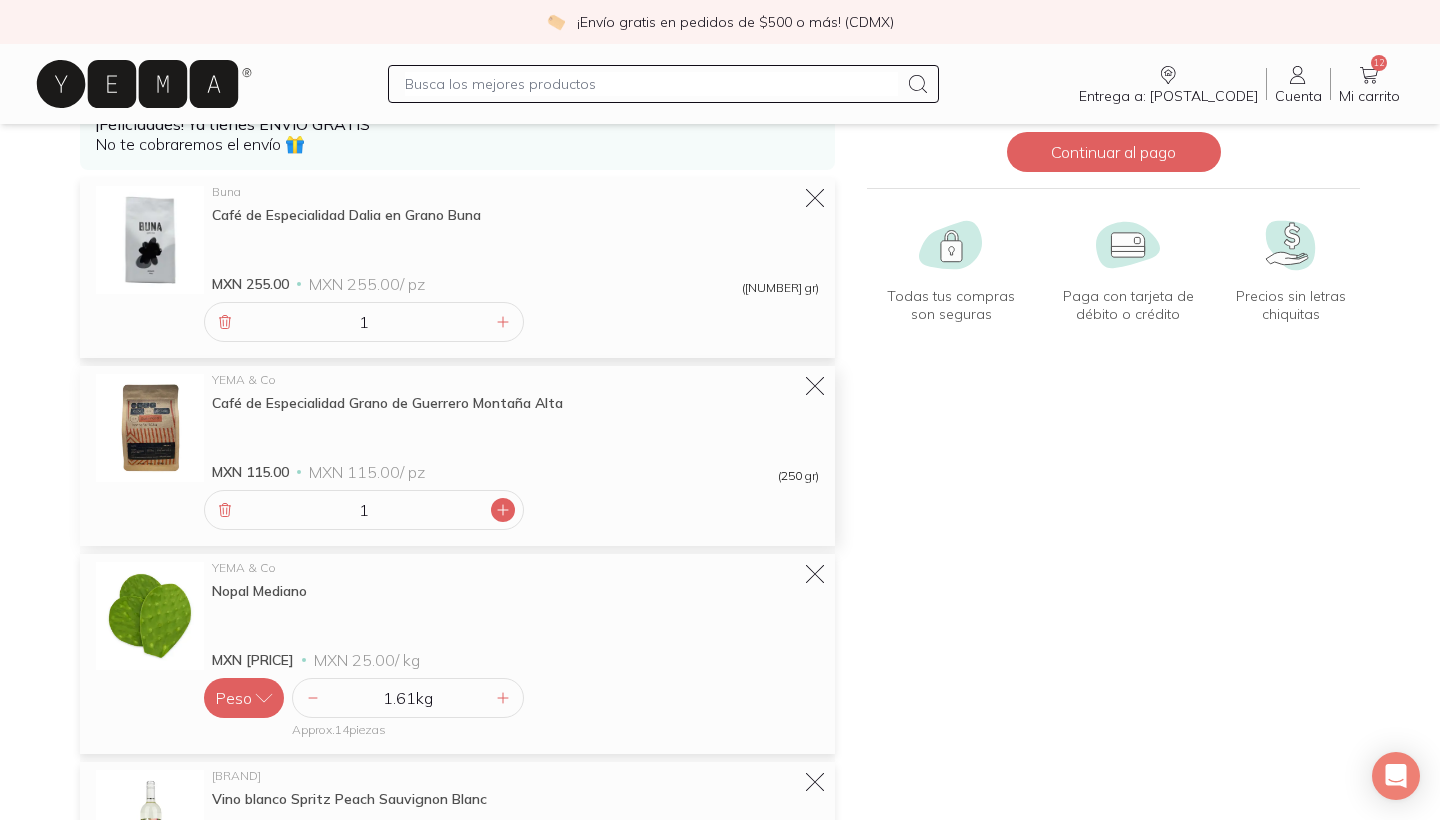 click 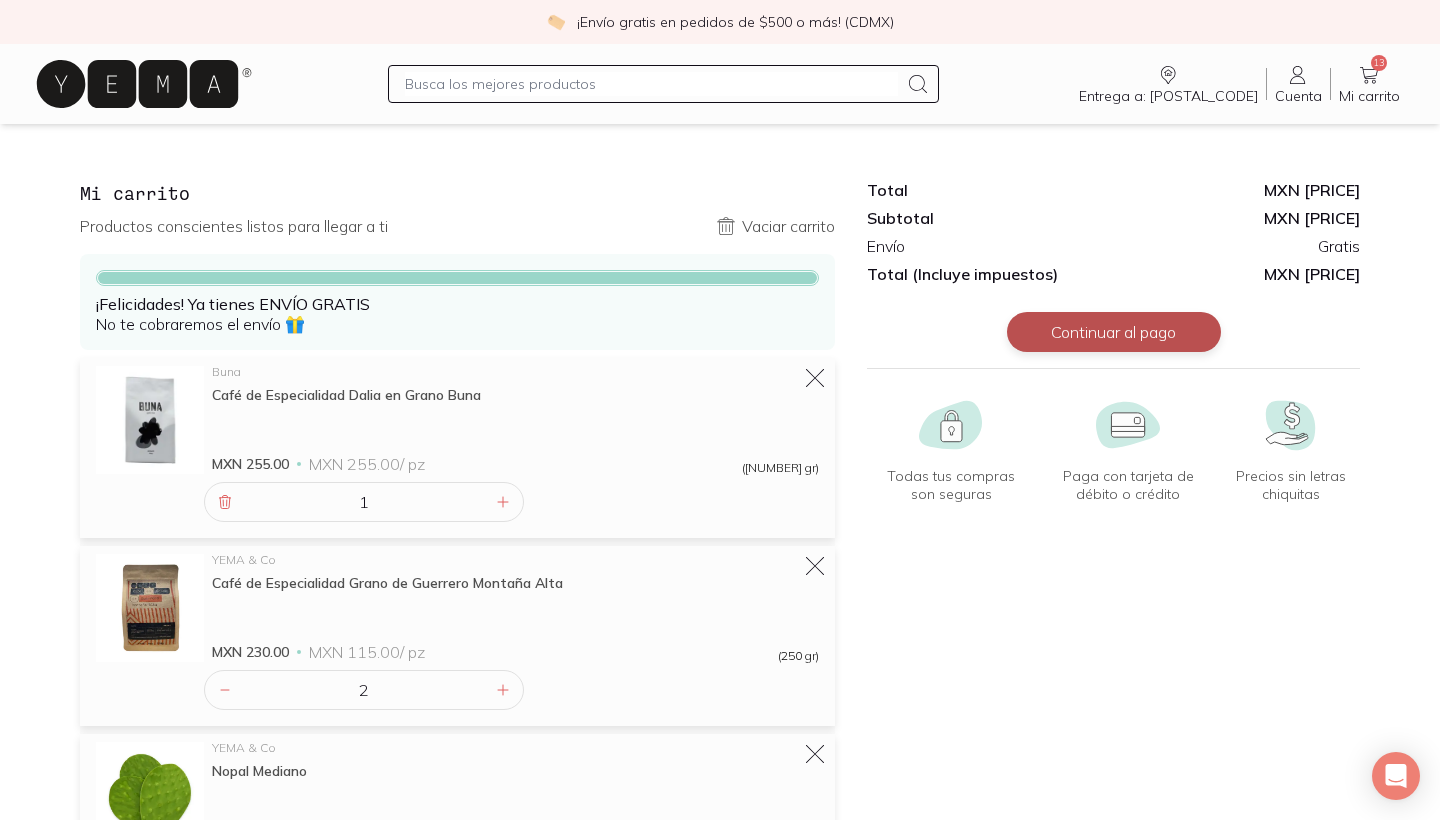 scroll, scrollTop: 0, scrollLeft: 0, axis: both 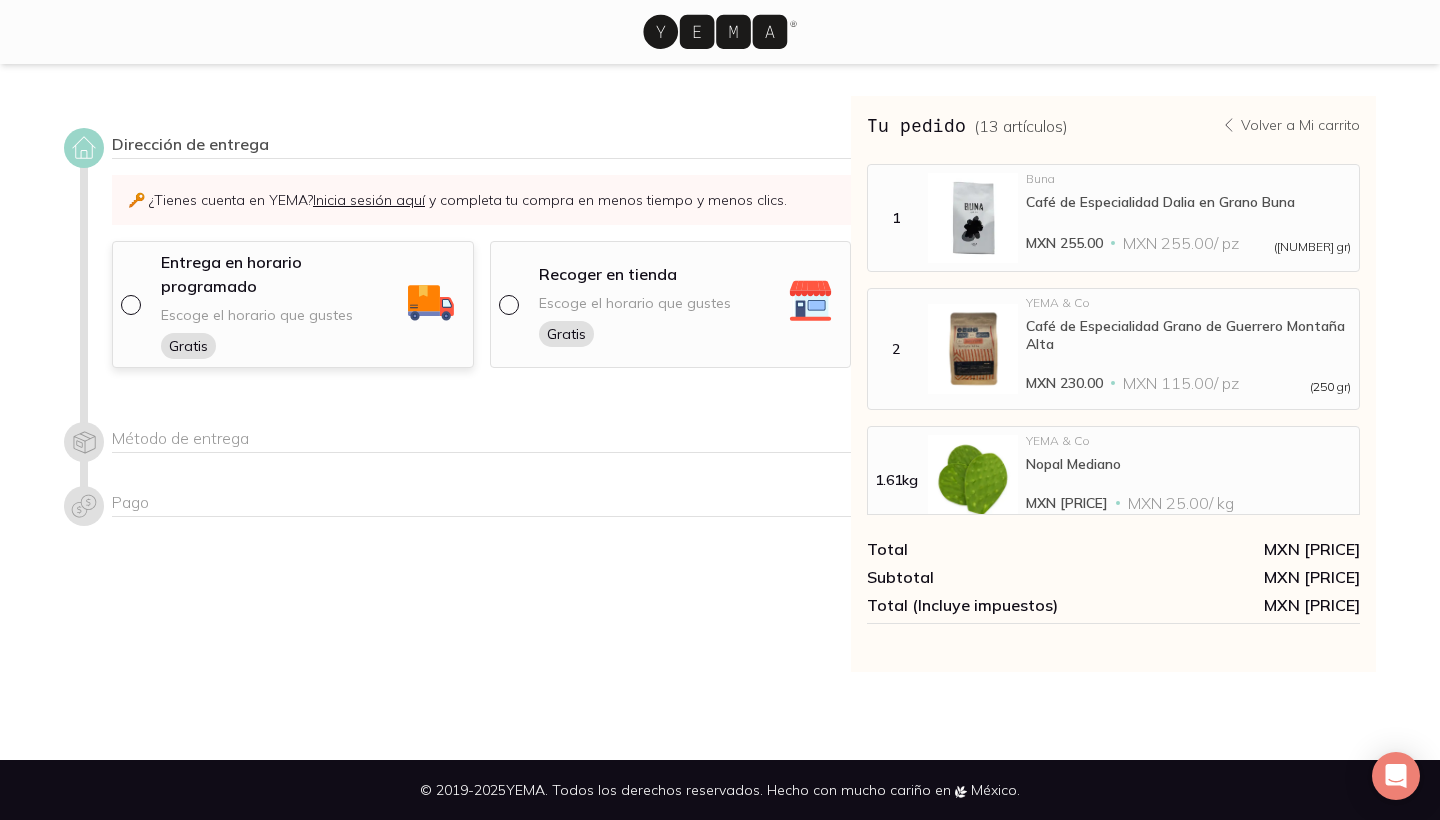 click at bounding box center [129, 303] 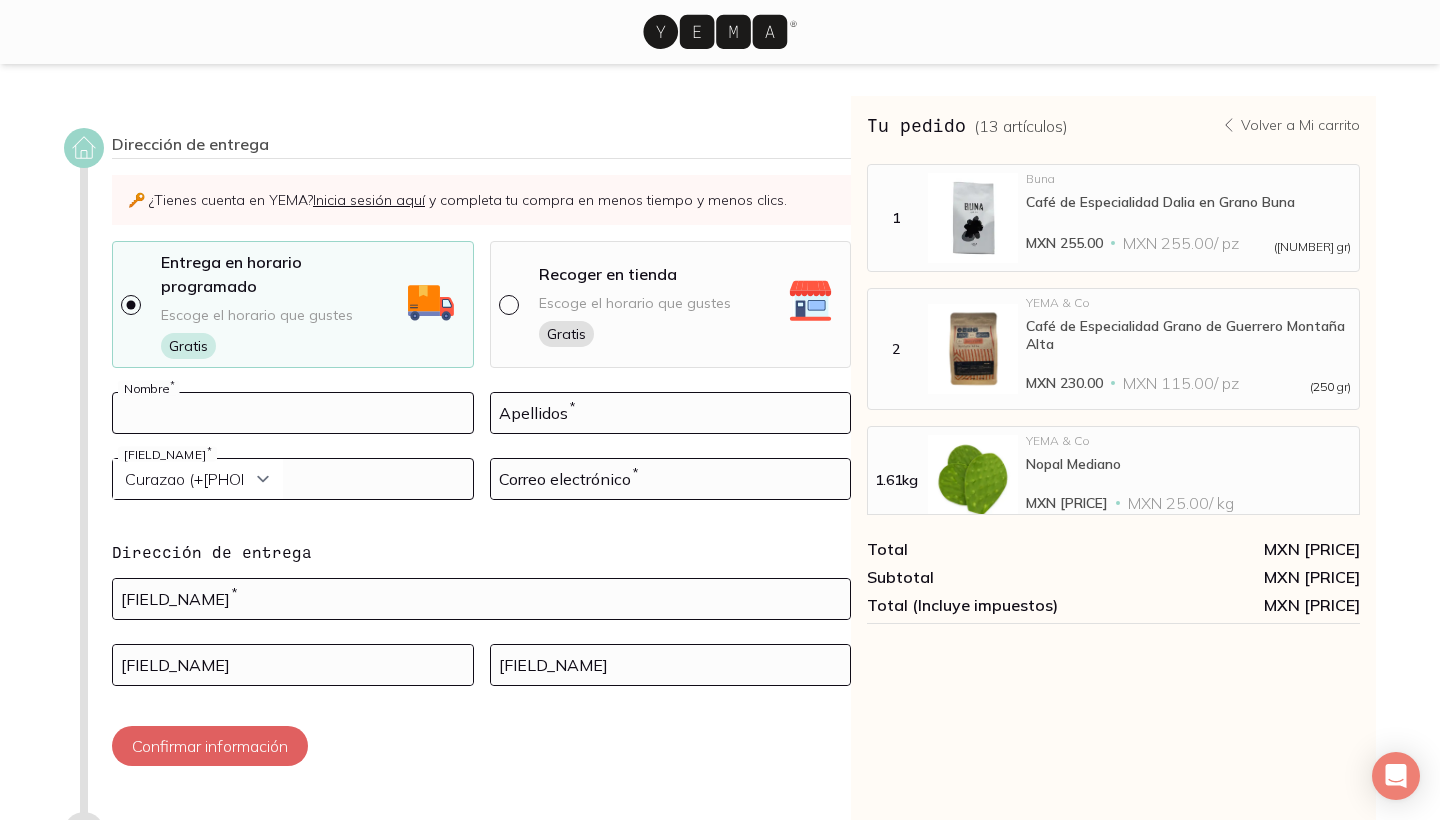 scroll, scrollTop: 0, scrollLeft: 0, axis: both 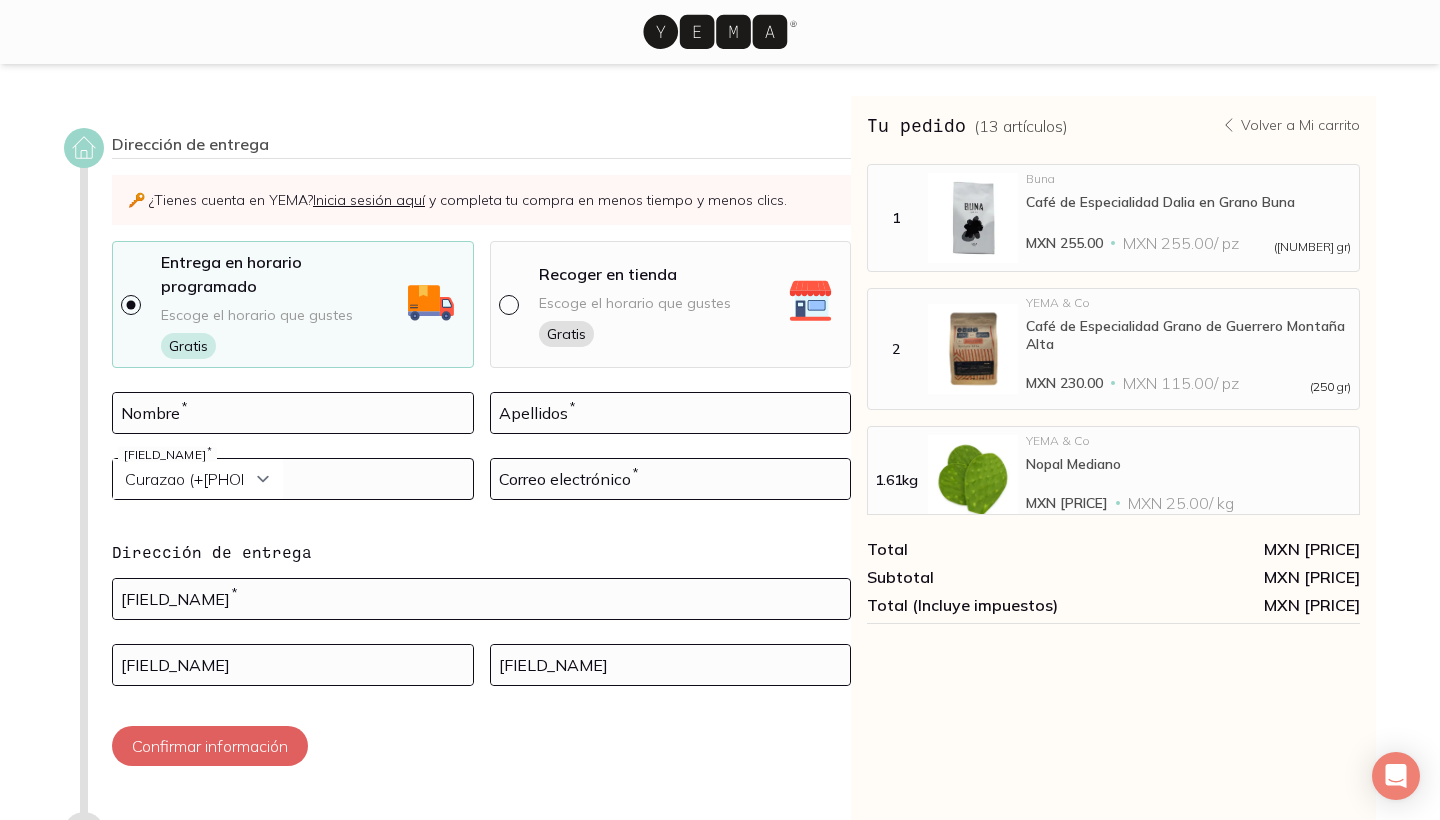 click 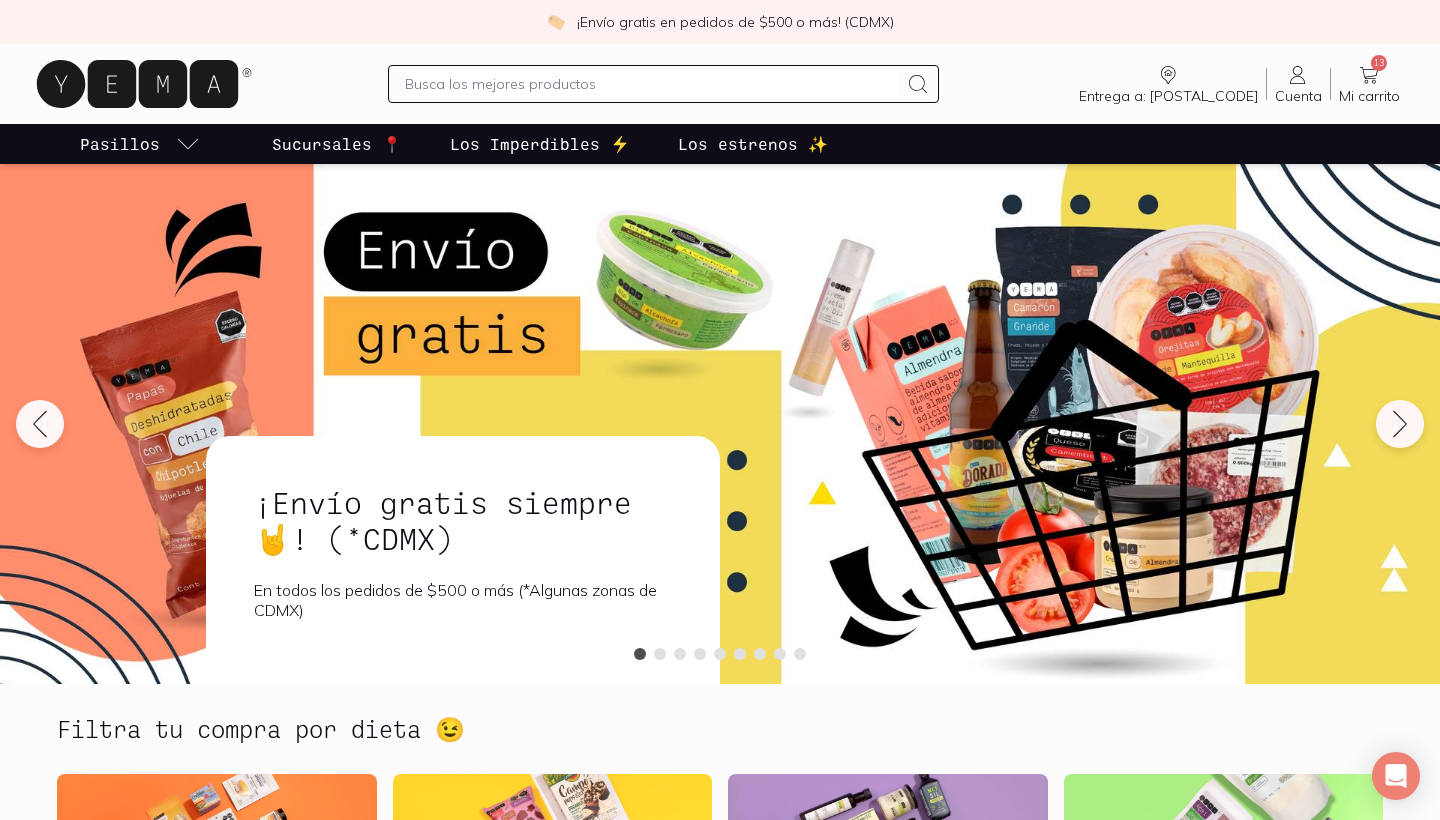 click 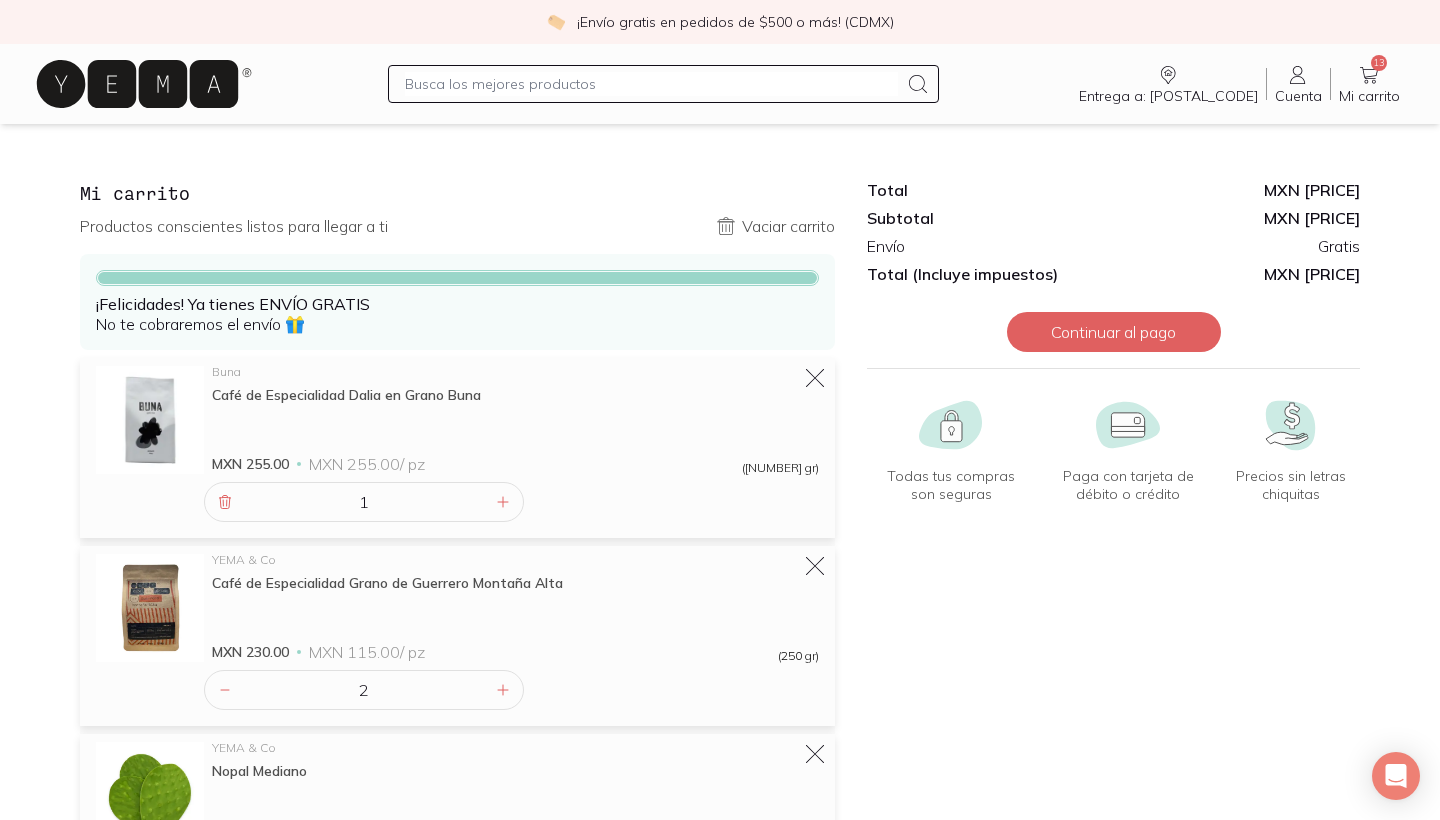 click on "Cuenta" at bounding box center [1298, 96] 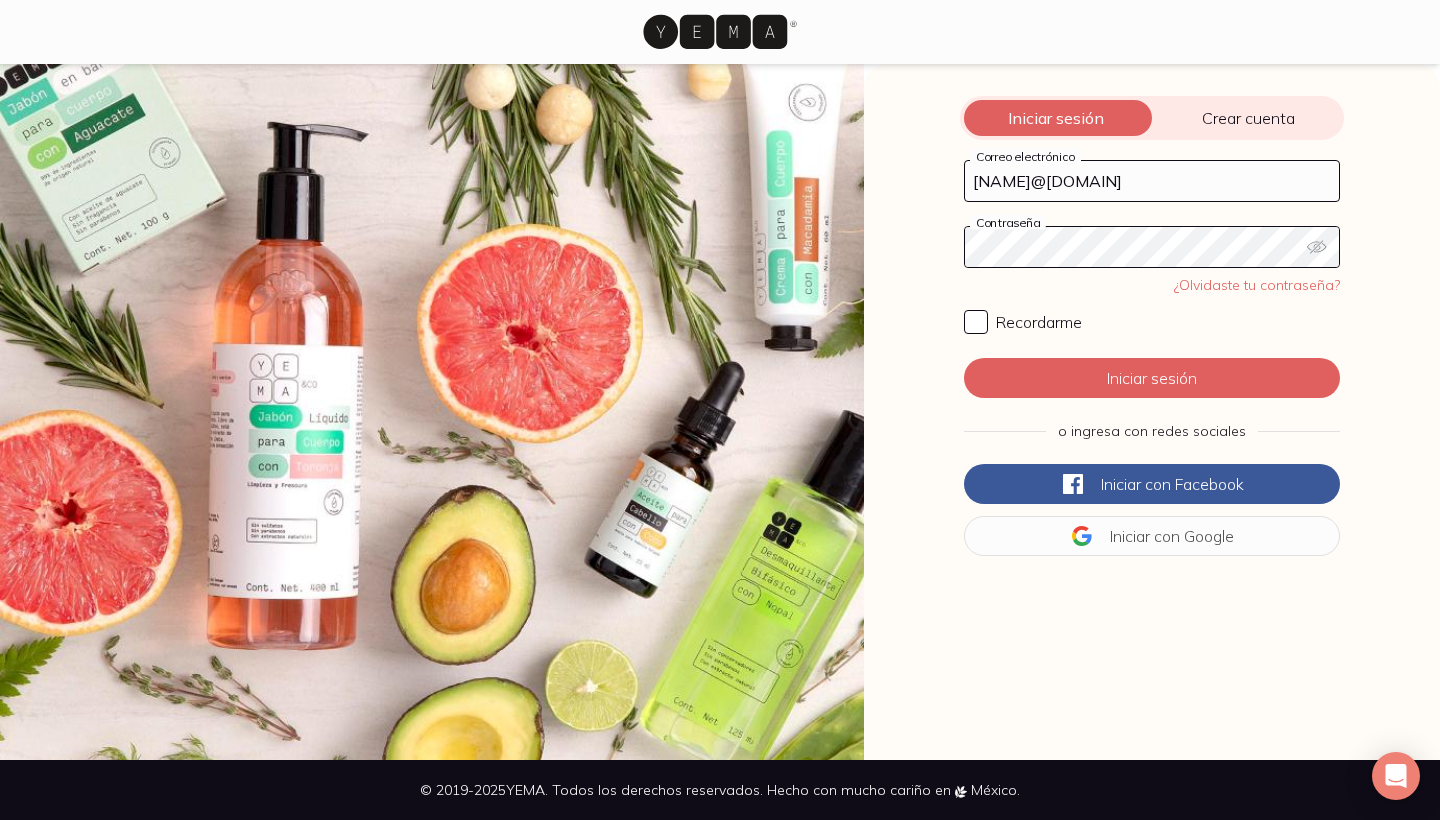 click on "Iniciar sesión" at bounding box center [1152, 378] 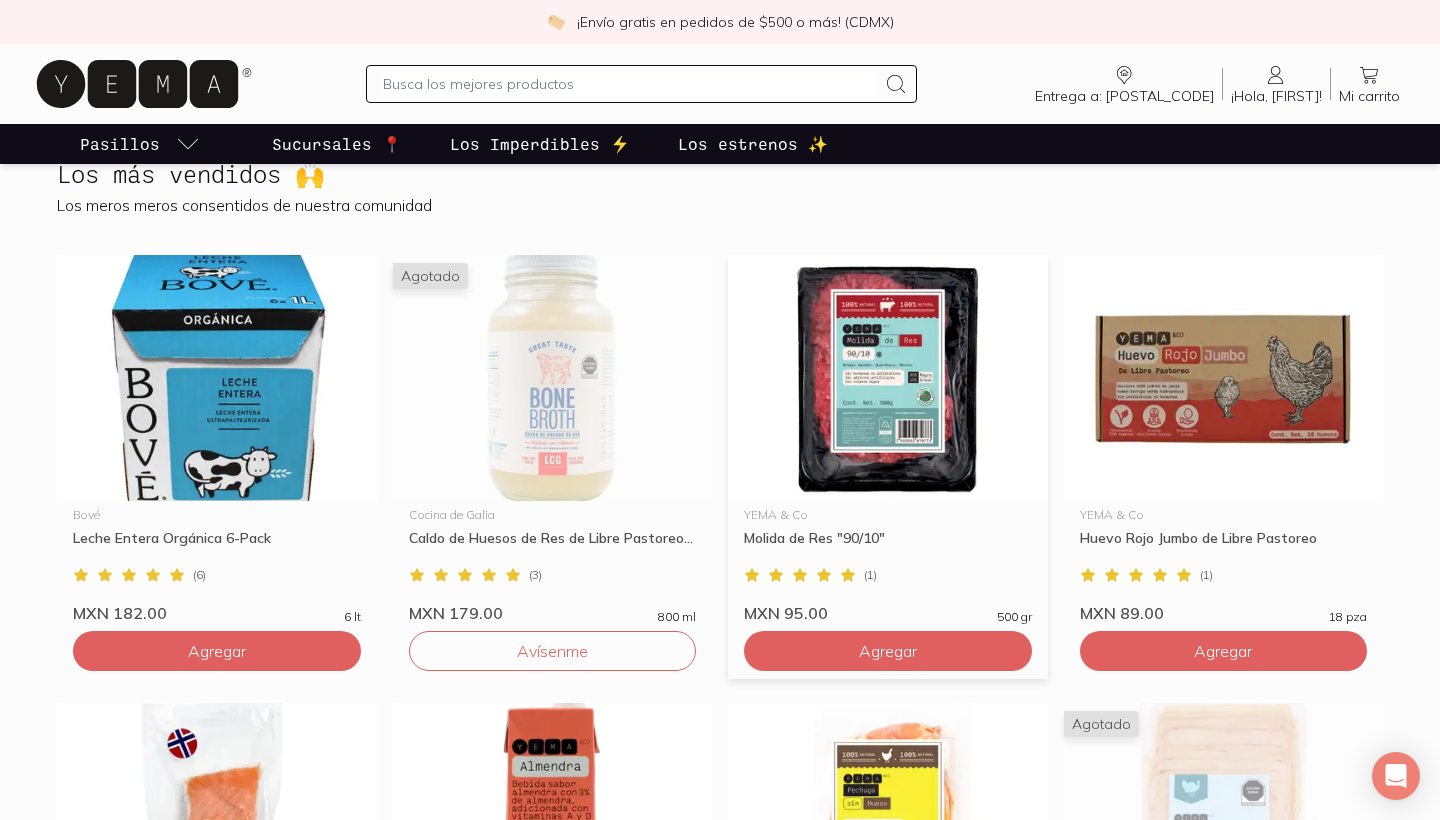 scroll, scrollTop: 853, scrollLeft: 0, axis: vertical 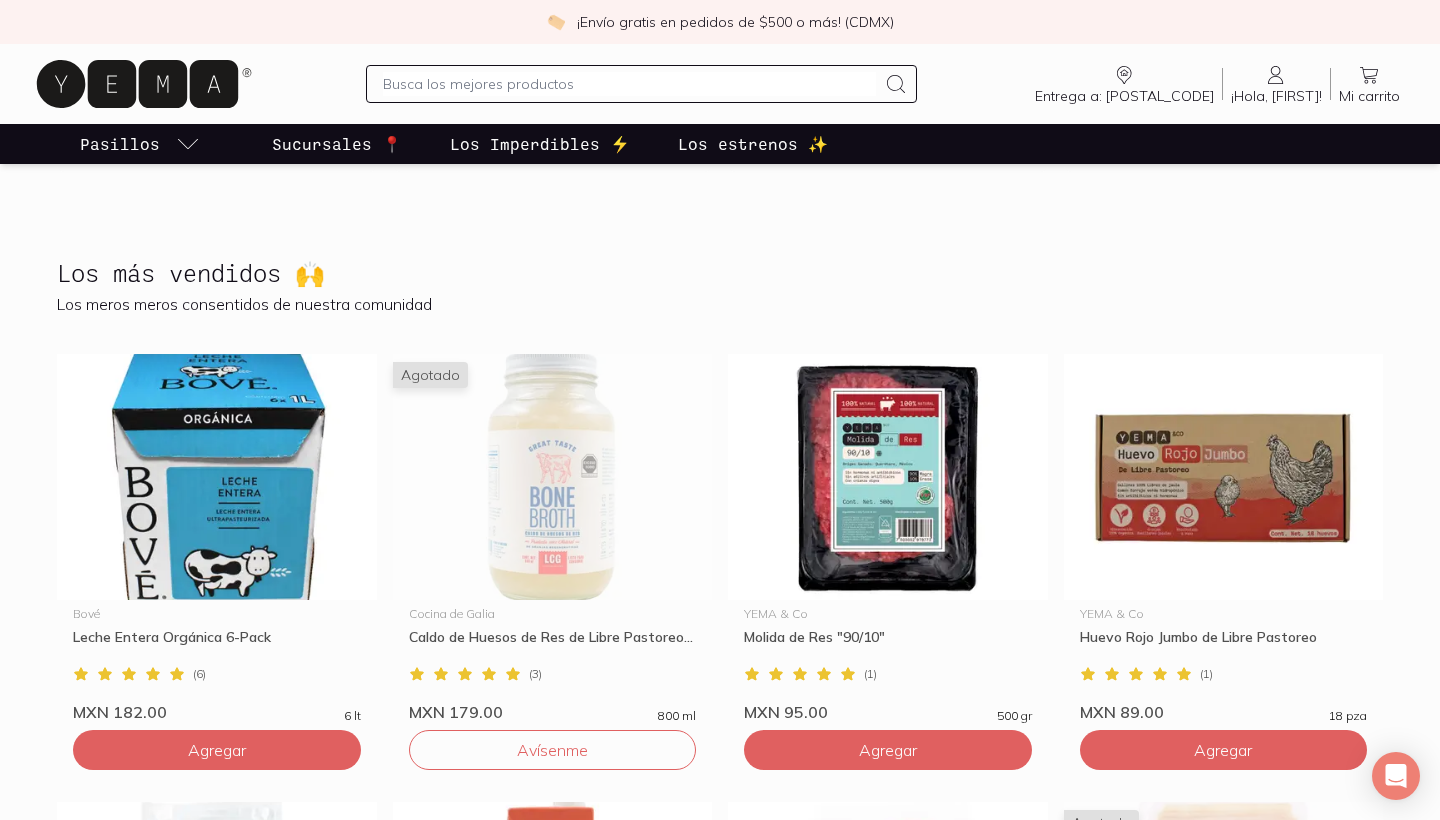 click at bounding box center [629, 84] 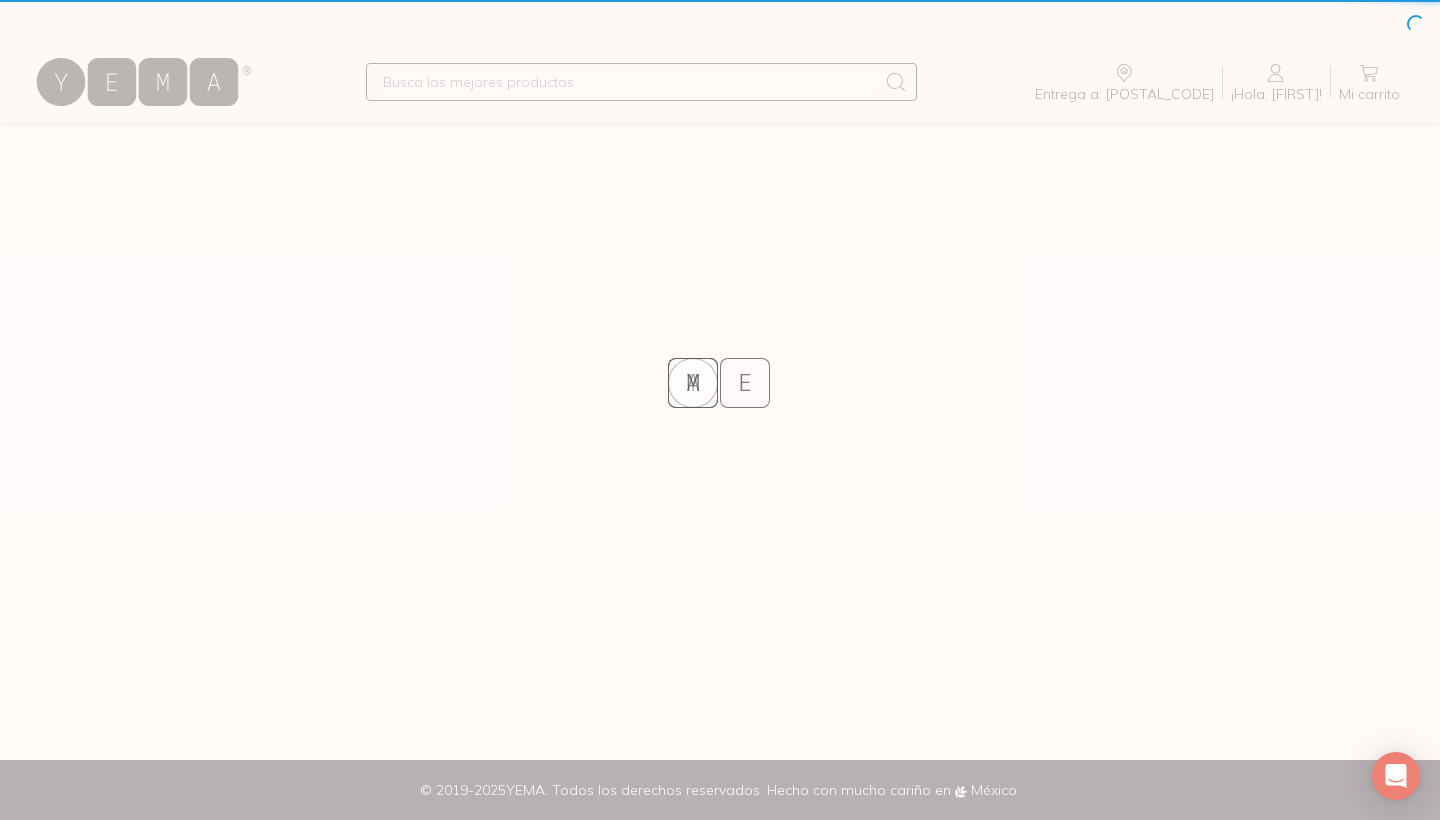 scroll, scrollTop: 0, scrollLeft: 0, axis: both 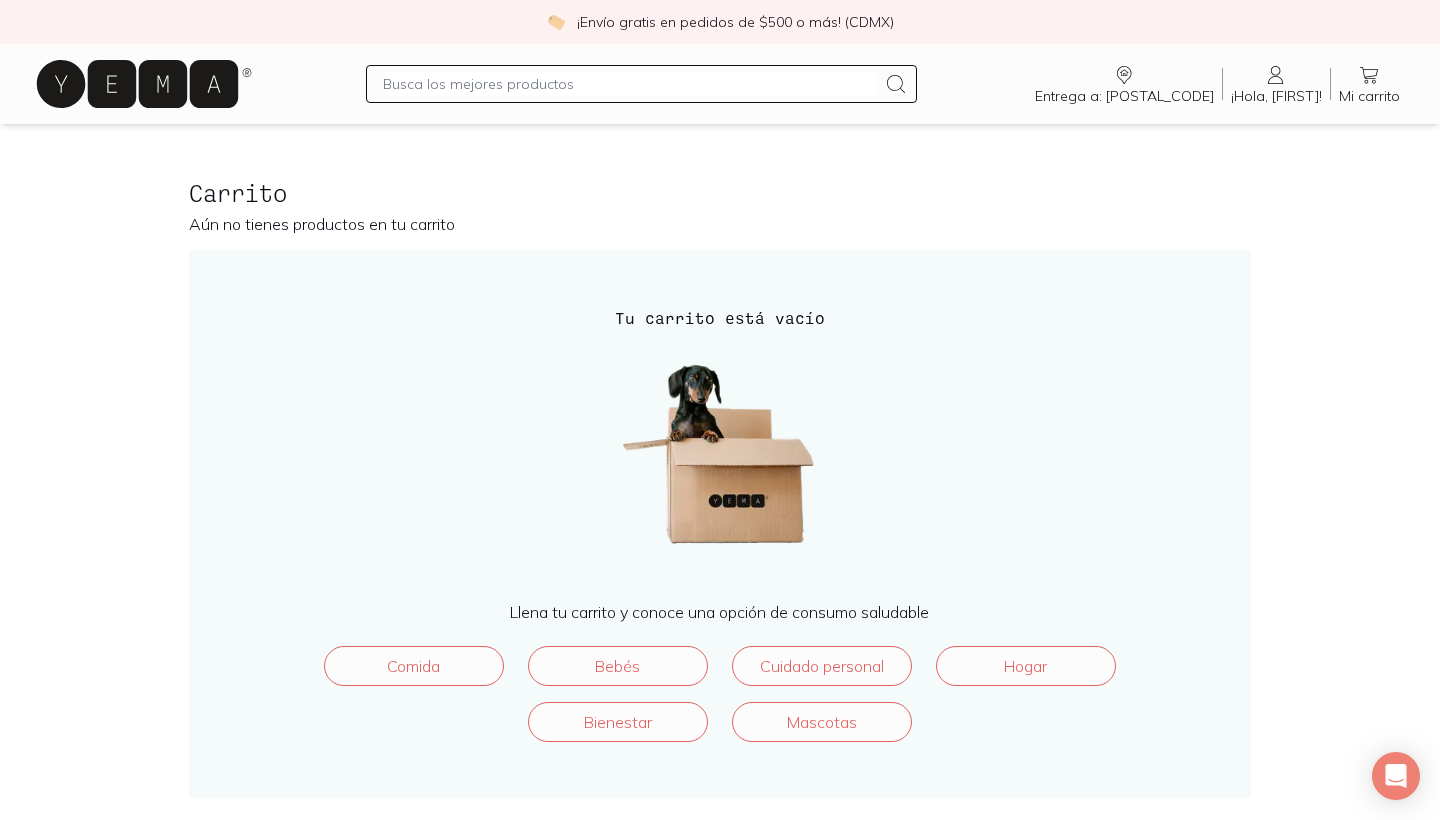 click at bounding box center [641, 84] 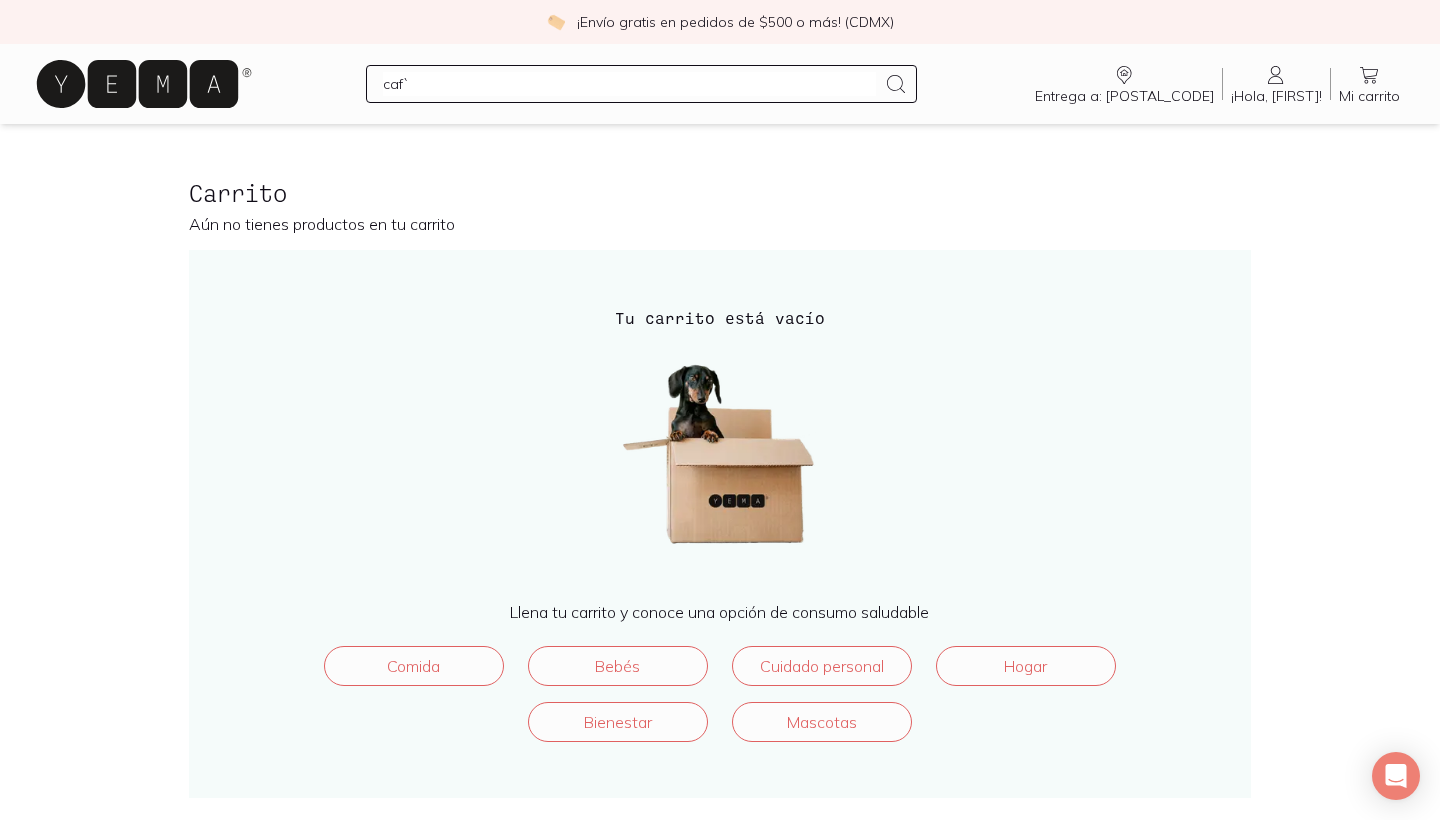 type on "cafè" 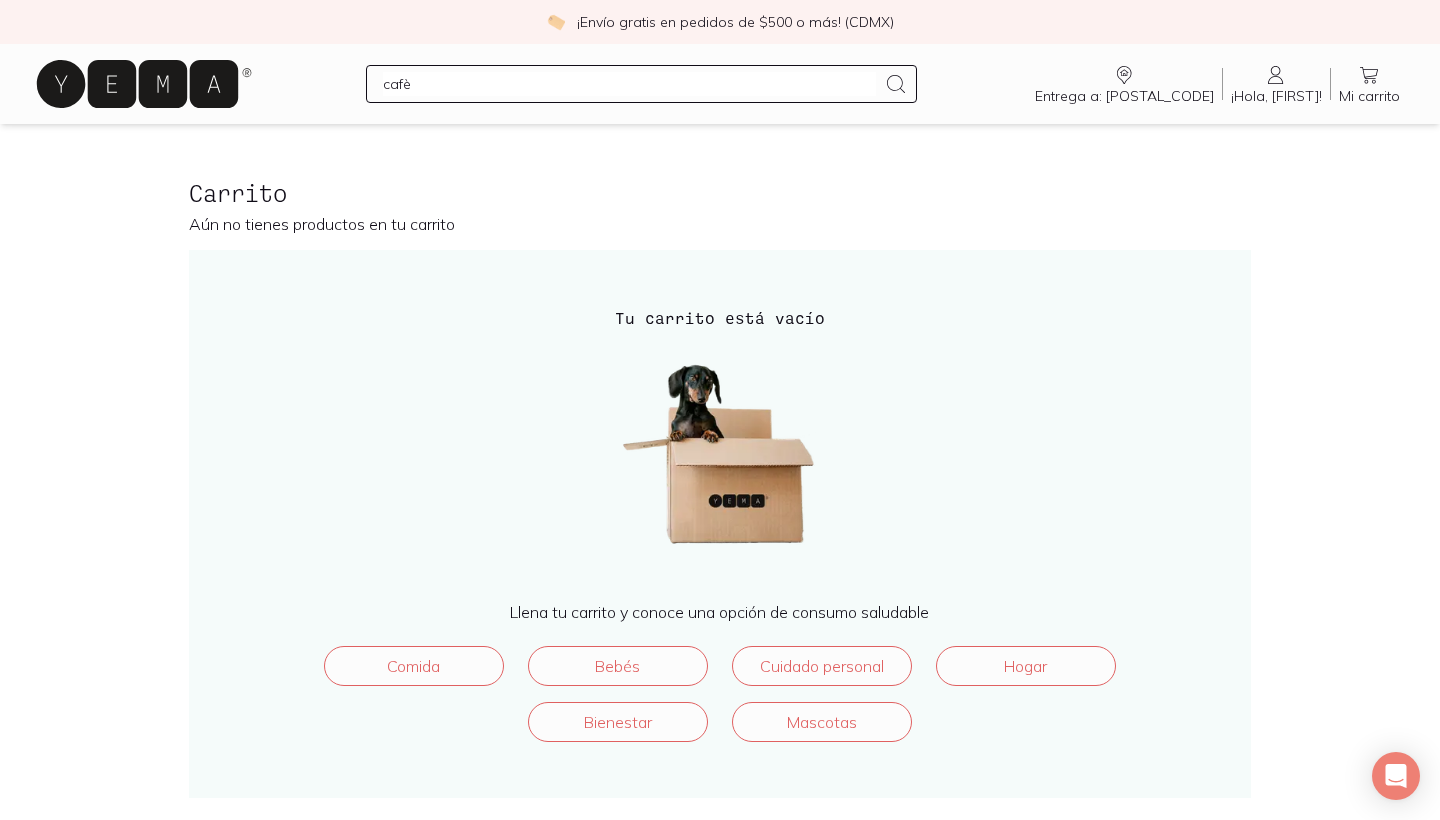 type 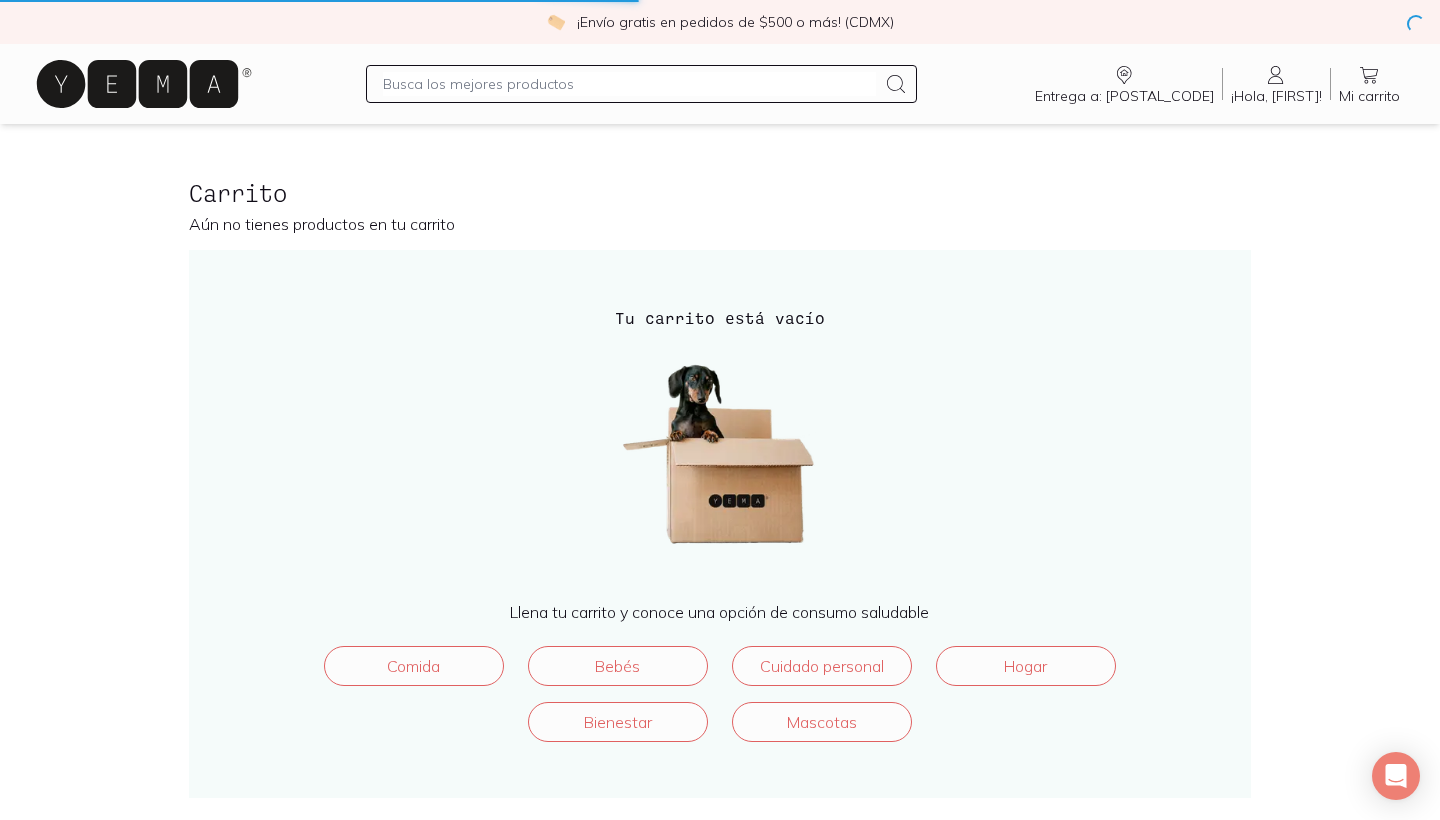 click at bounding box center [629, 84] 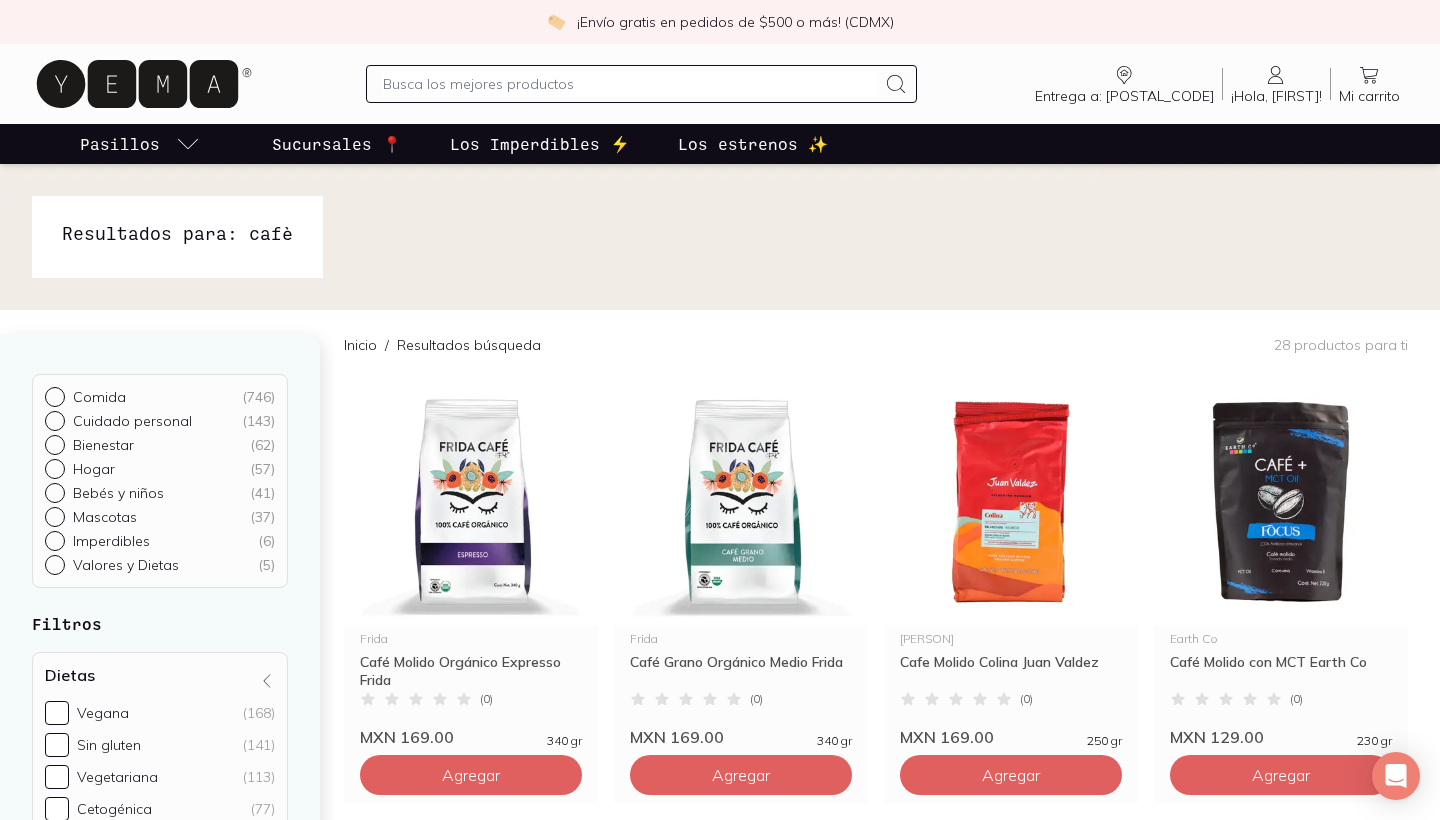 click at bounding box center [629, 84] 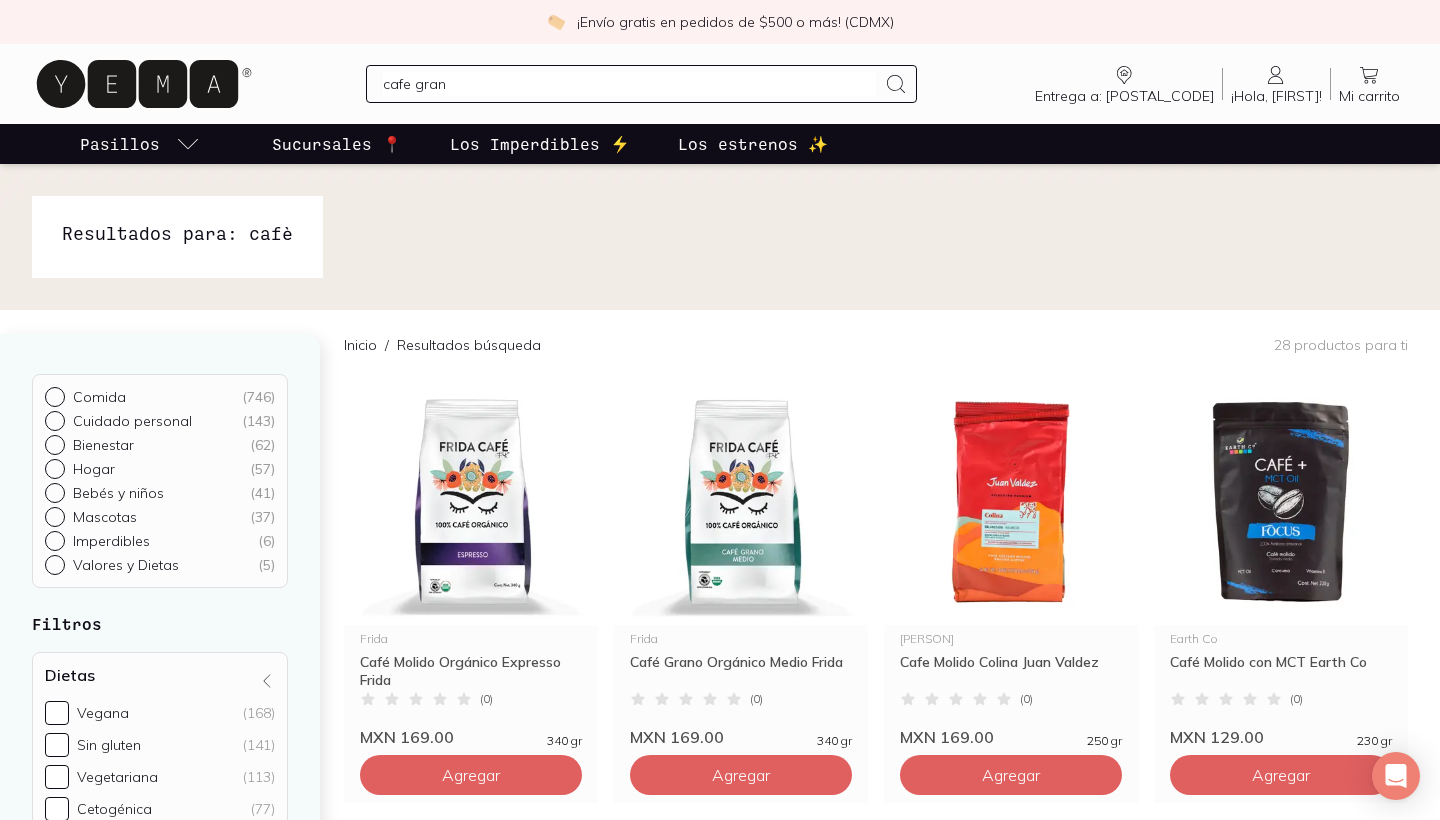 type on "cafe grano" 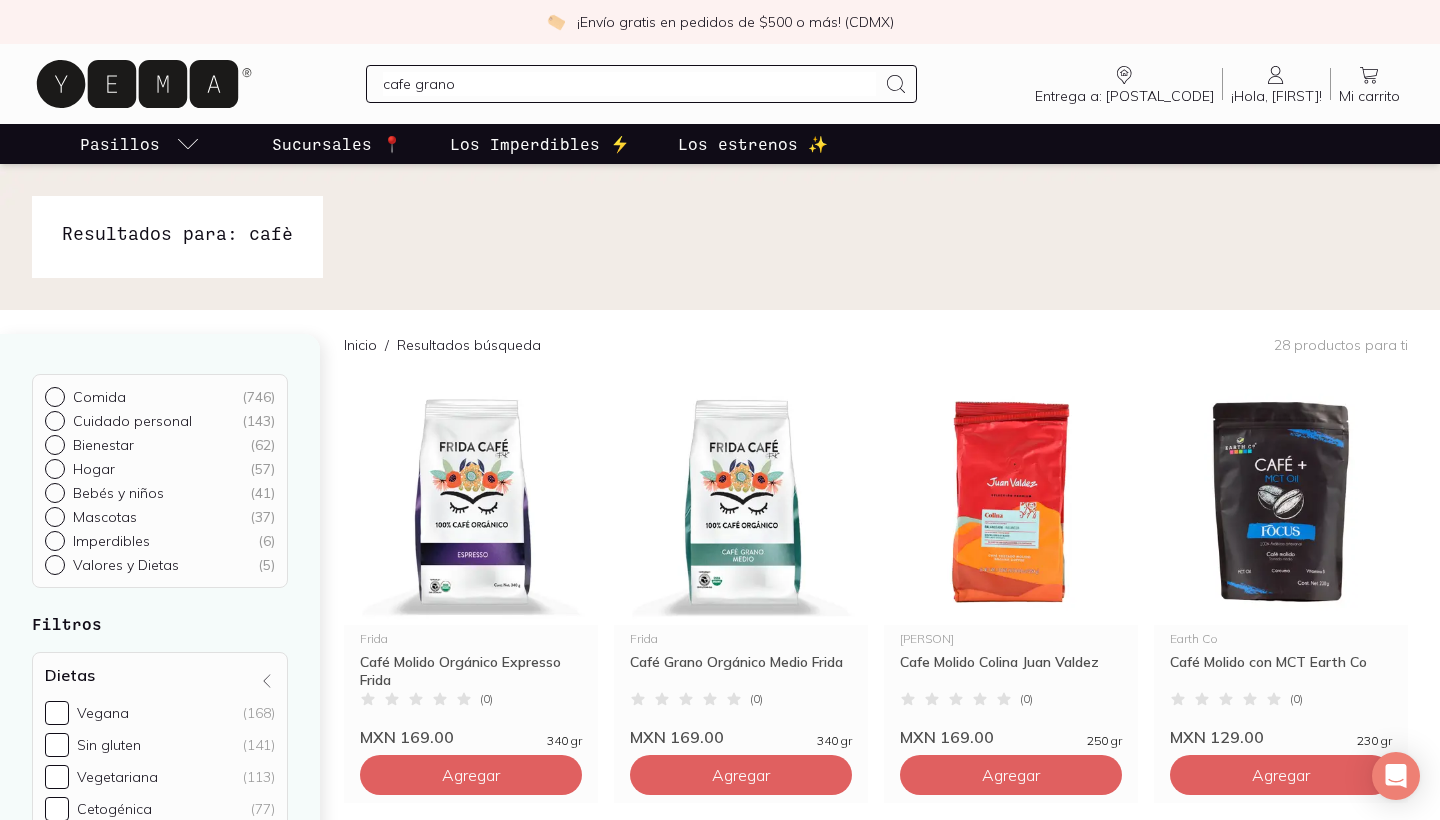 type 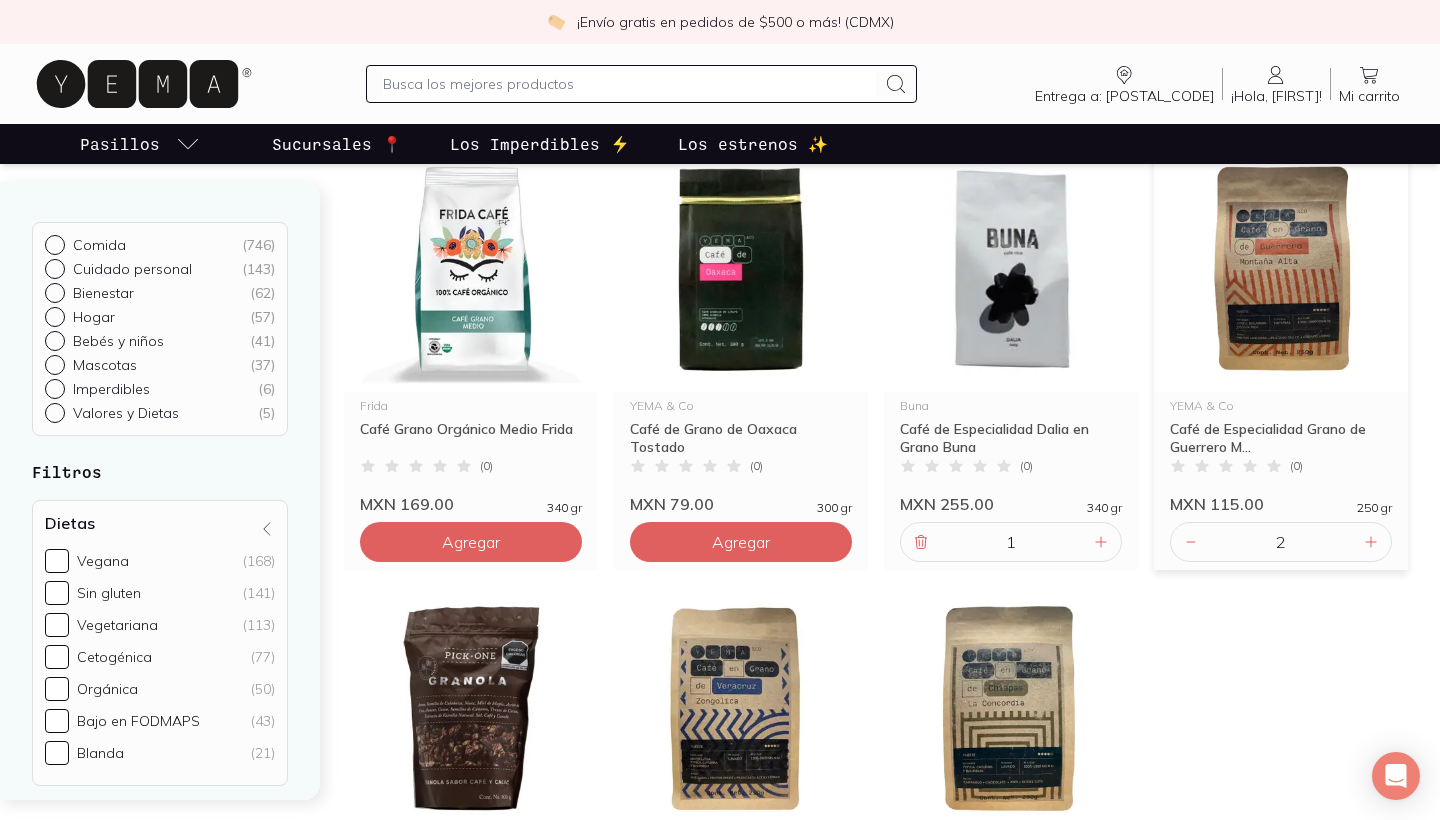 scroll, scrollTop: 239, scrollLeft: 0, axis: vertical 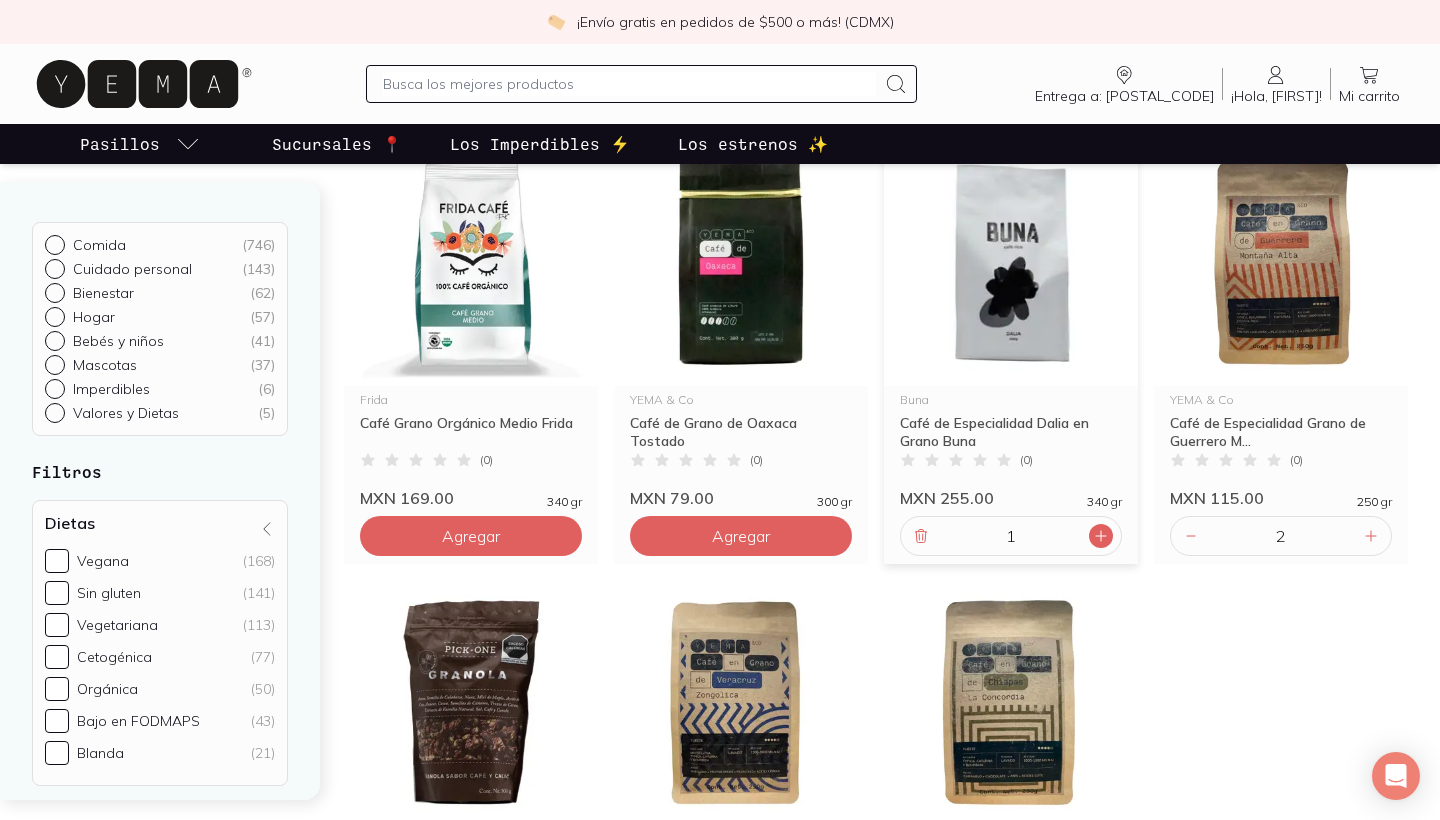 click 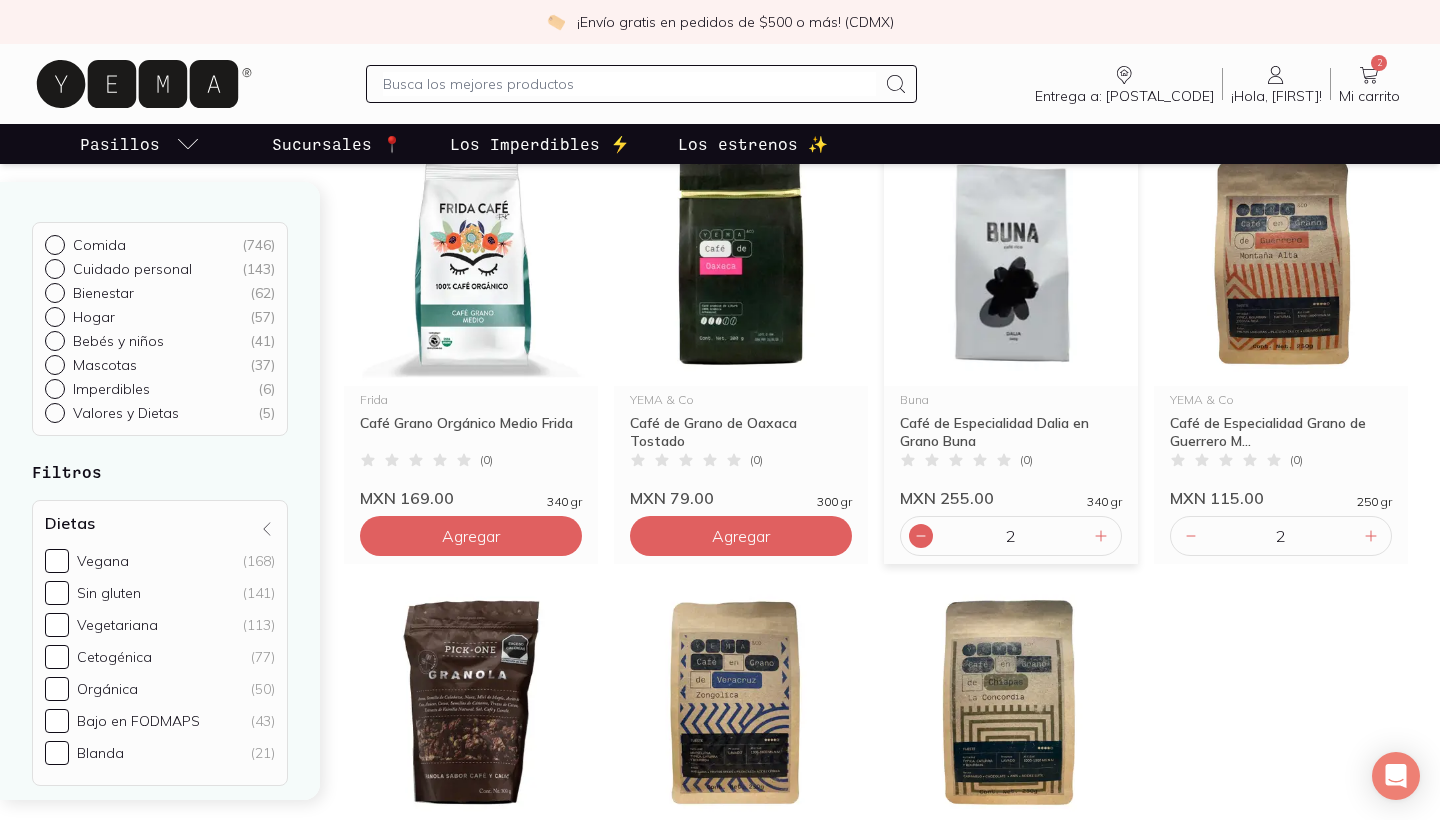 click 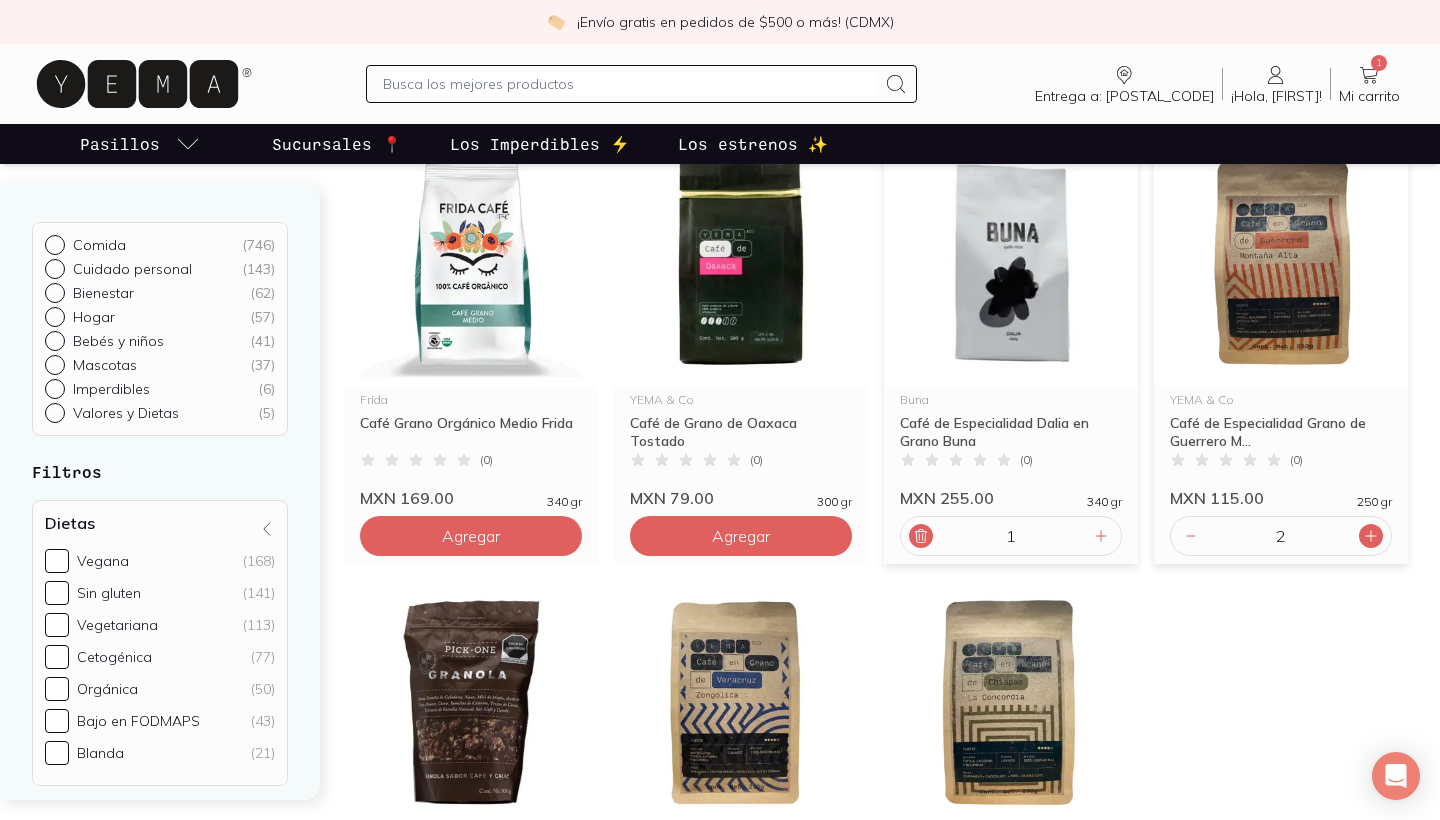 click at bounding box center [1371, 536] 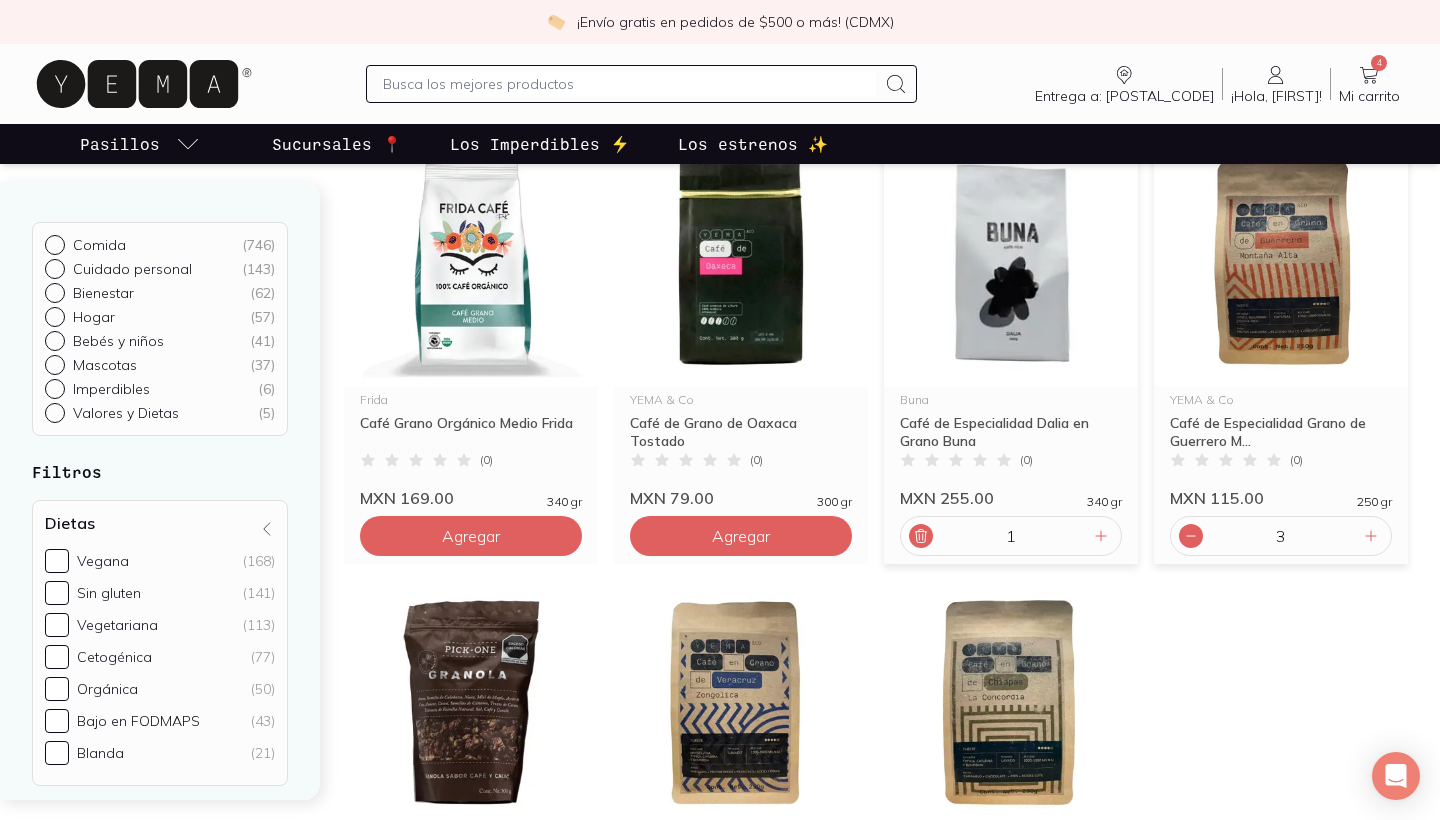 click 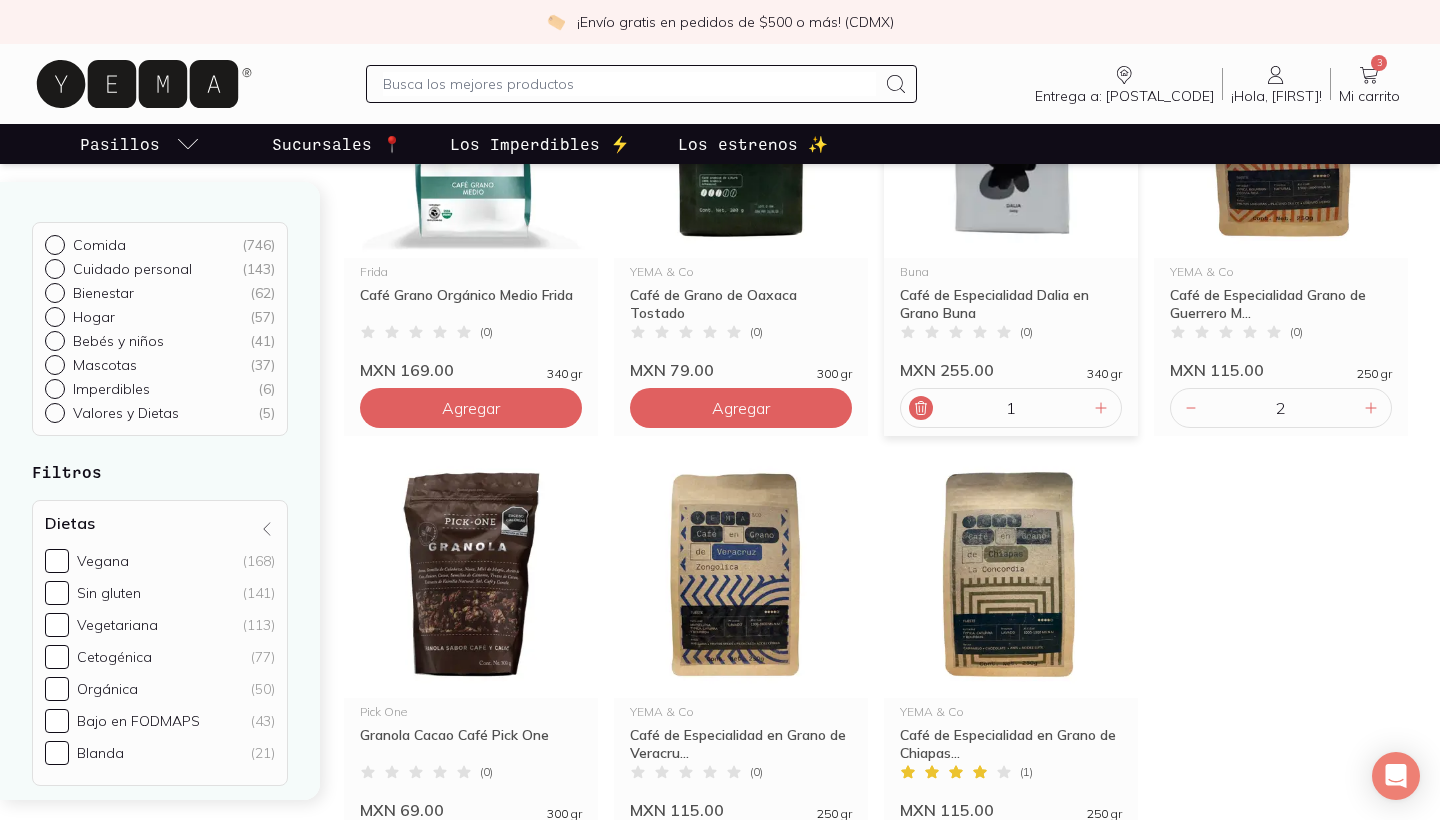 scroll, scrollTop: 358, scrollLeft: 0, axis: vertical 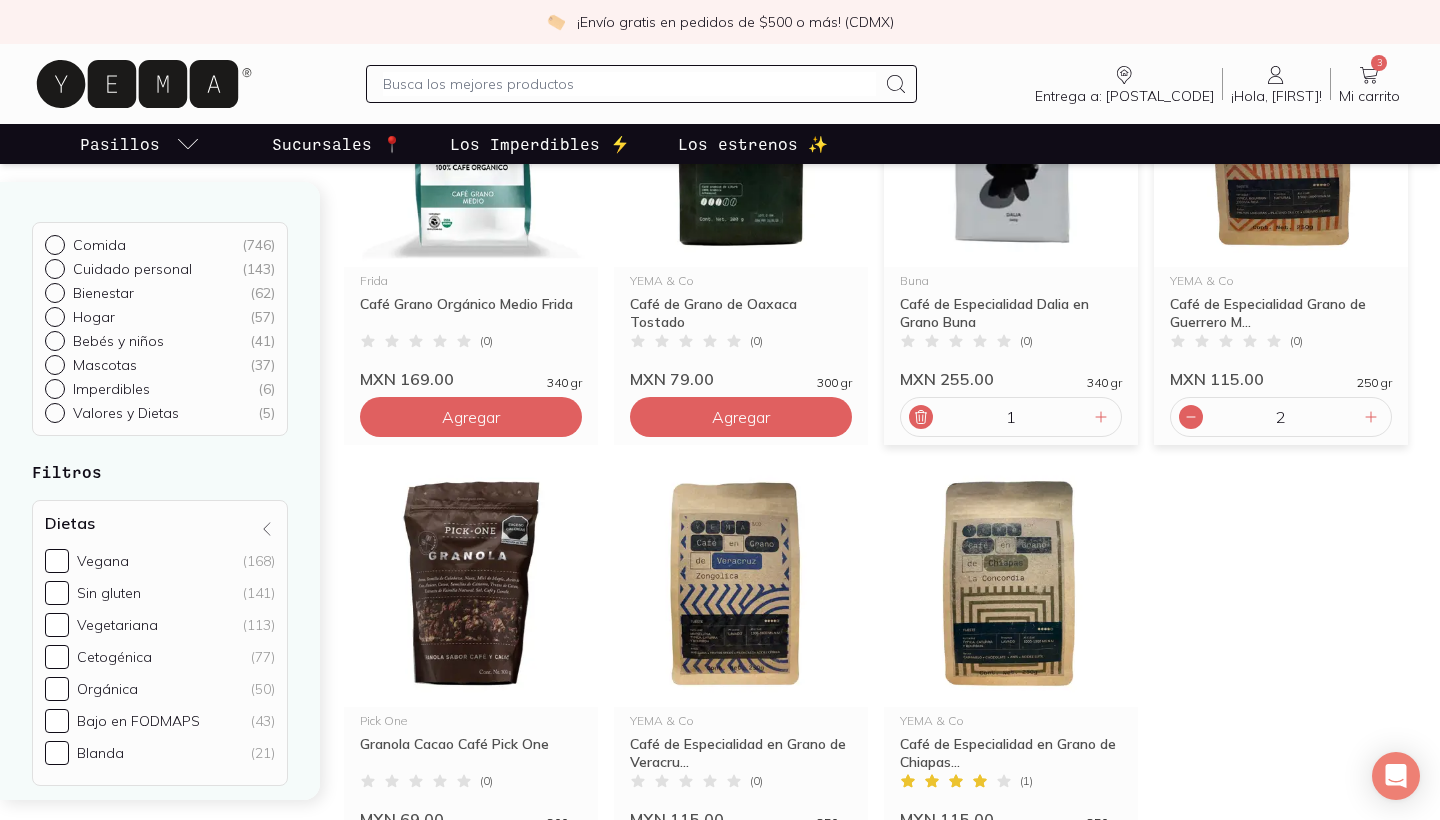 click 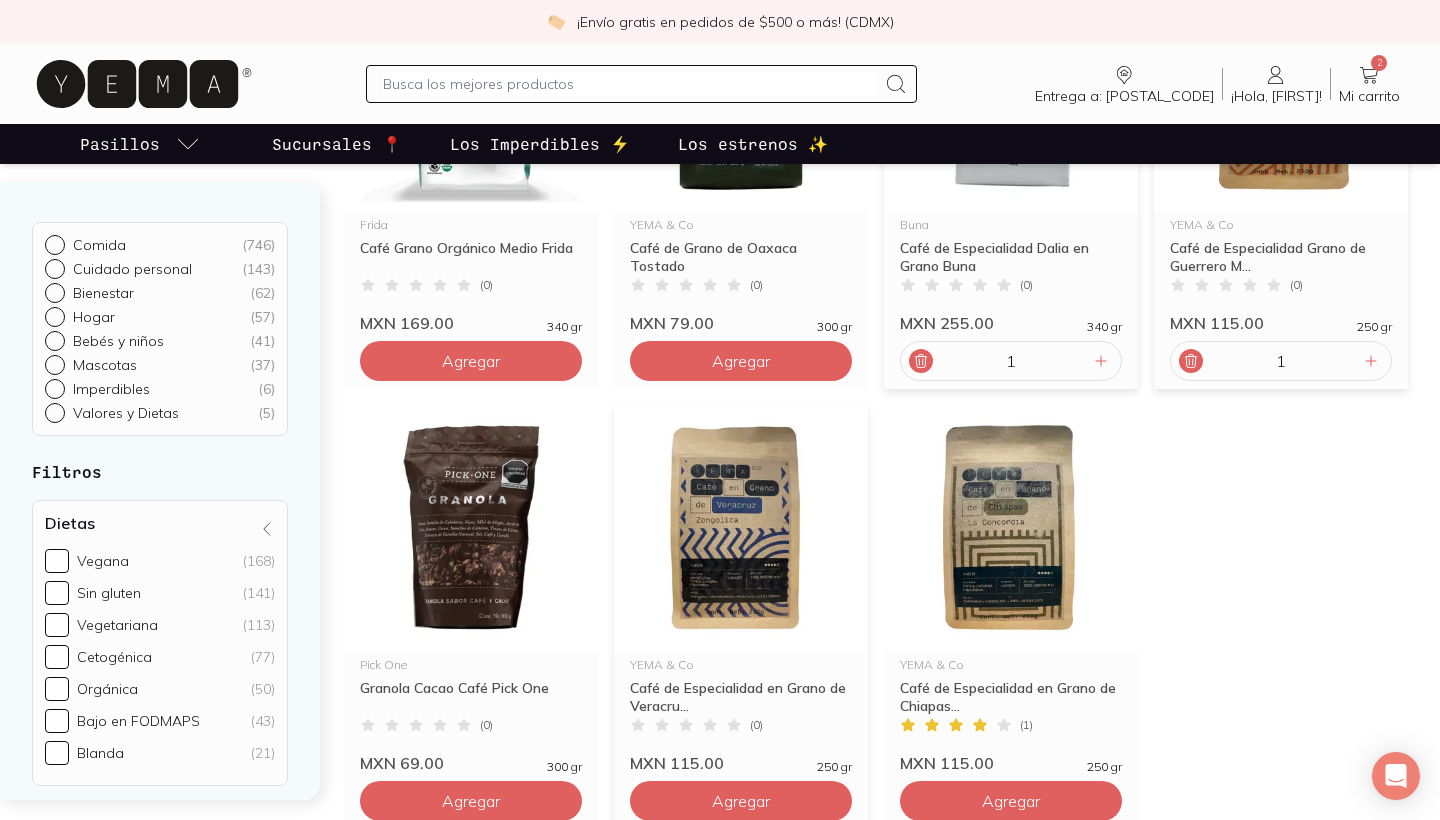scroll, scrollTop: 431, scrollLeft: 0, axis: vertical 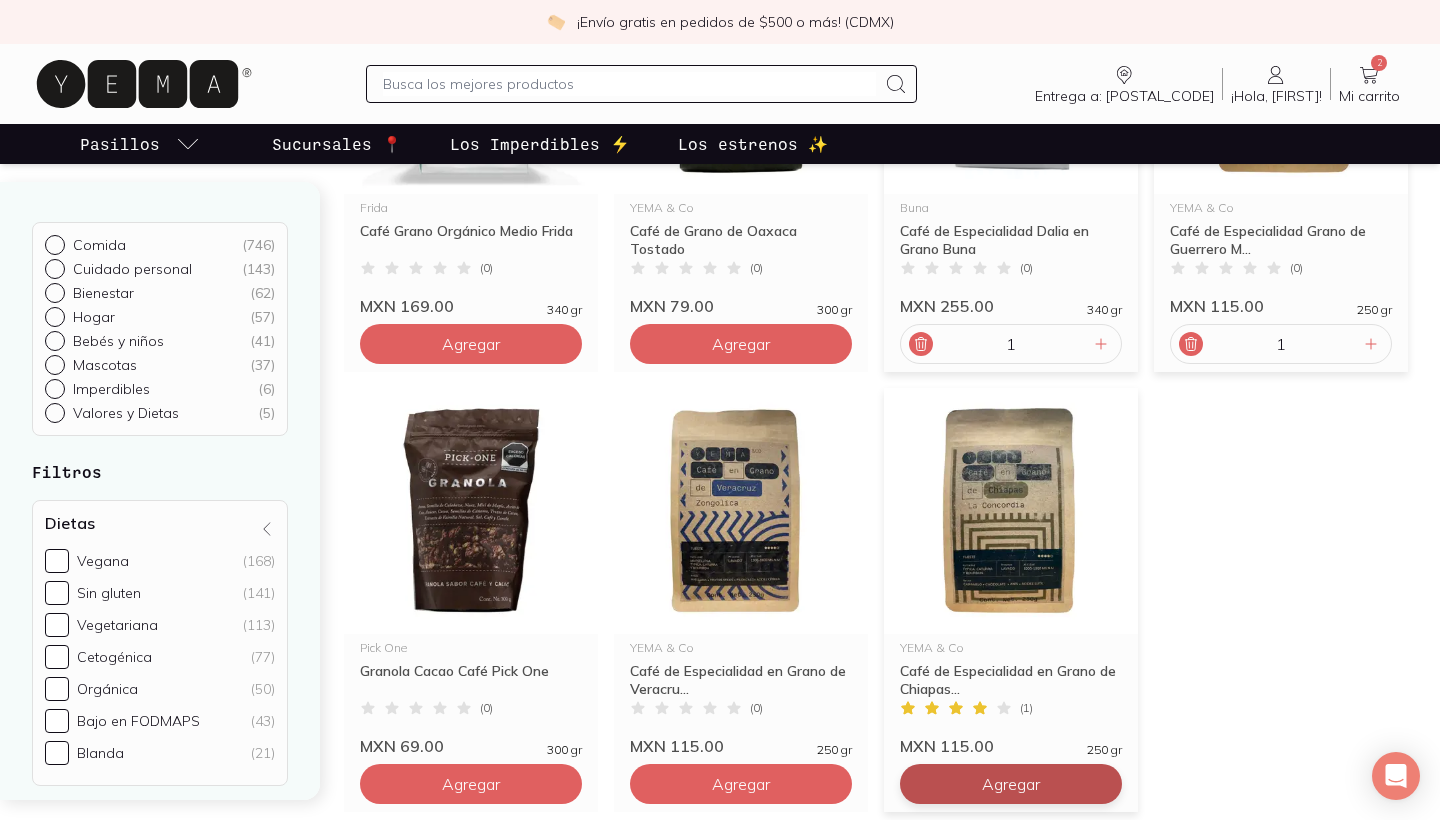 click on "Agregar" at bounding box center (471, 344) 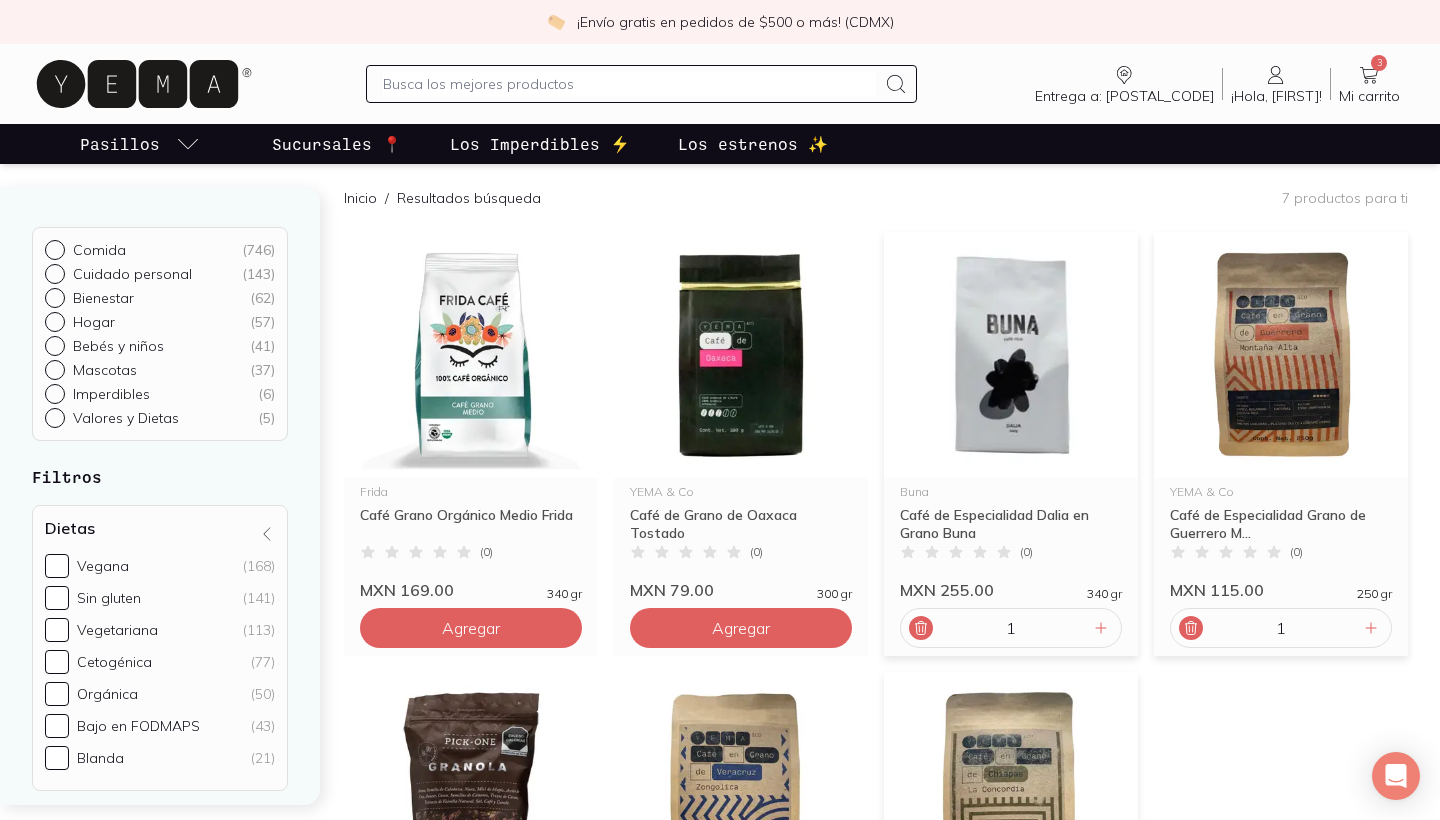 scroll, scrollTop: 98, scrollLeft: 0, axis: vertical 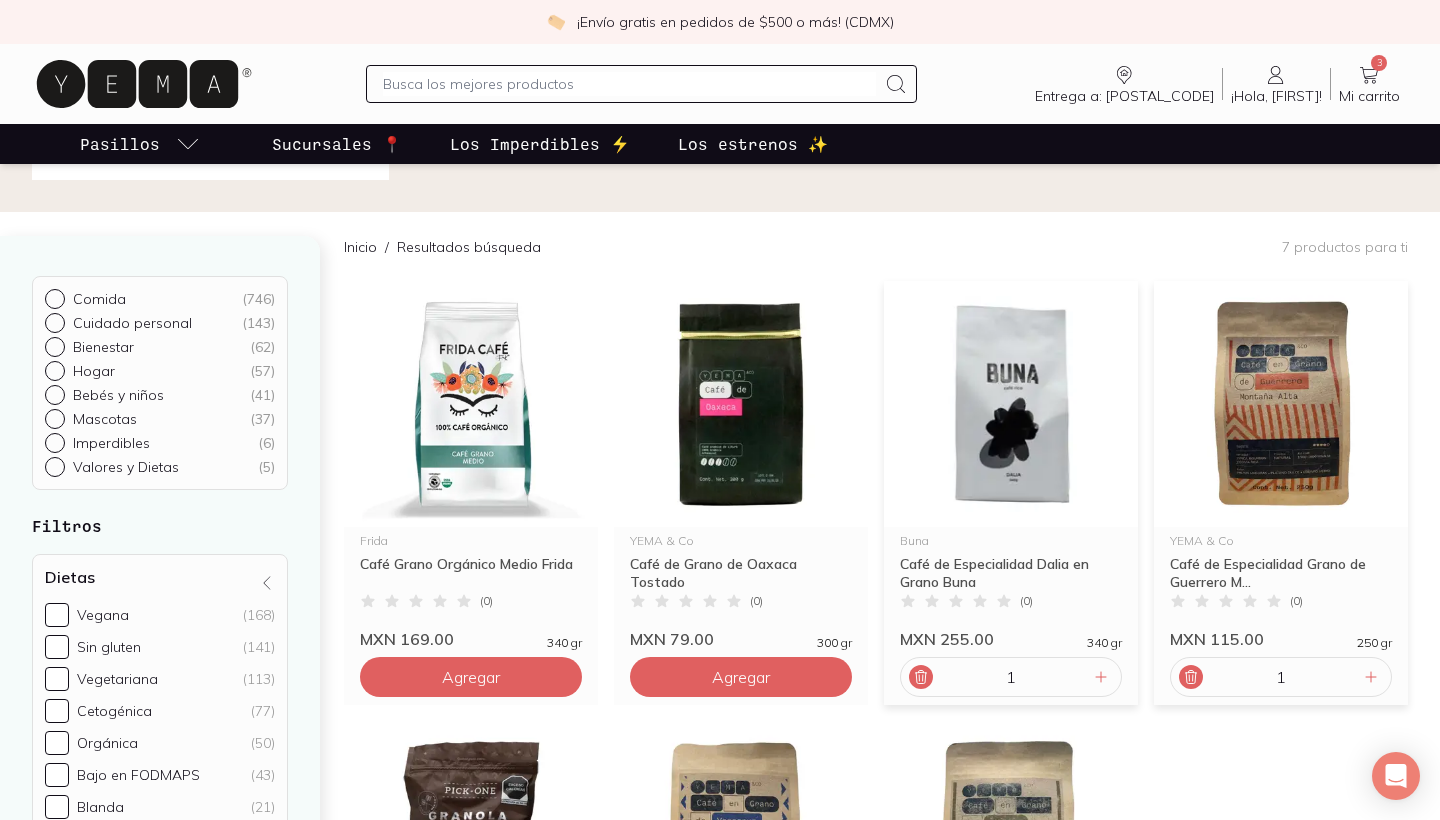click at bounding box center (629, 84) 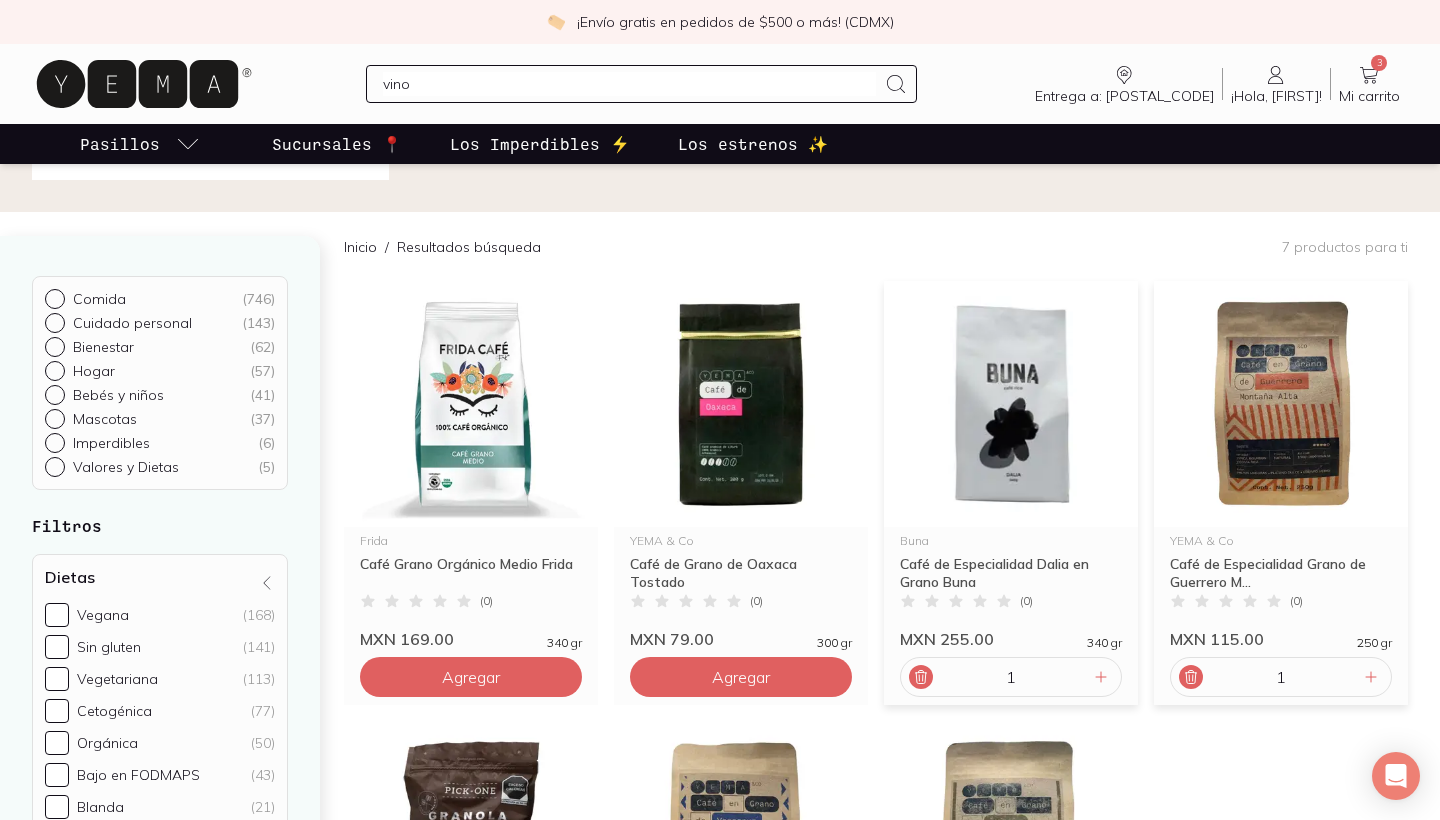 type on "vino" 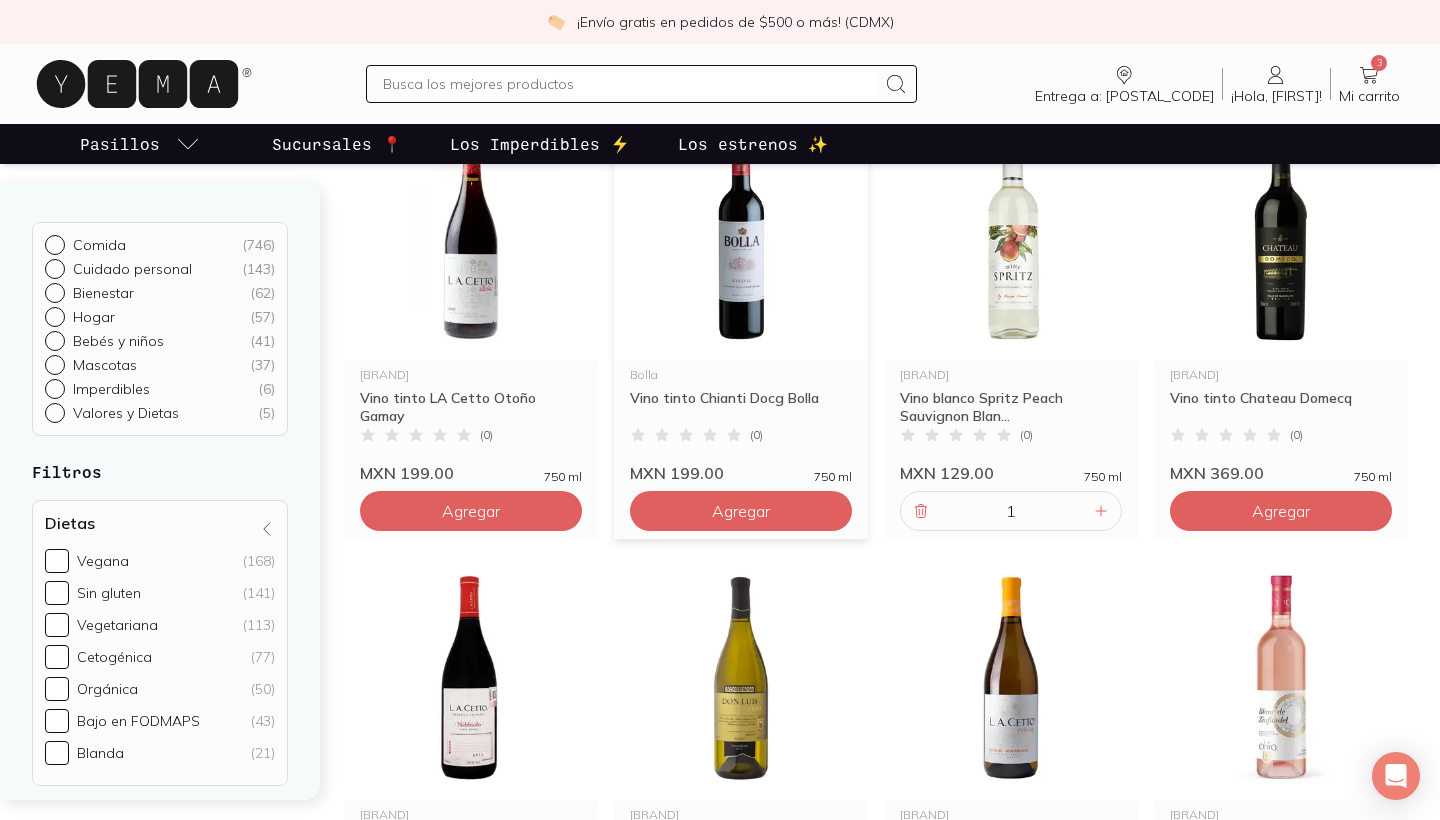 scroll, scrollTop: 1654, scrollLeft: 0, axis: vertical 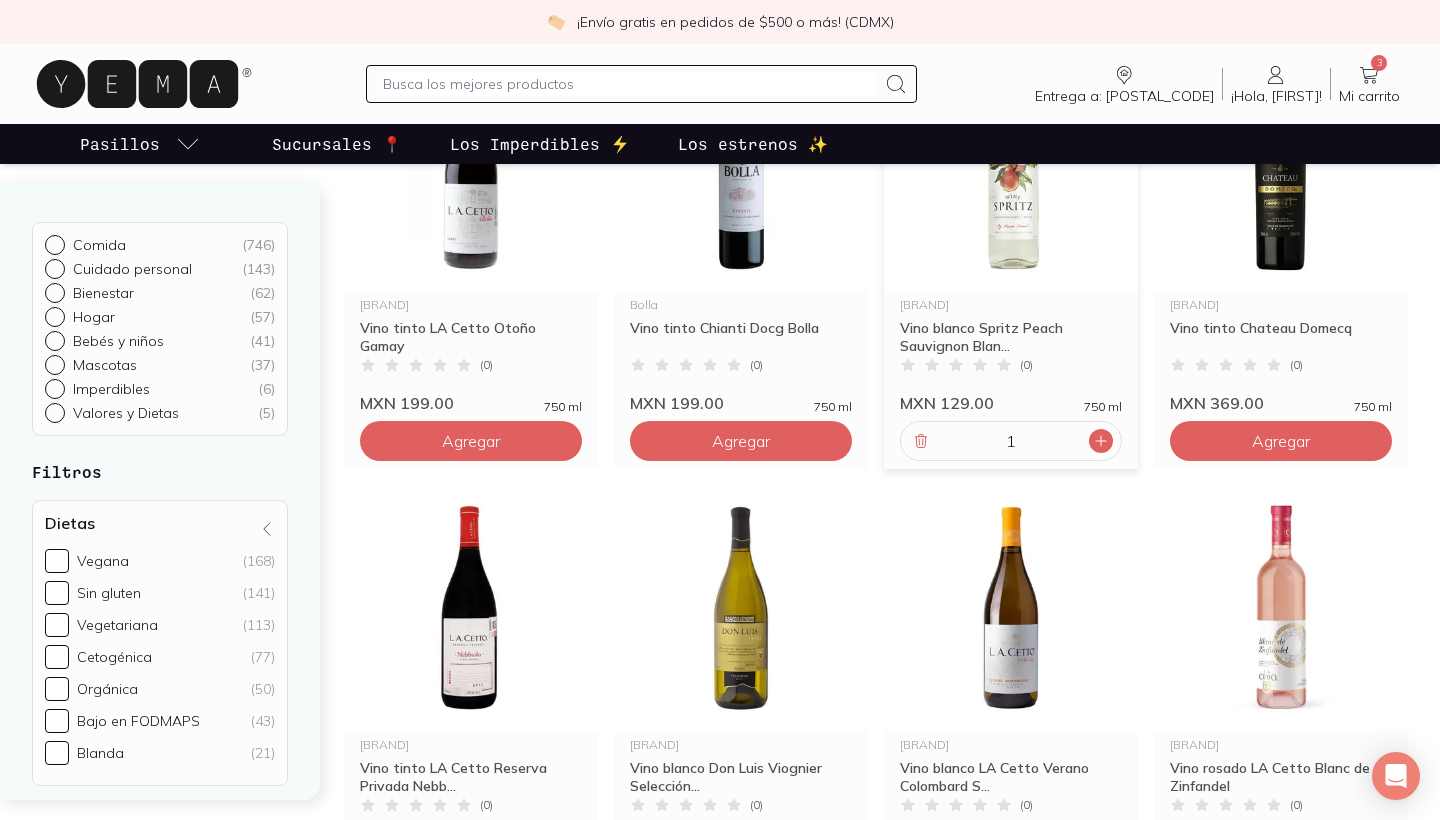 click 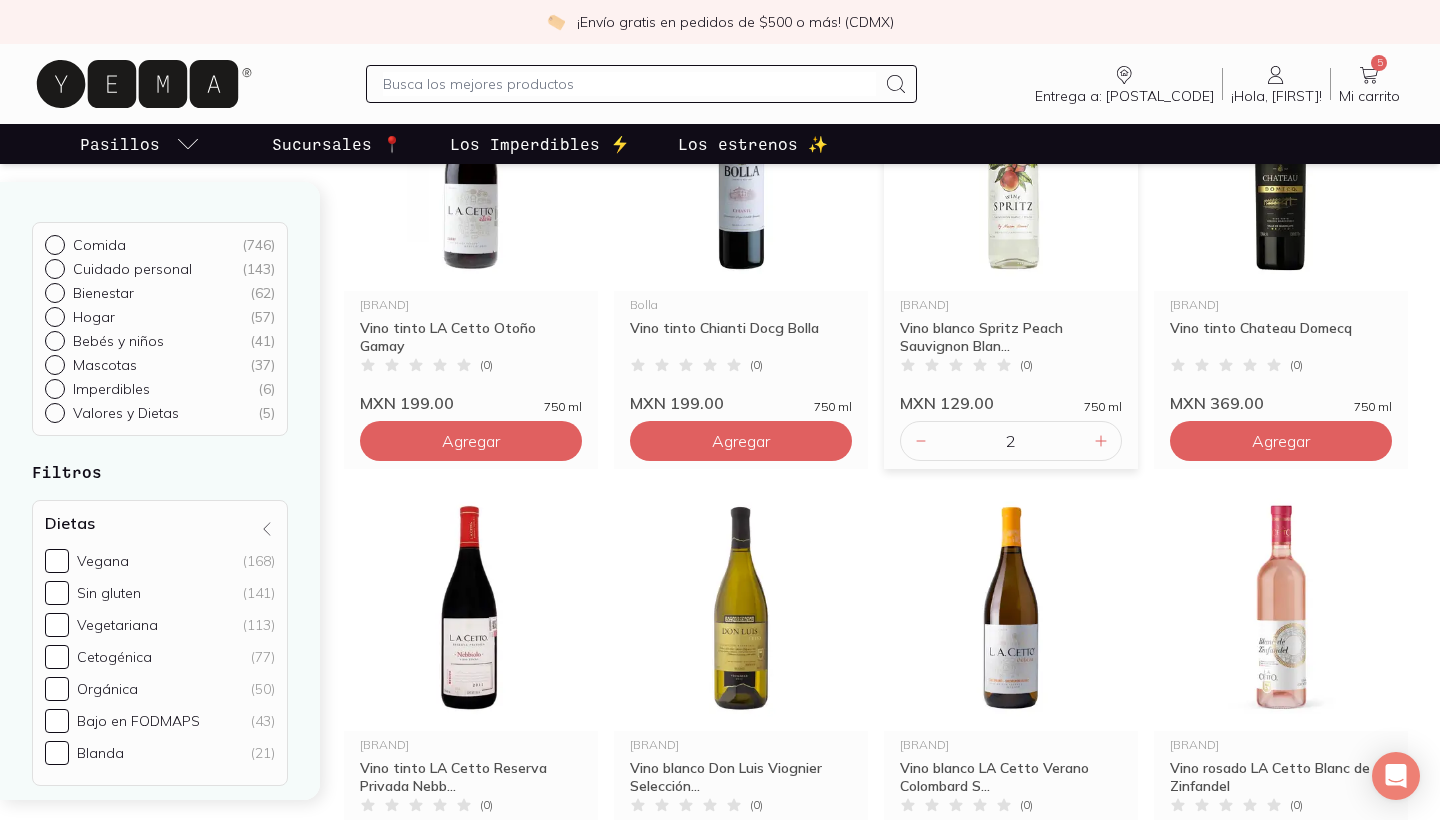 click on "2" at bounding box center [1011, 441] 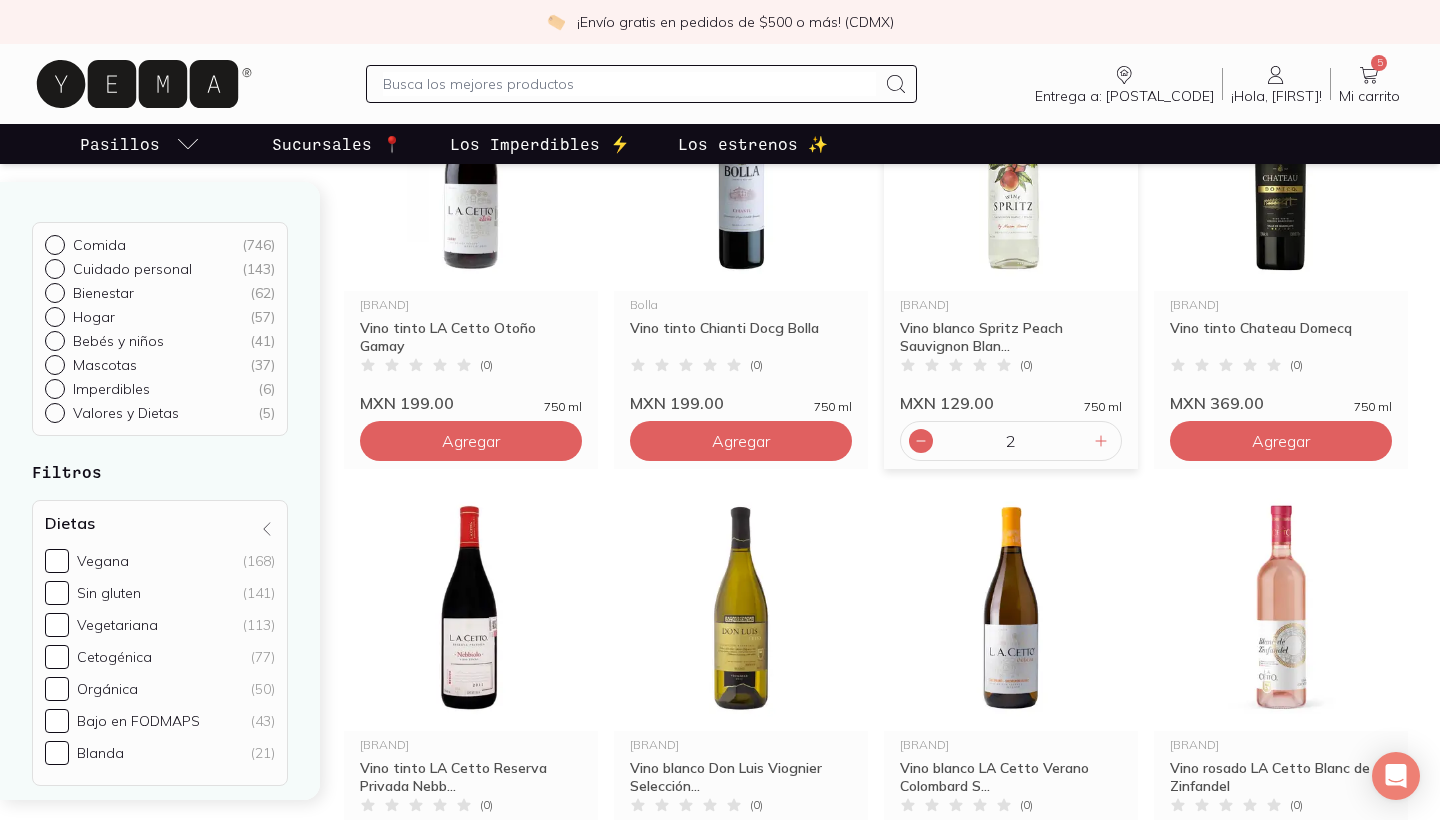 click 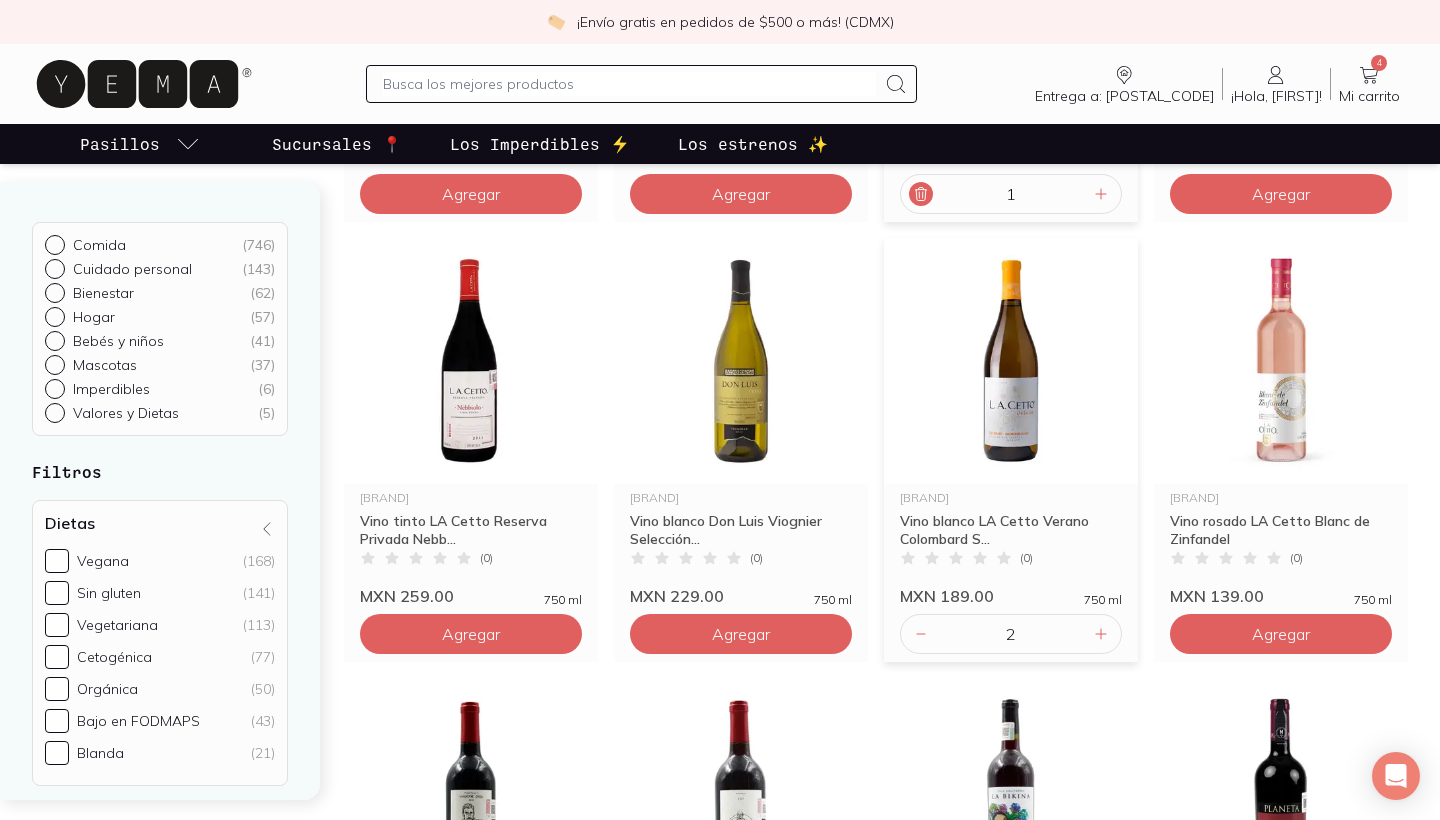 scroll, scrollTop: 2043, scrollLeft: 0, axis: vertical 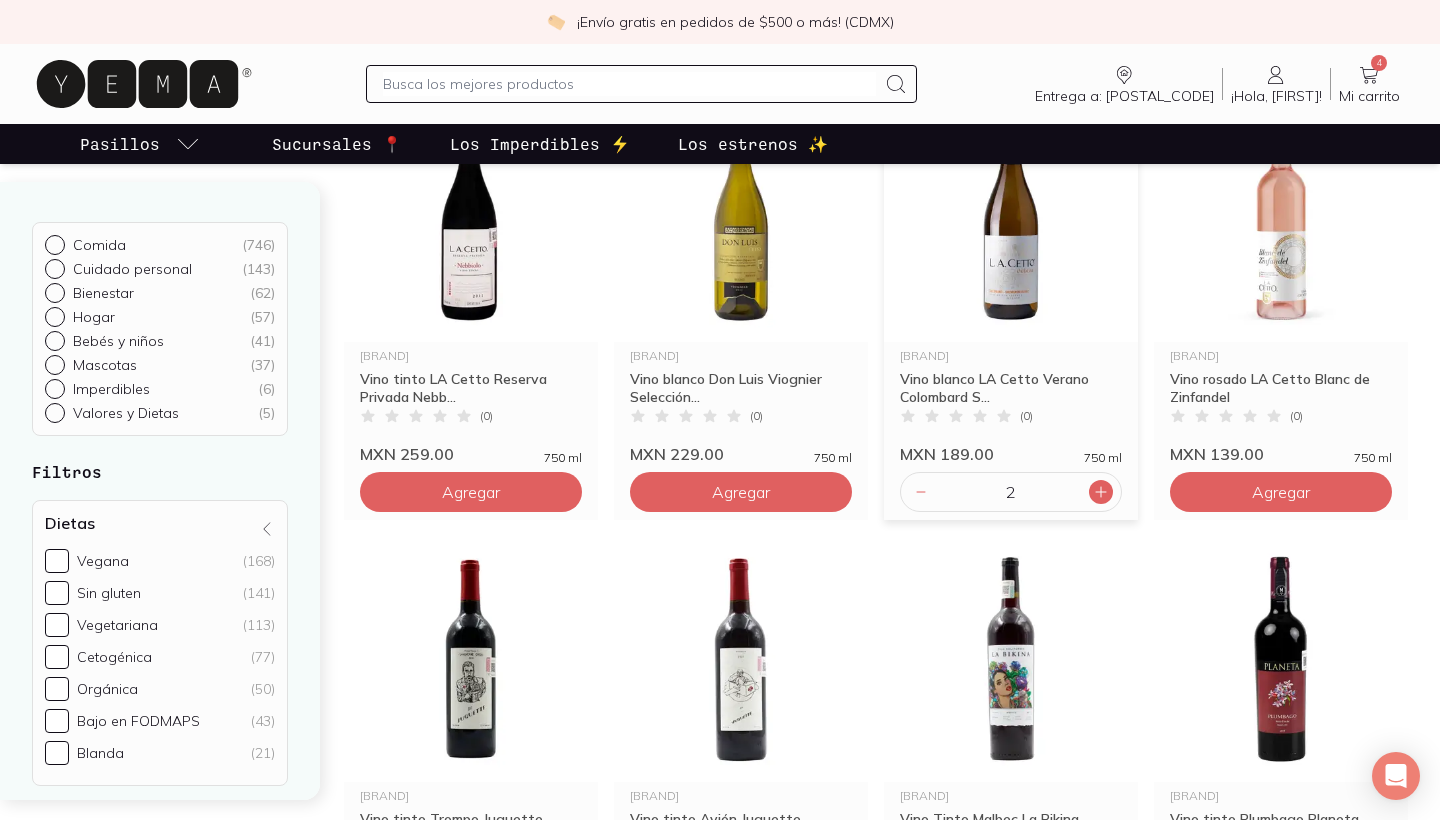click at bounding box center (1101, 492) 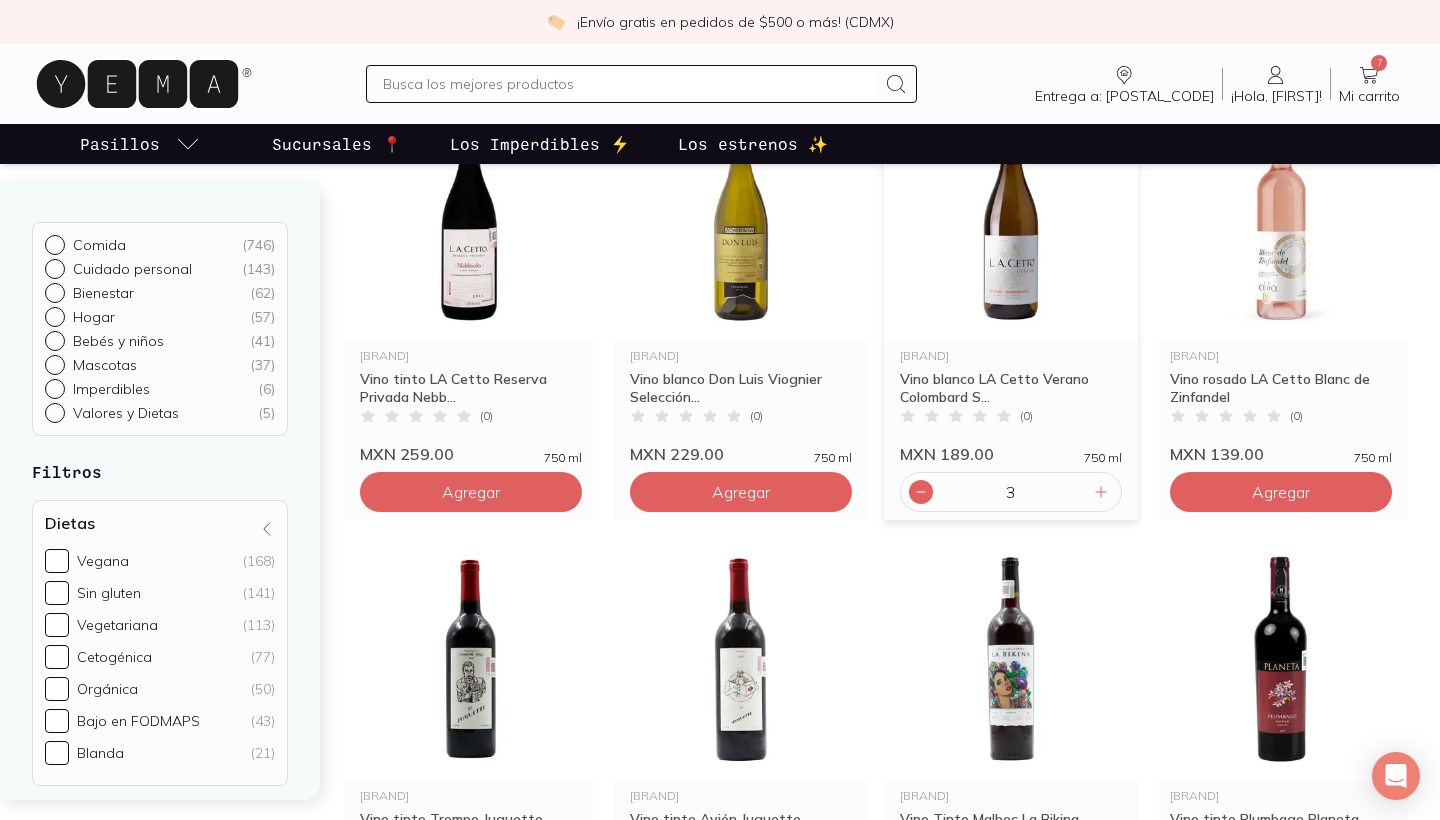 click 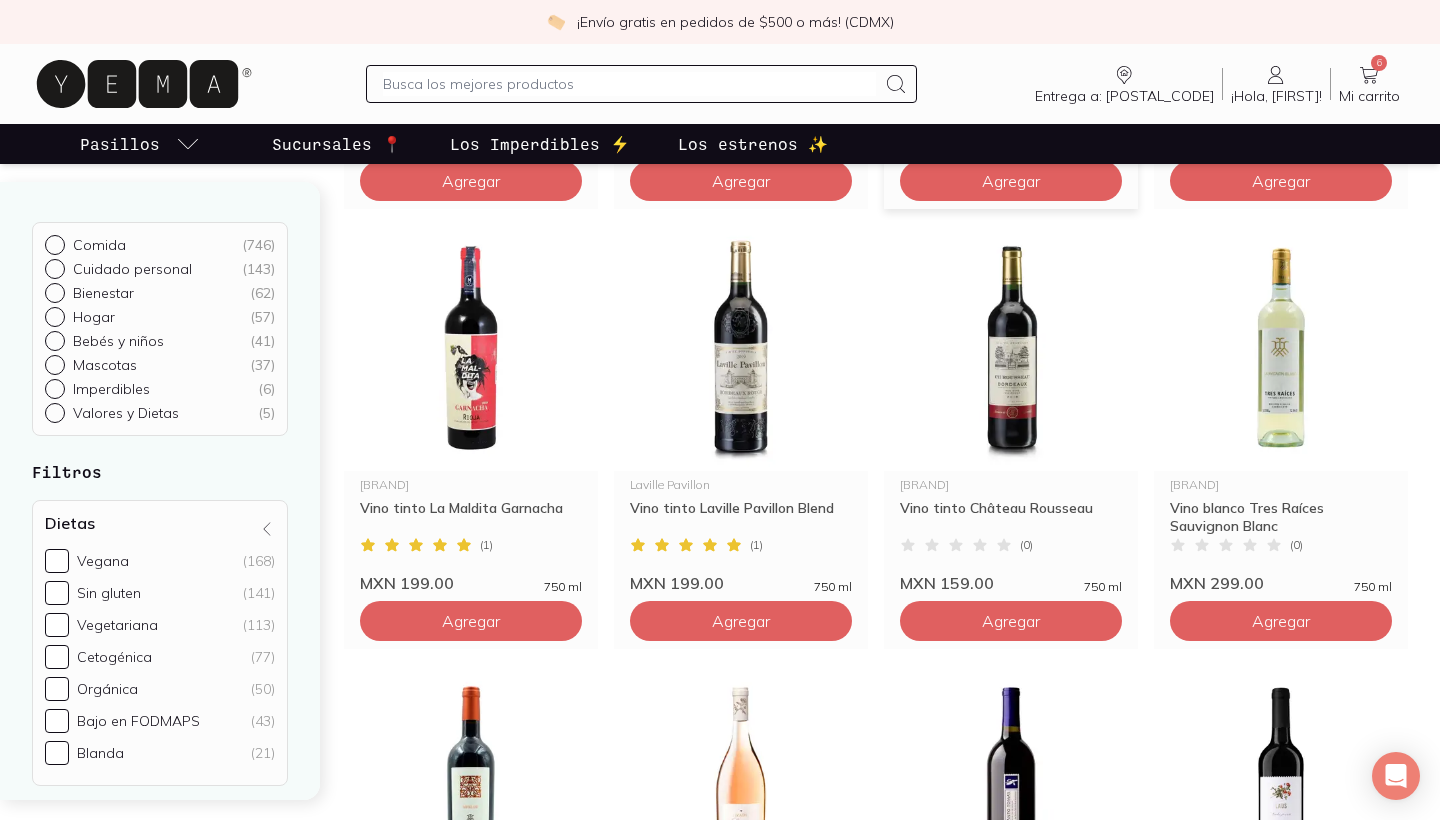 scroll, scrollTop: 2796, scrollLeft: 0, axis: vertical 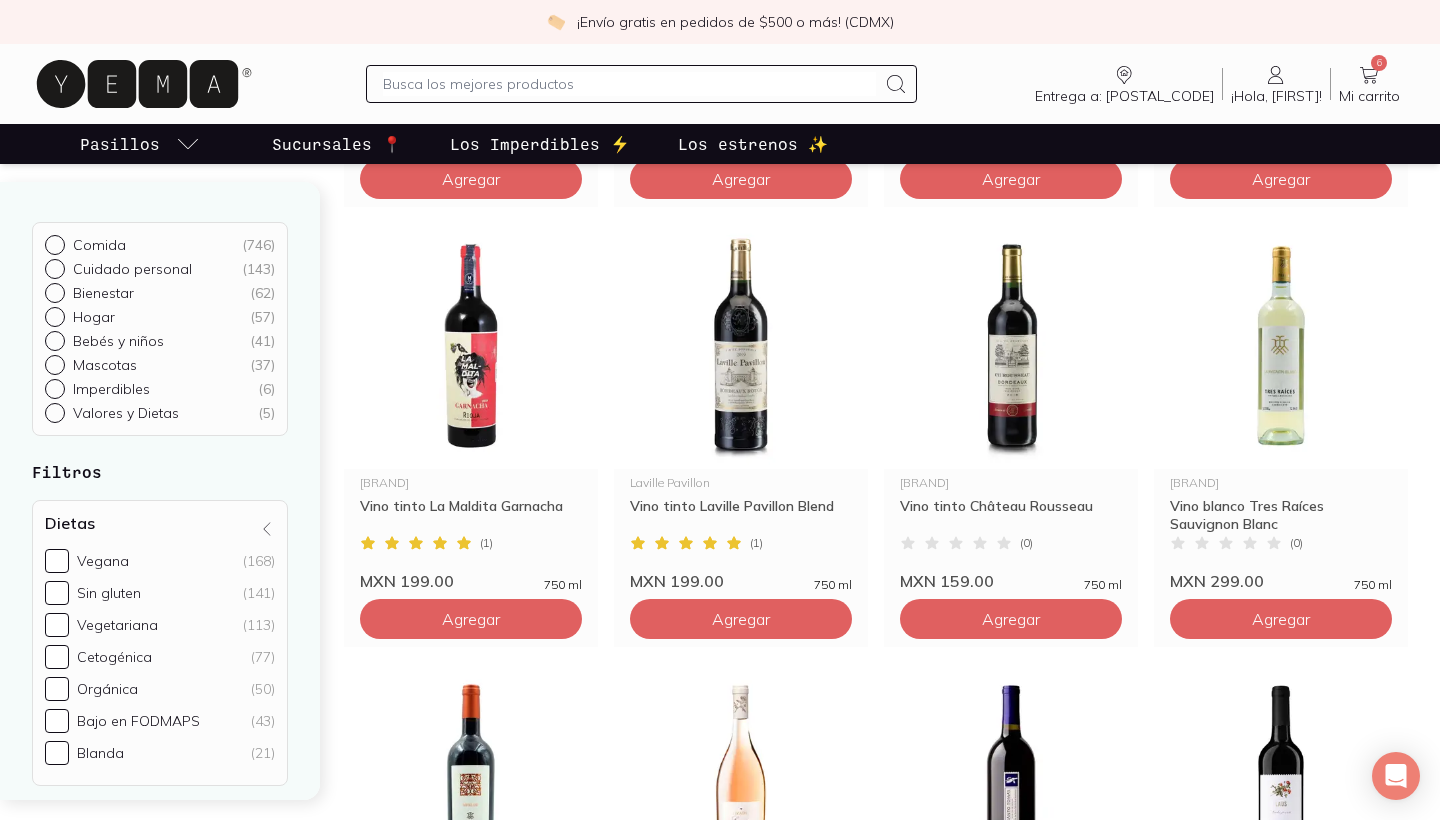 click at bounding box center (629, 84) 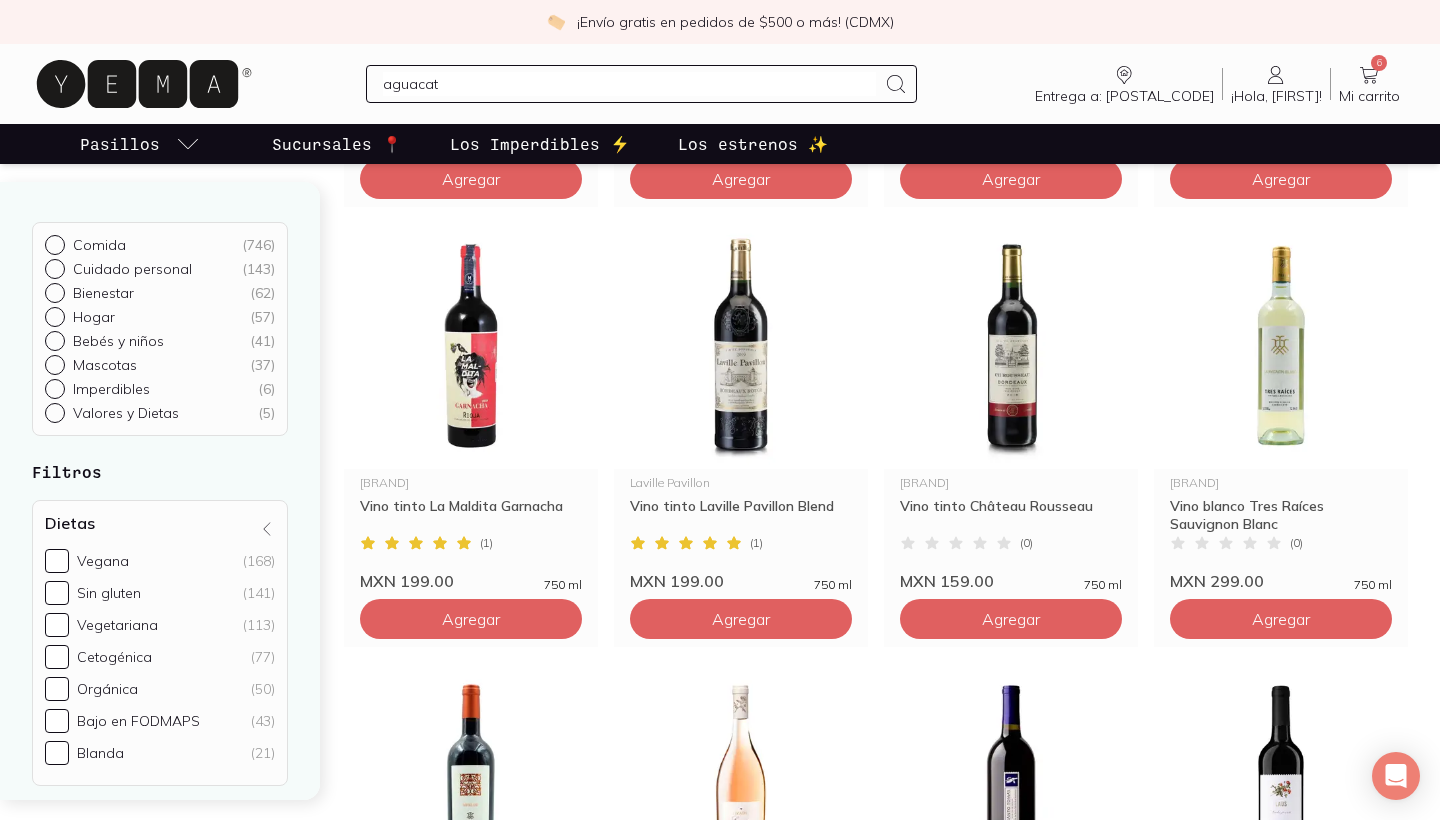 type on "aguacate" 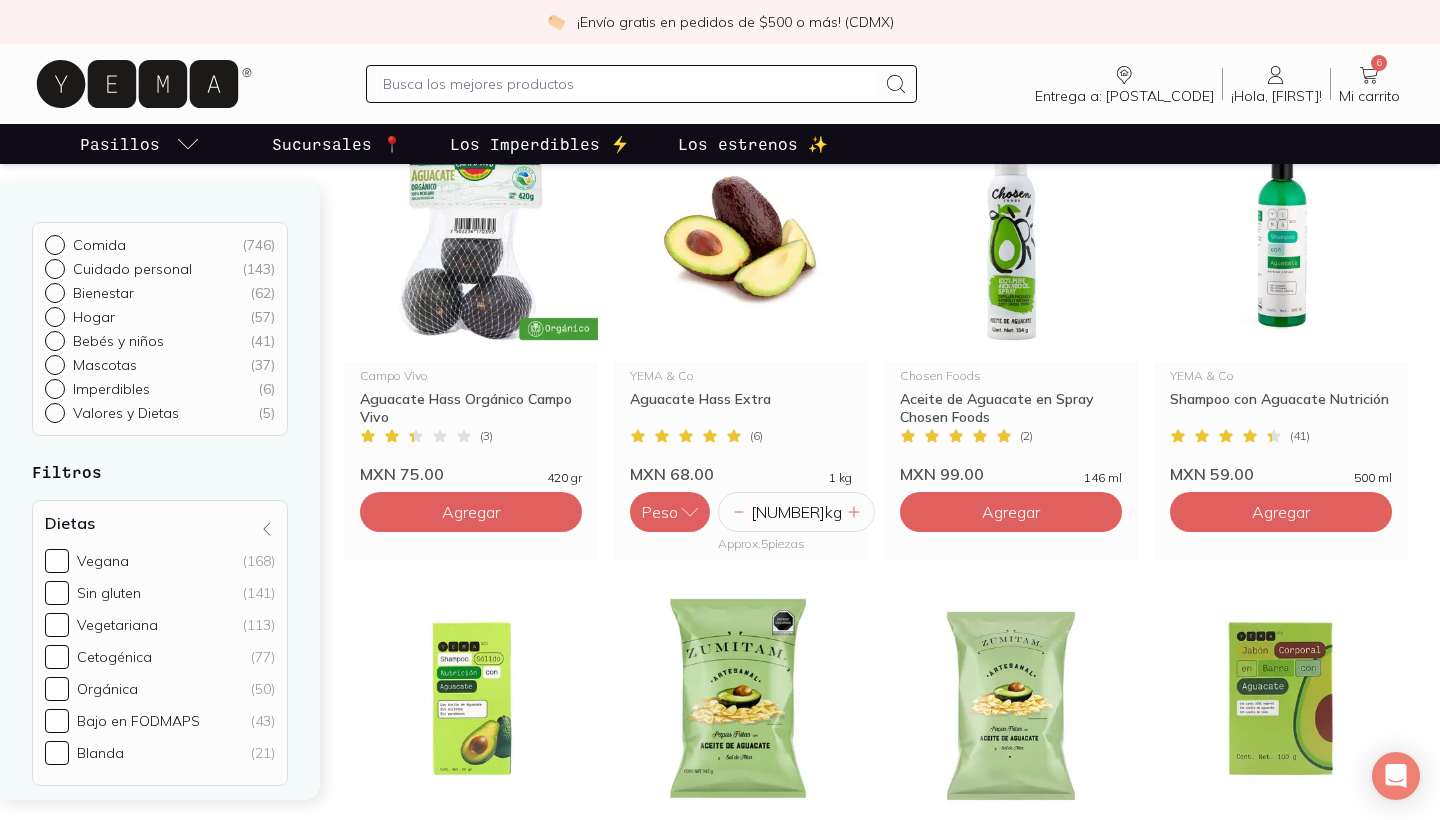 scroll, scrollTop: 292, scrollLeft: 0, axis: vertical 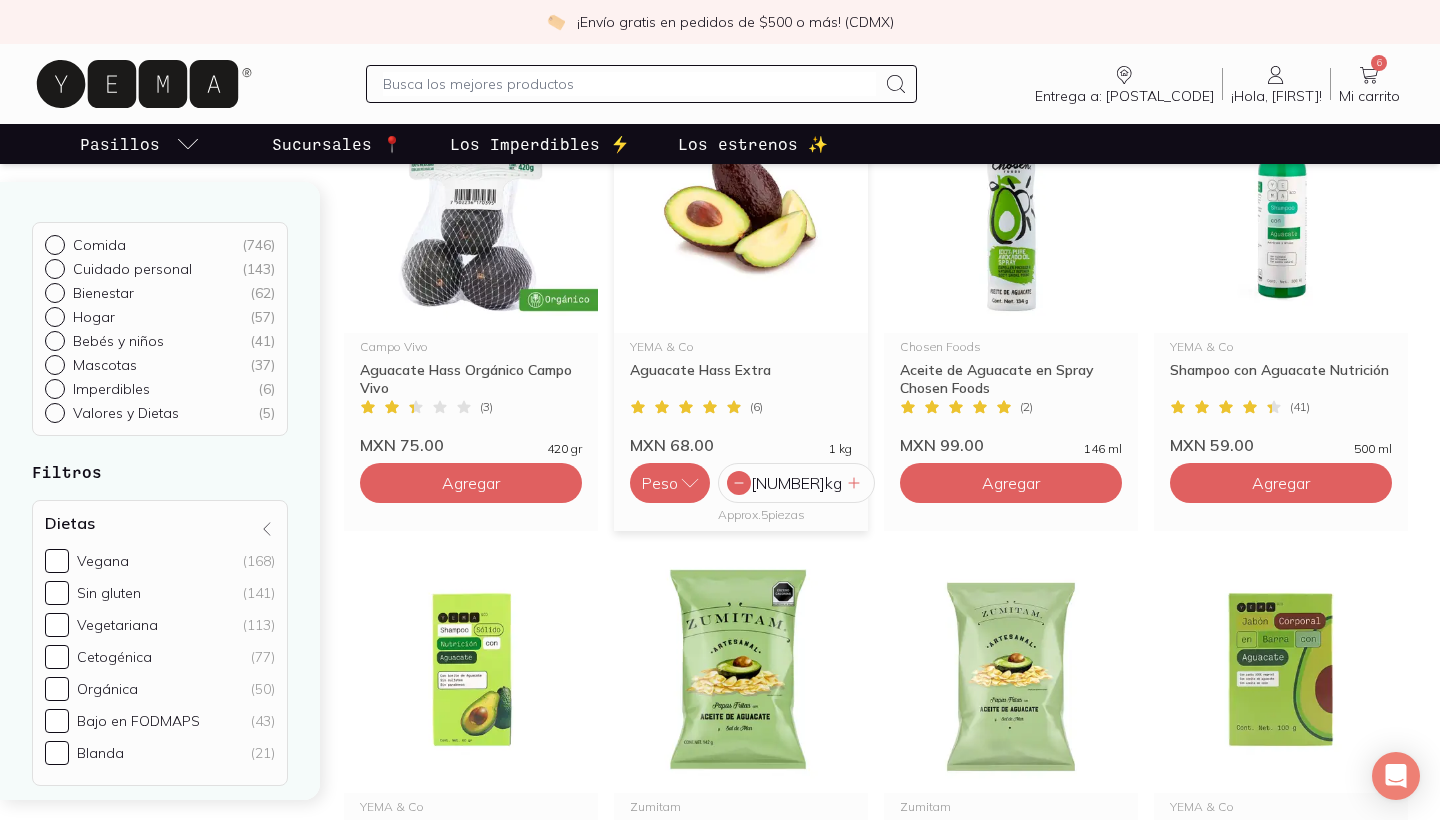 click 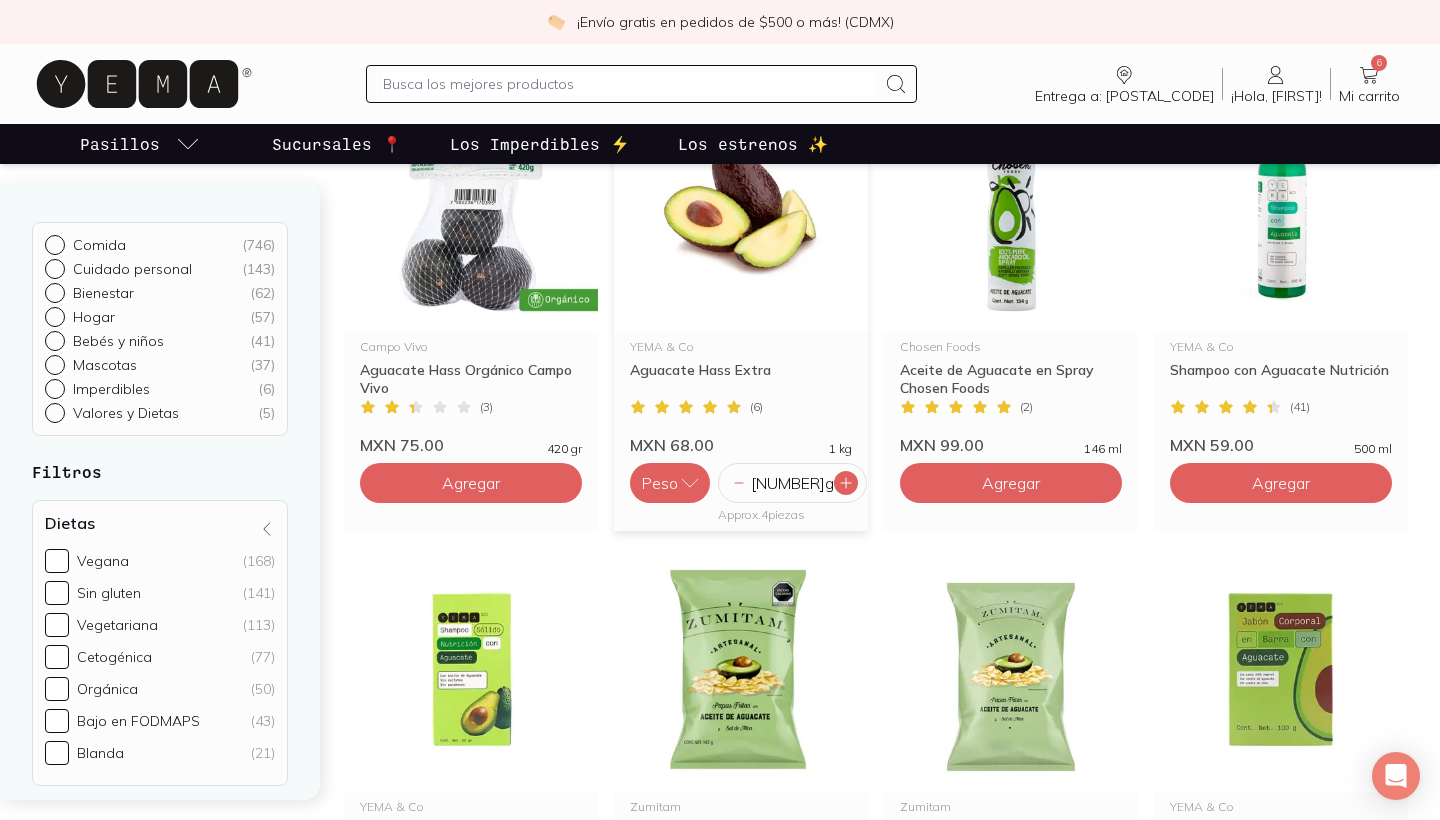 click 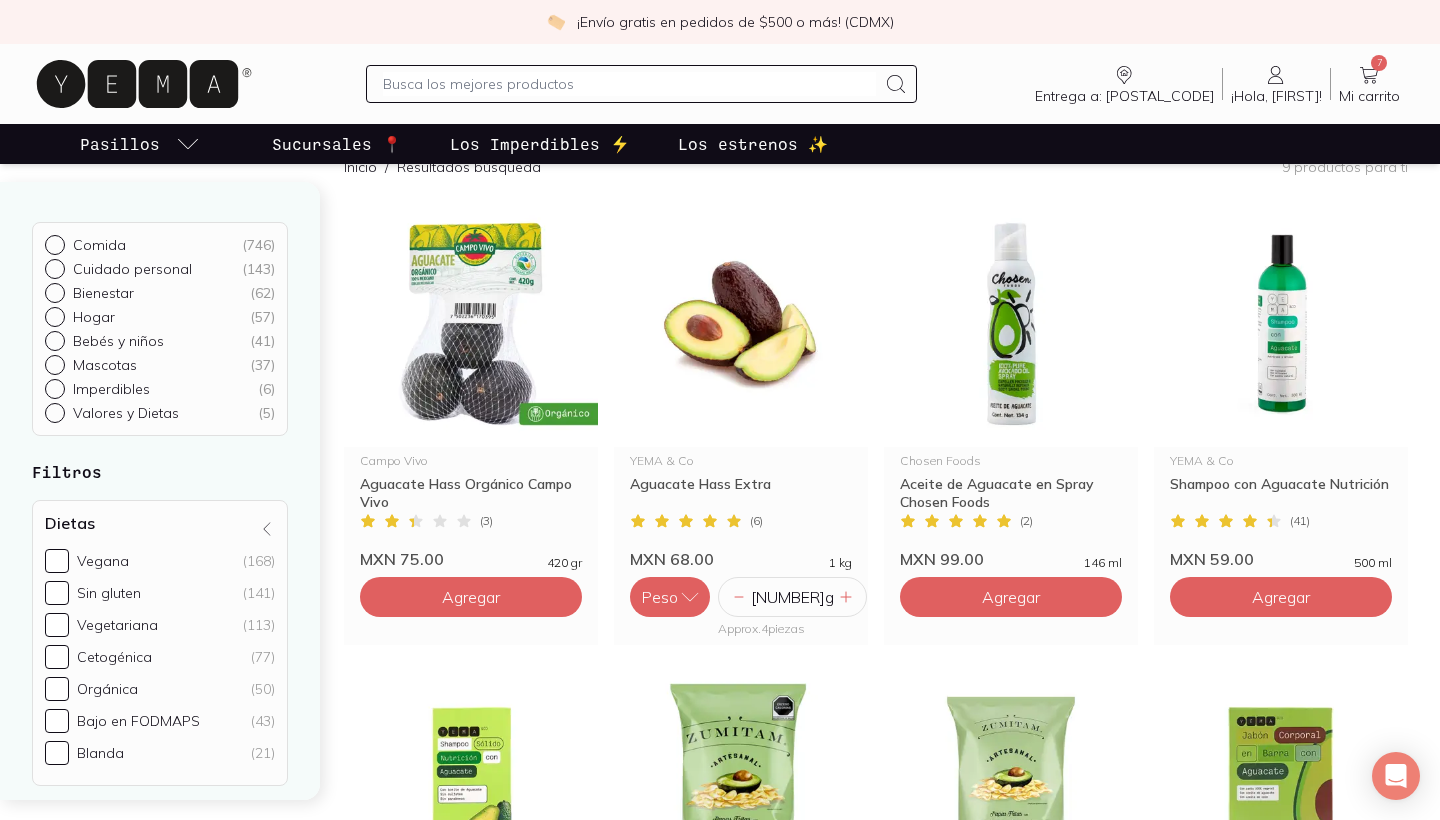 scroll, scrollTop: 63, scrollLeft: 0, axis: vertical 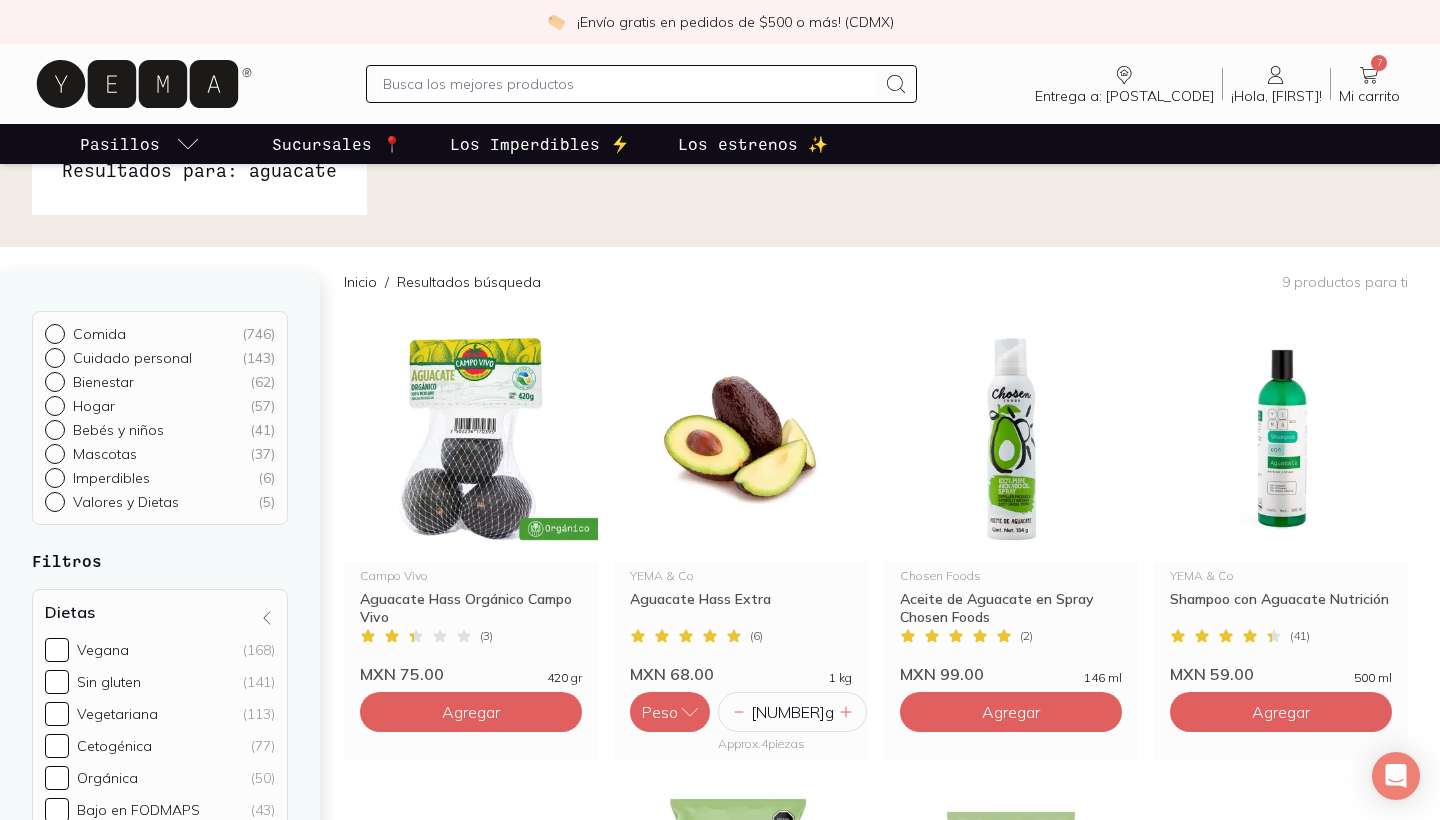 click at bounding box center (629, 84) 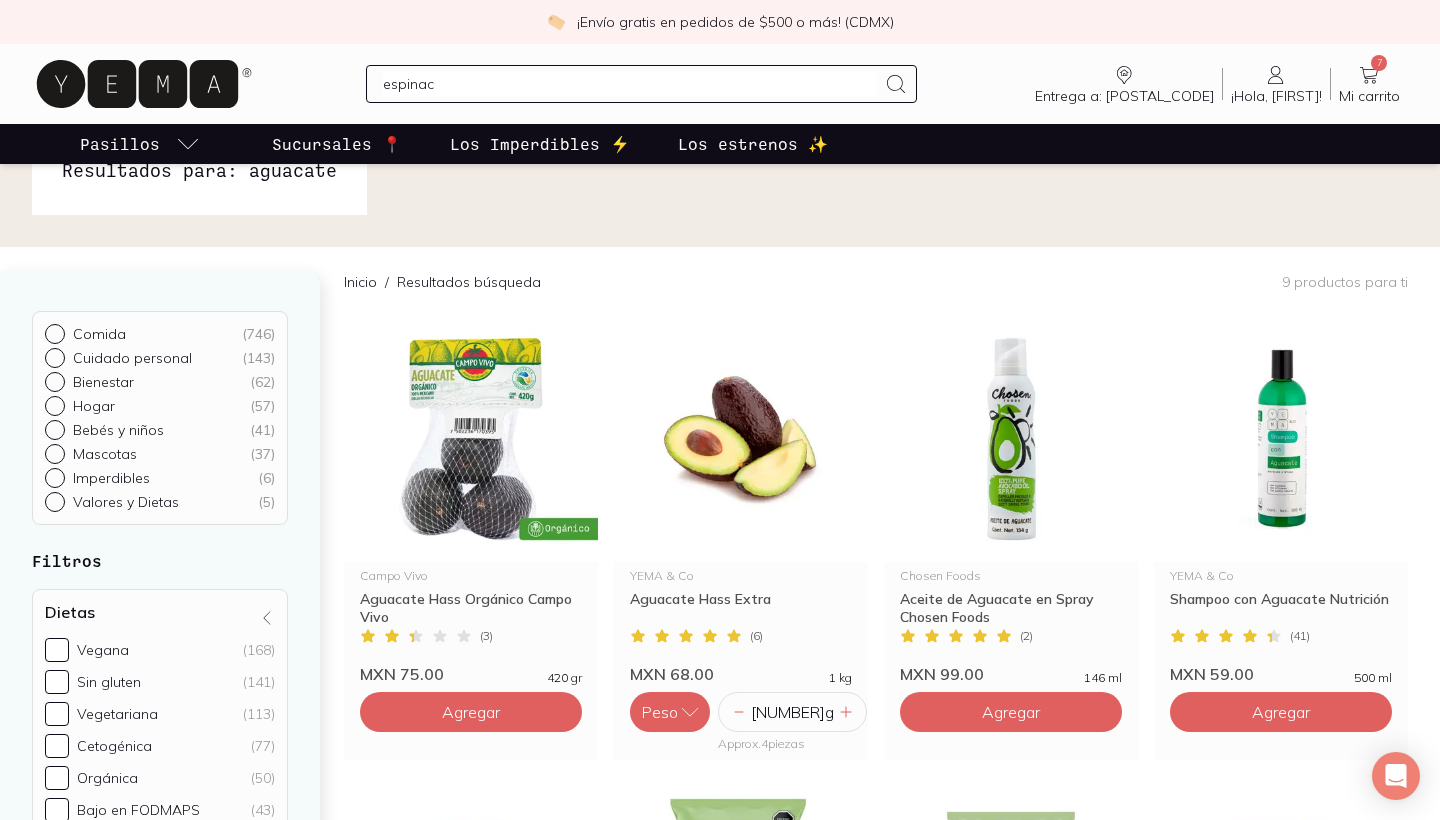 type on "espinaca" 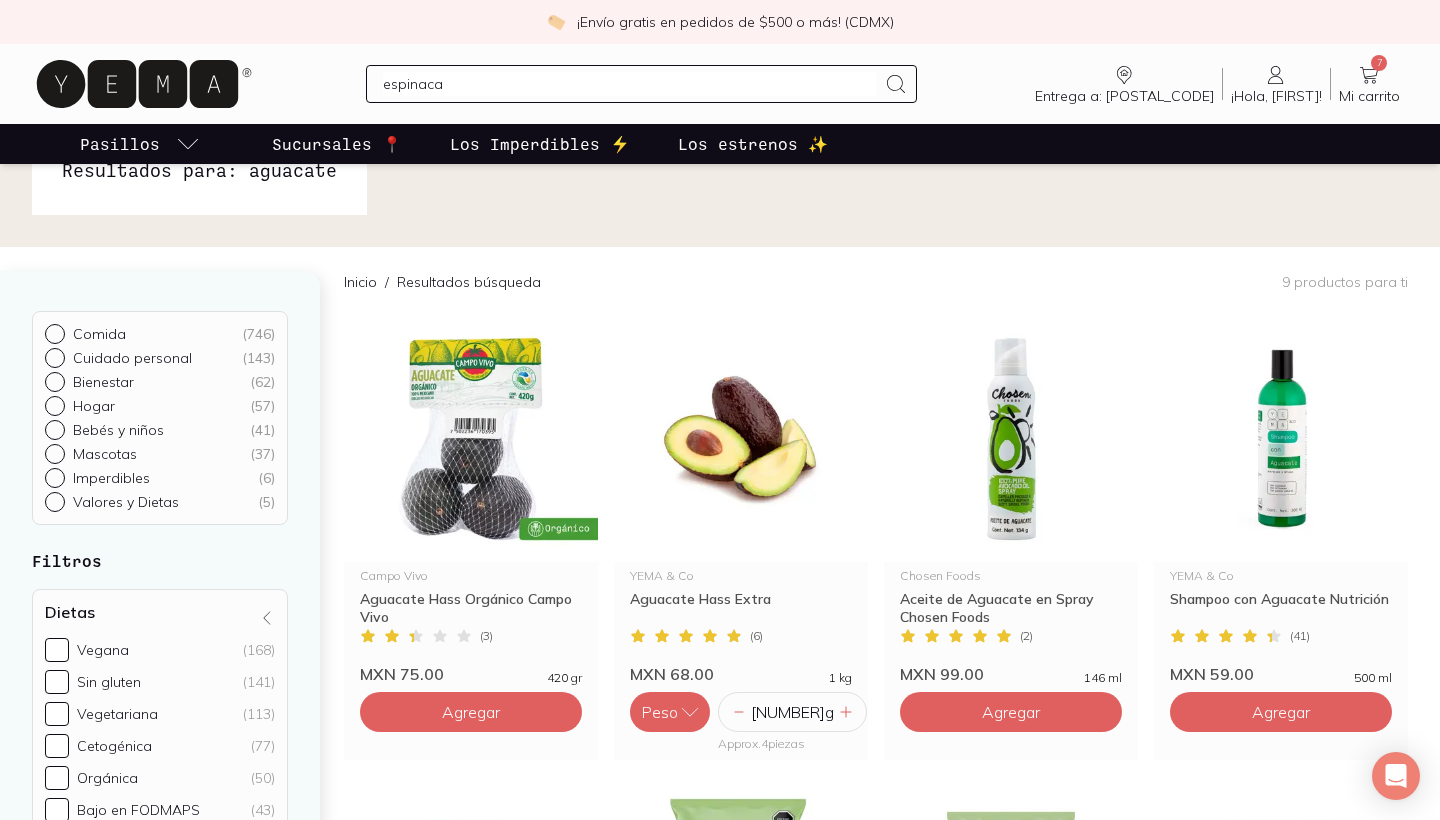 type 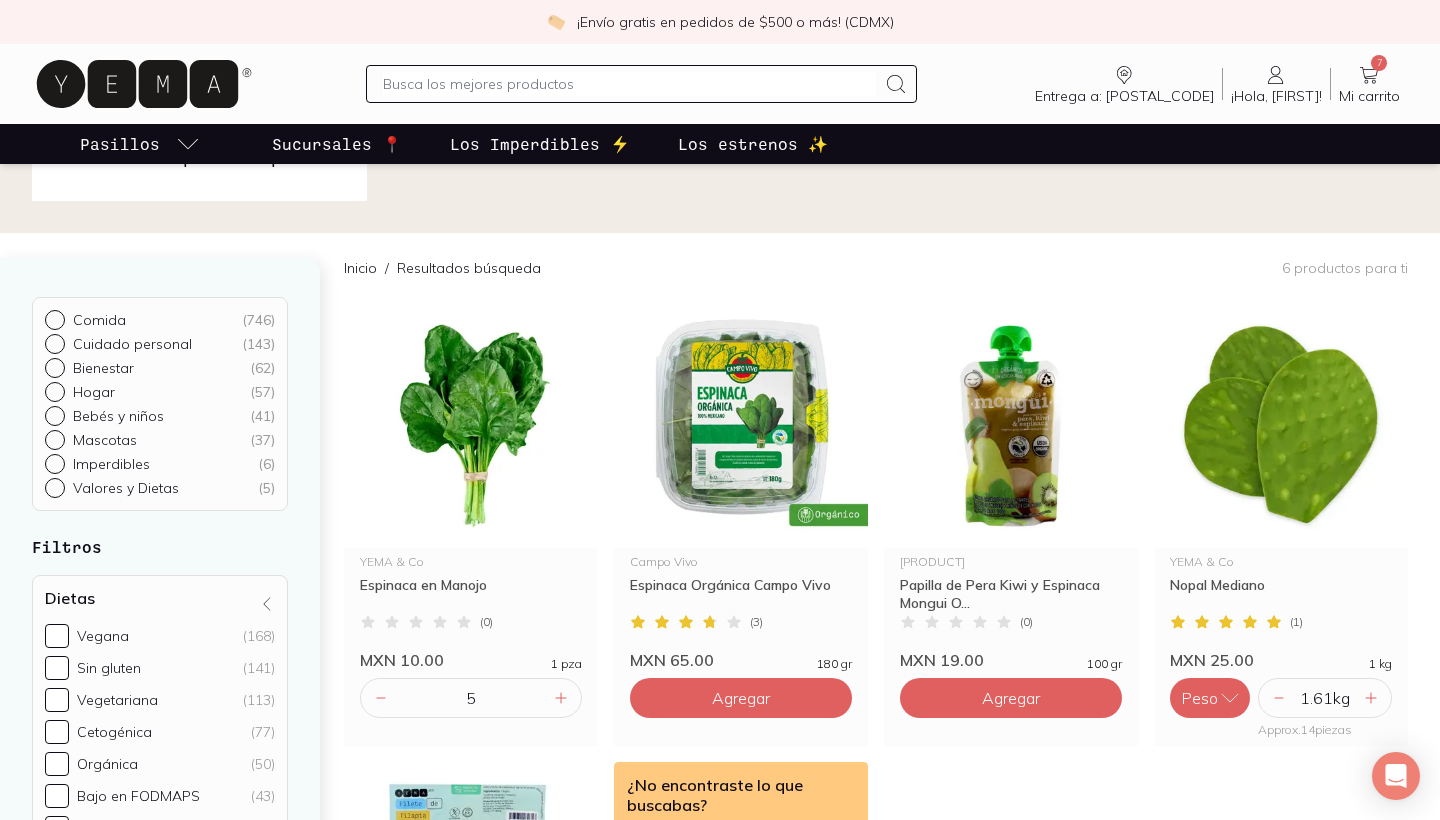 scroll, scrollTop: 116, scrollLeft: 0, axis: vertical 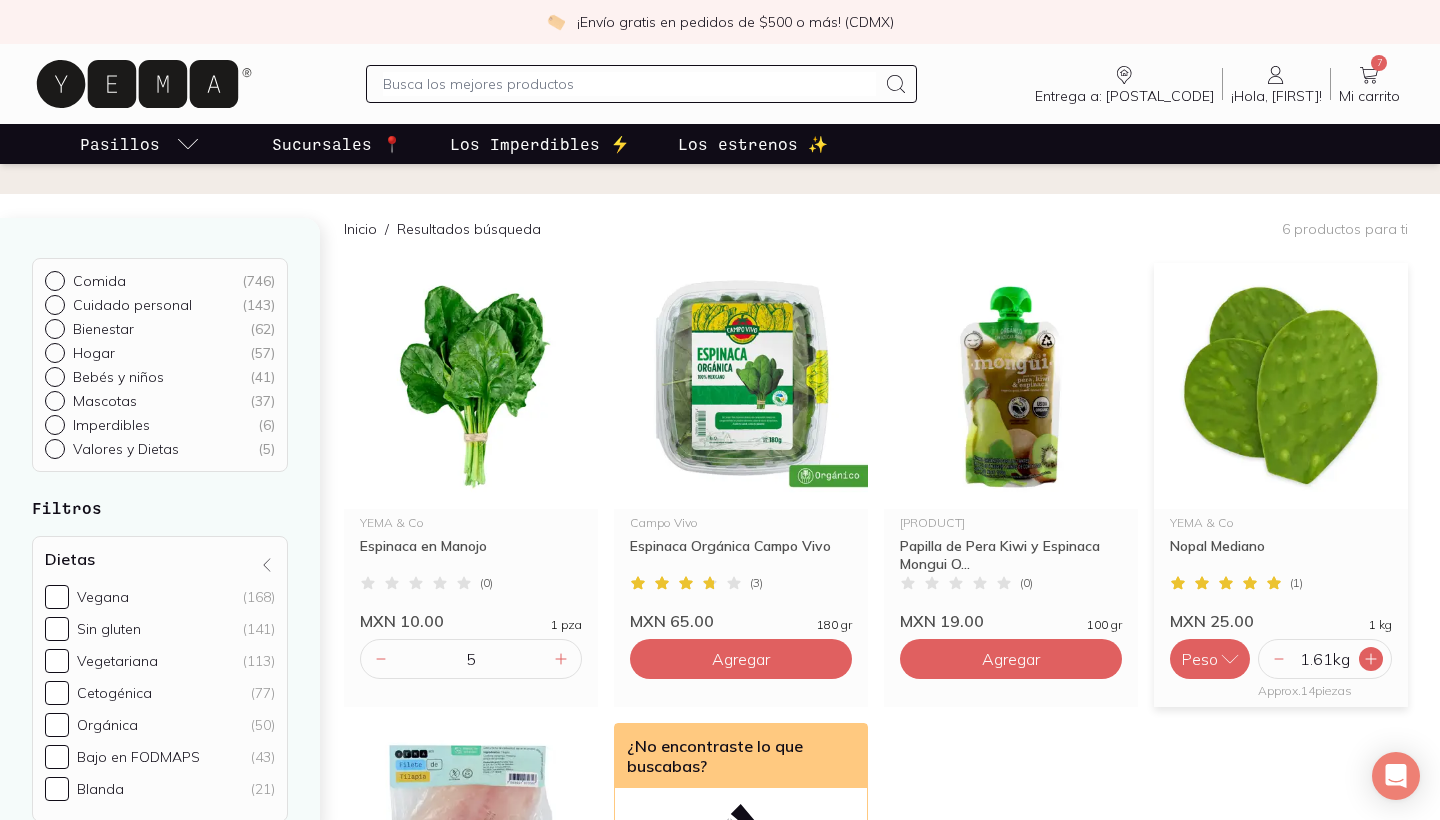 click 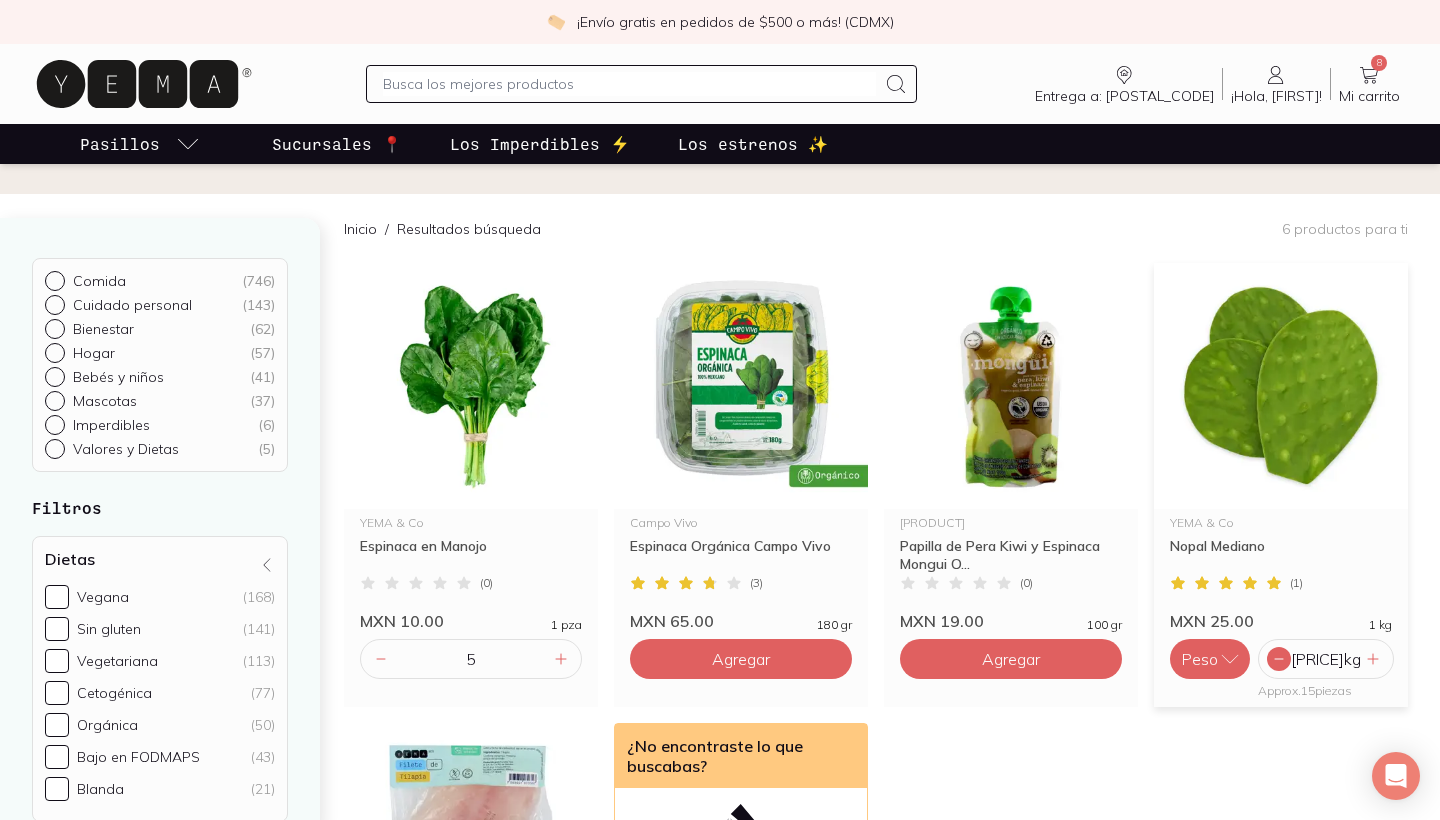 click 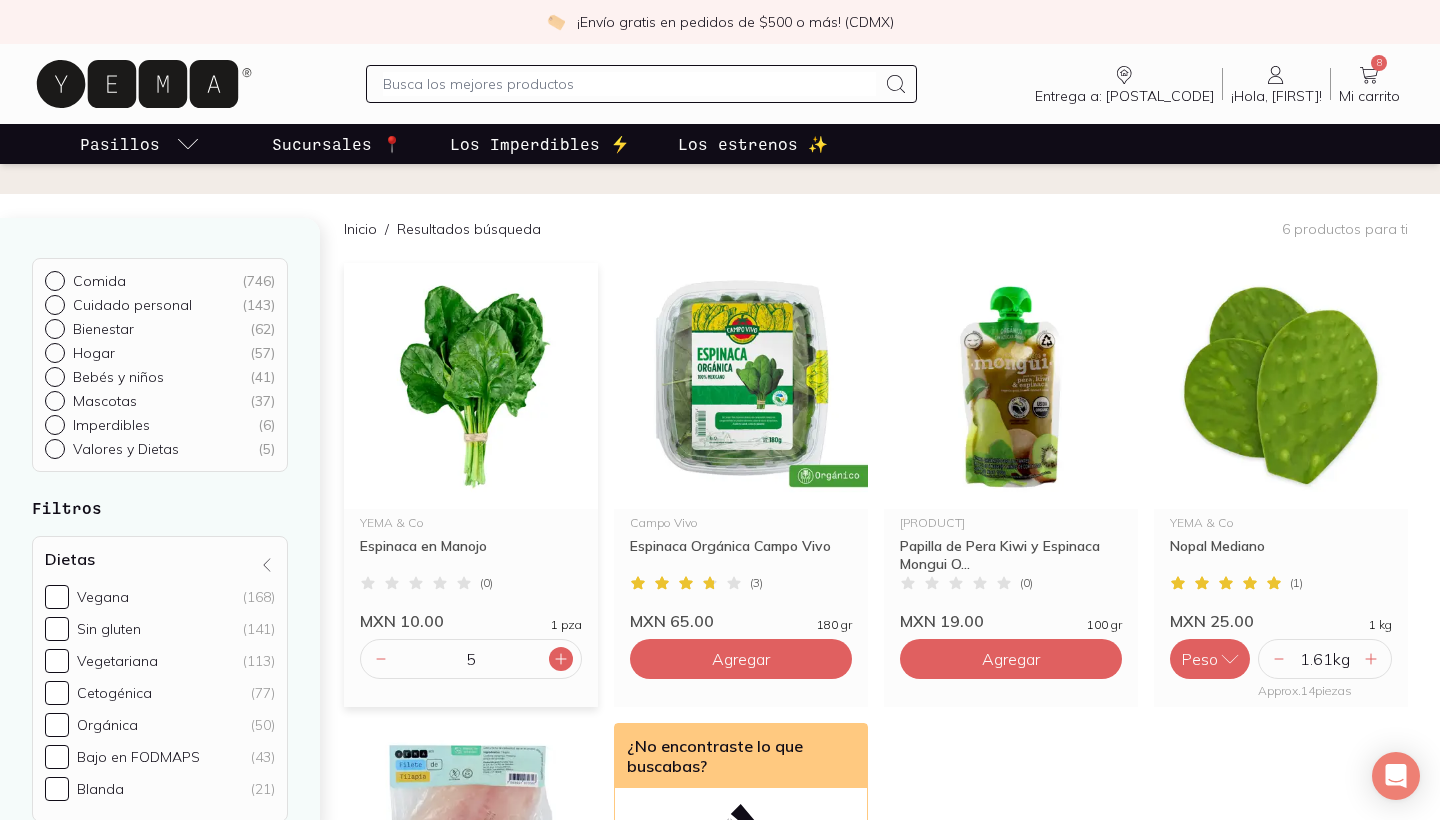 click at bounding box center (561, 659) 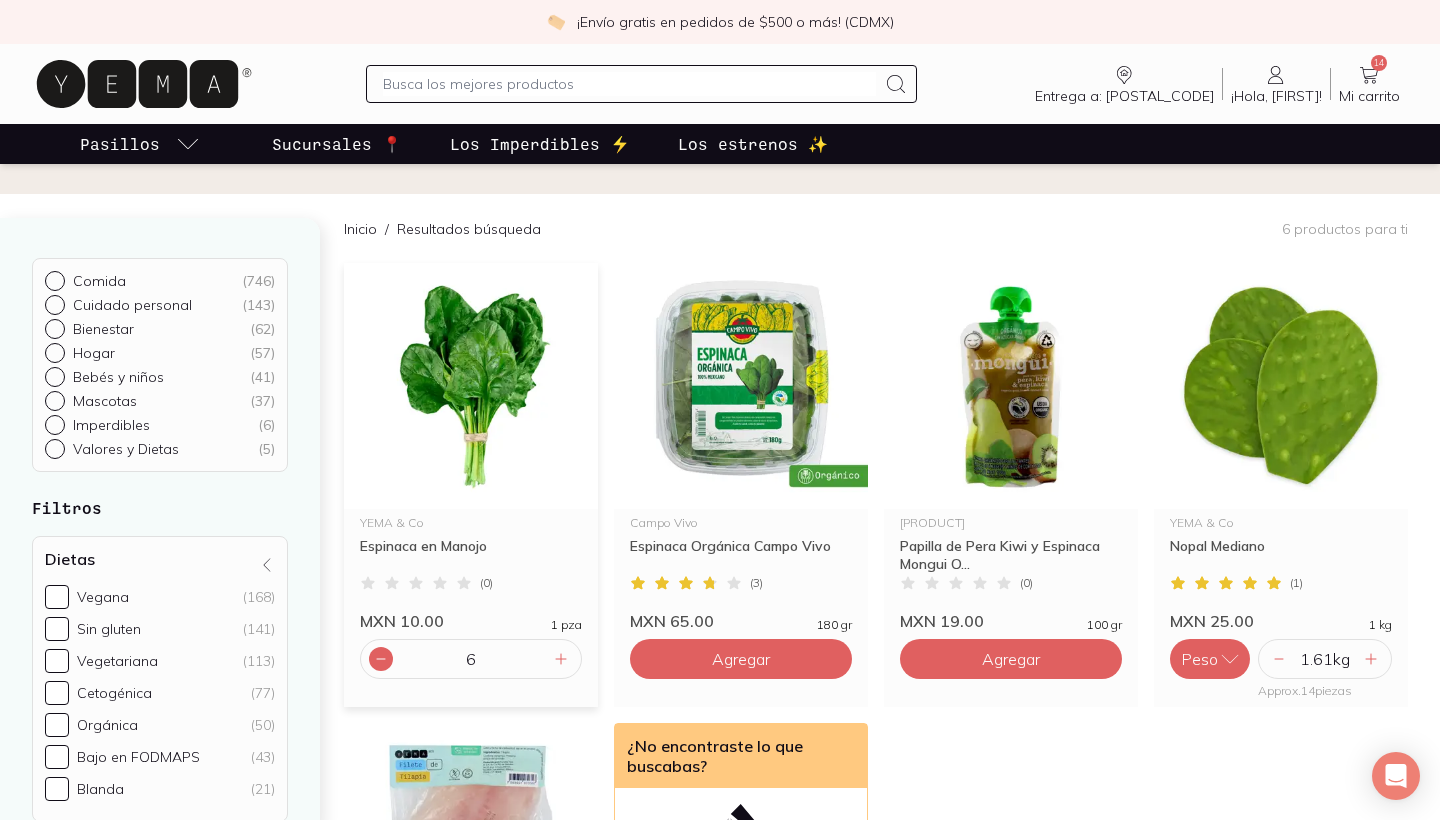 click at bounding box center (381, 659) 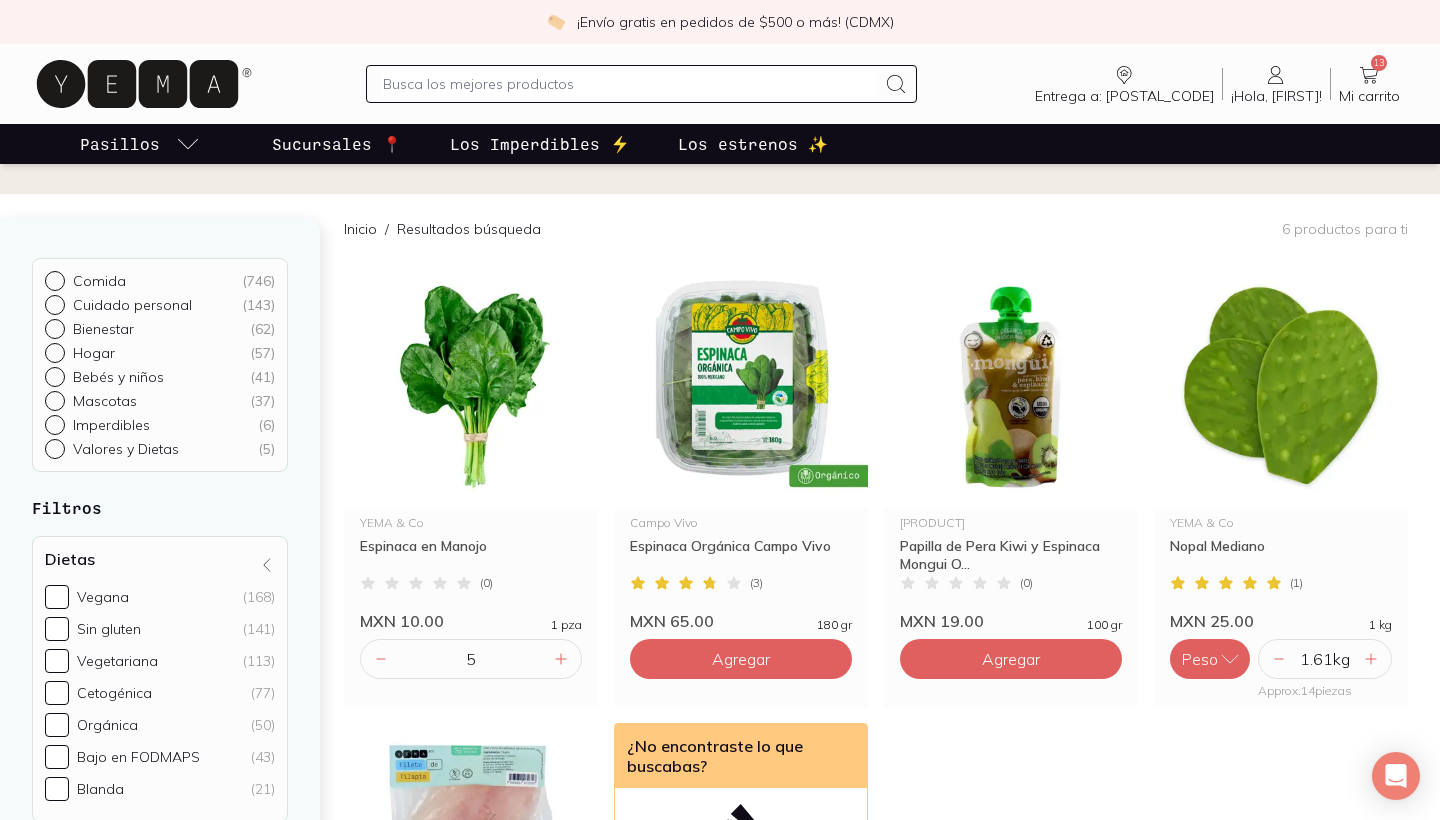 click at bounding box center [641, 84] 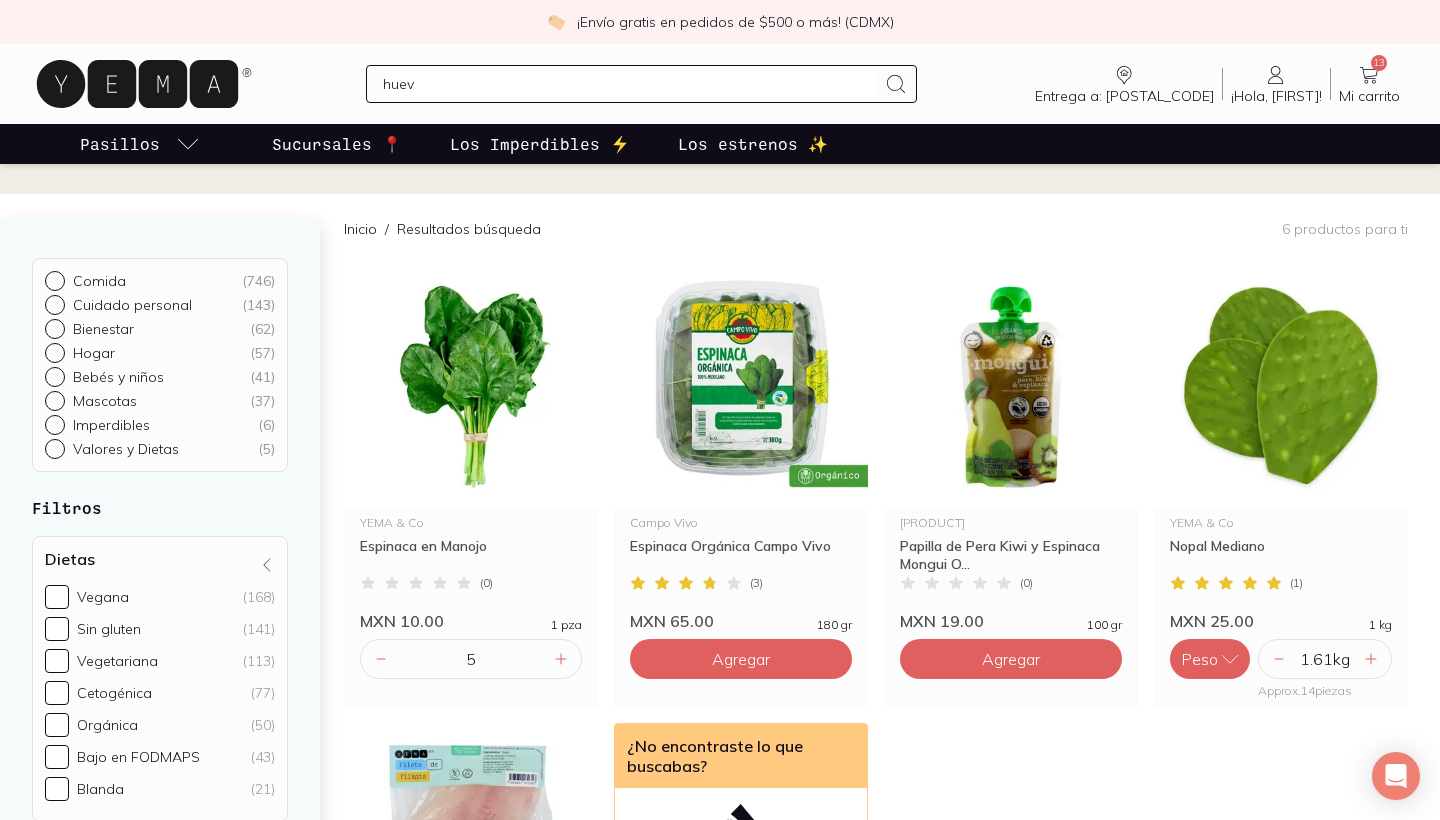 type on "huevo" 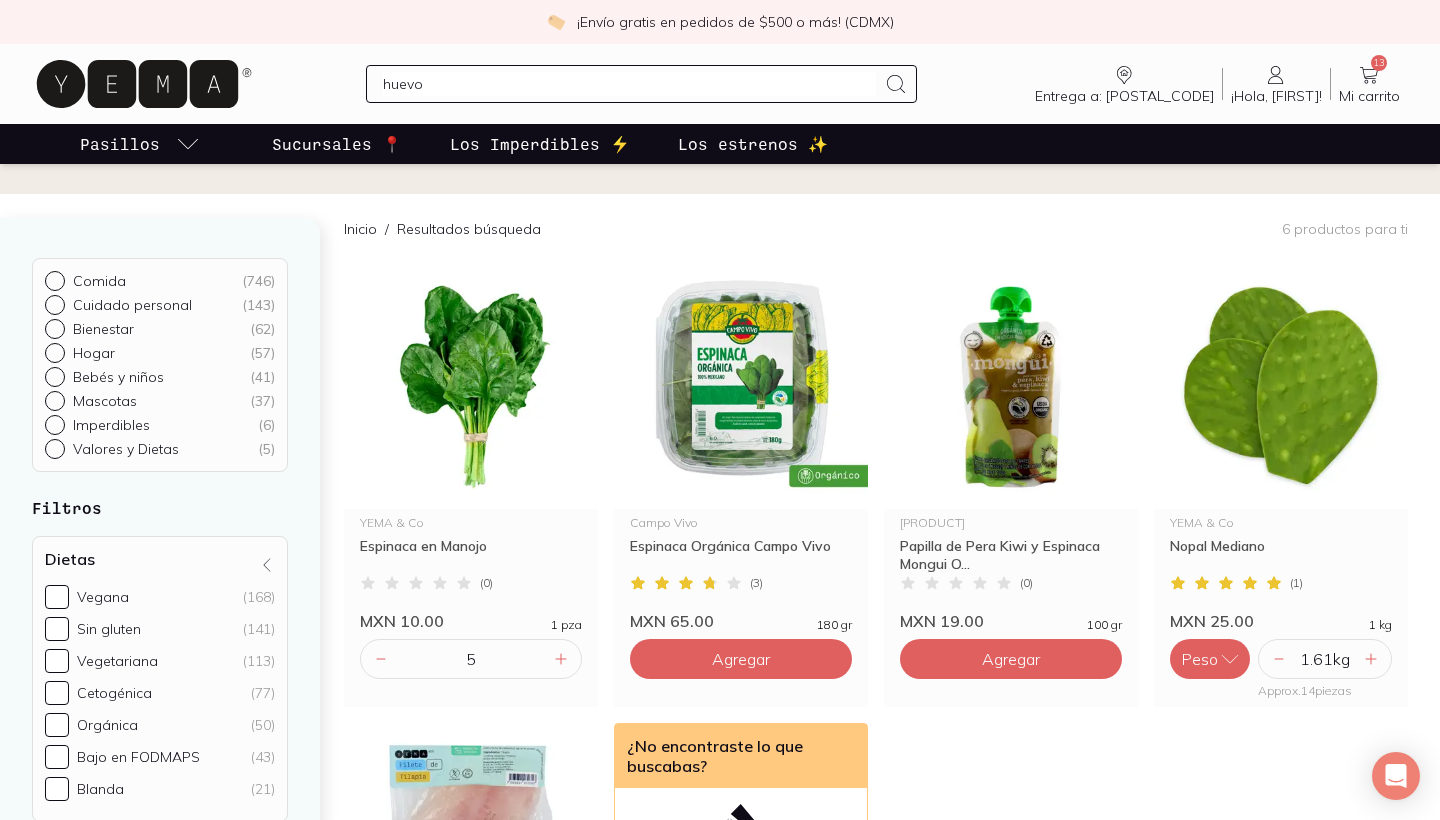 type 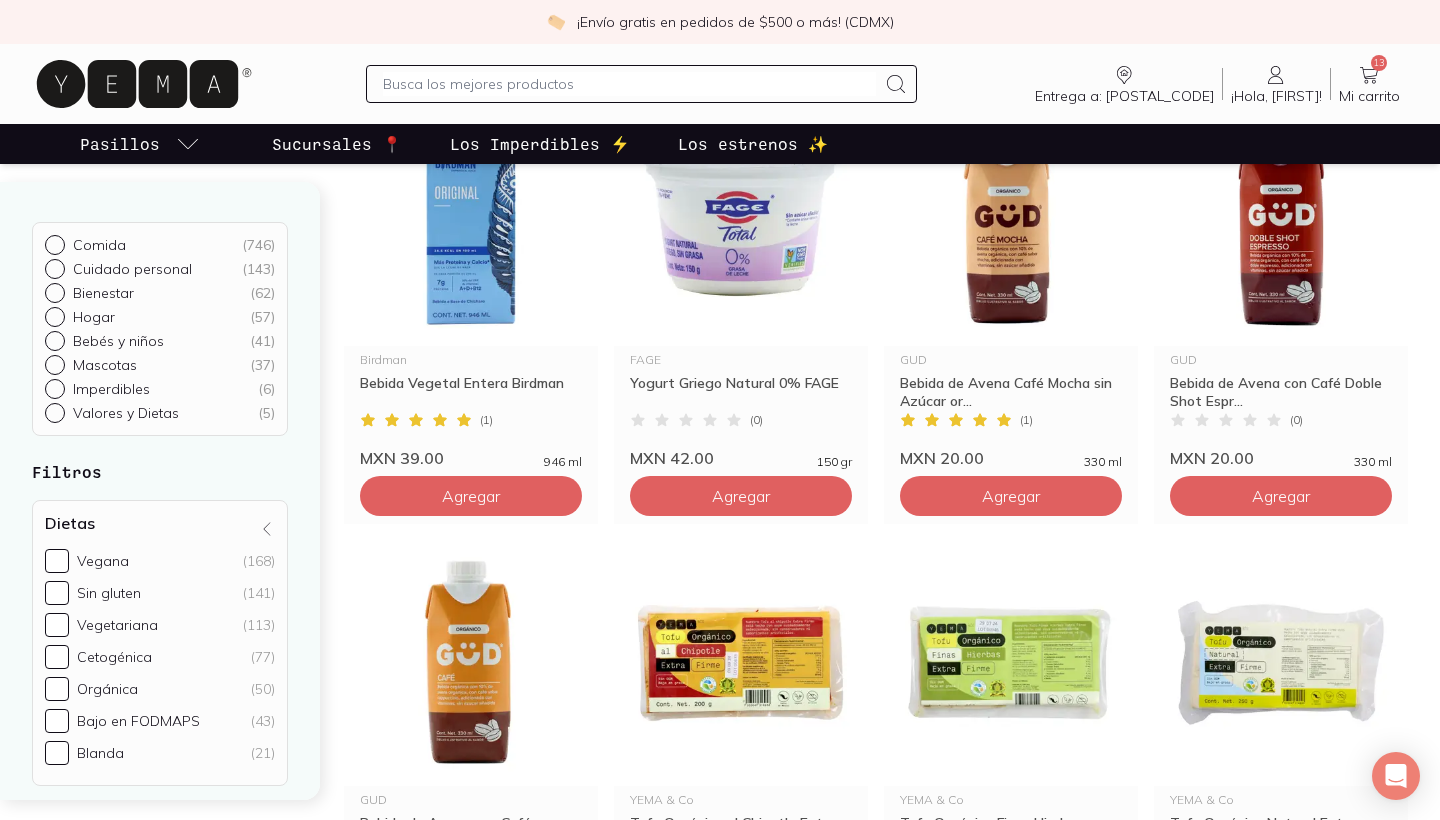 scroll, scrollTop: 2930, scrollLeft: 0, axis: vertical 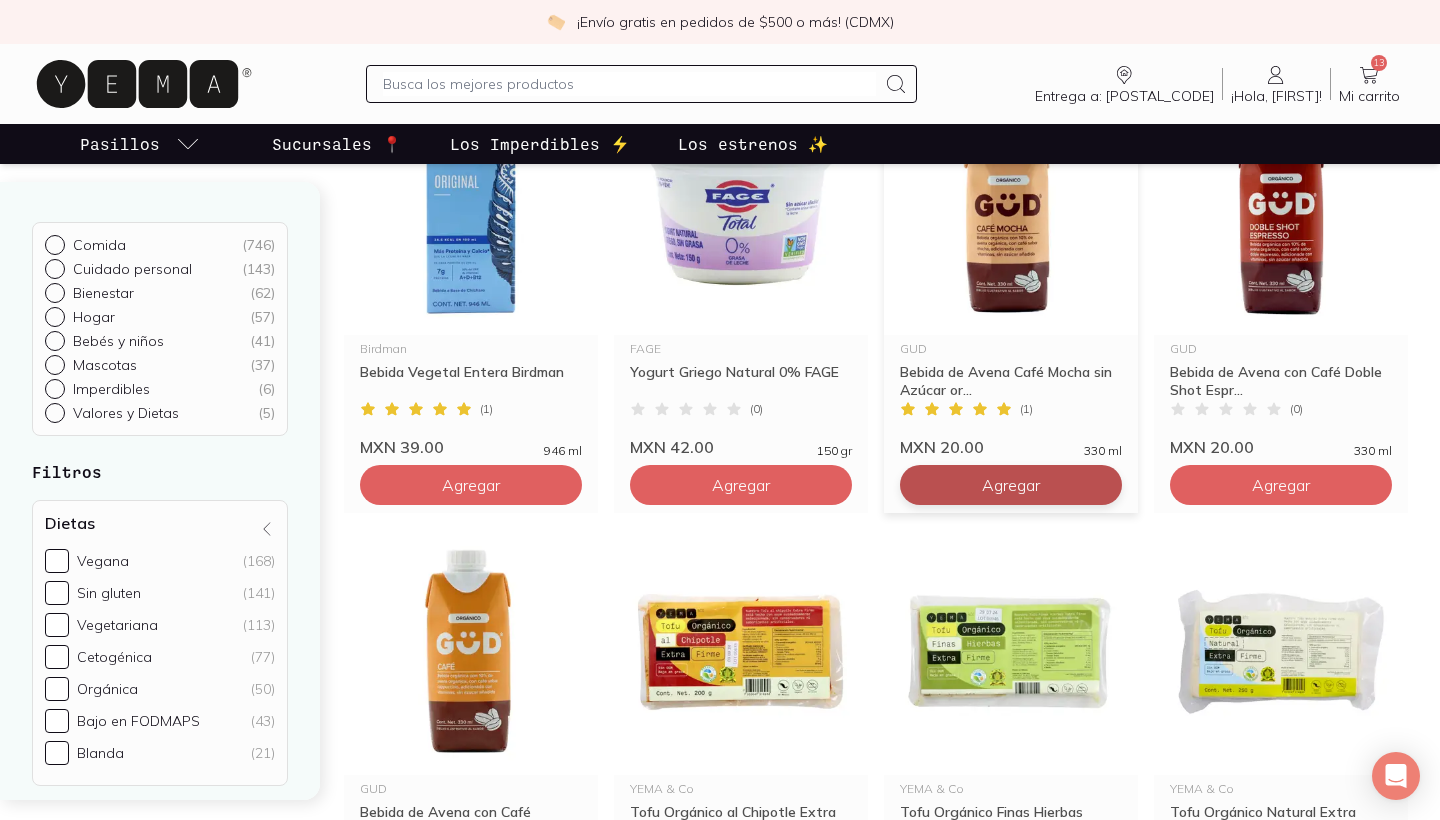 click on "Agregar" at bounding box center (471, -2155) 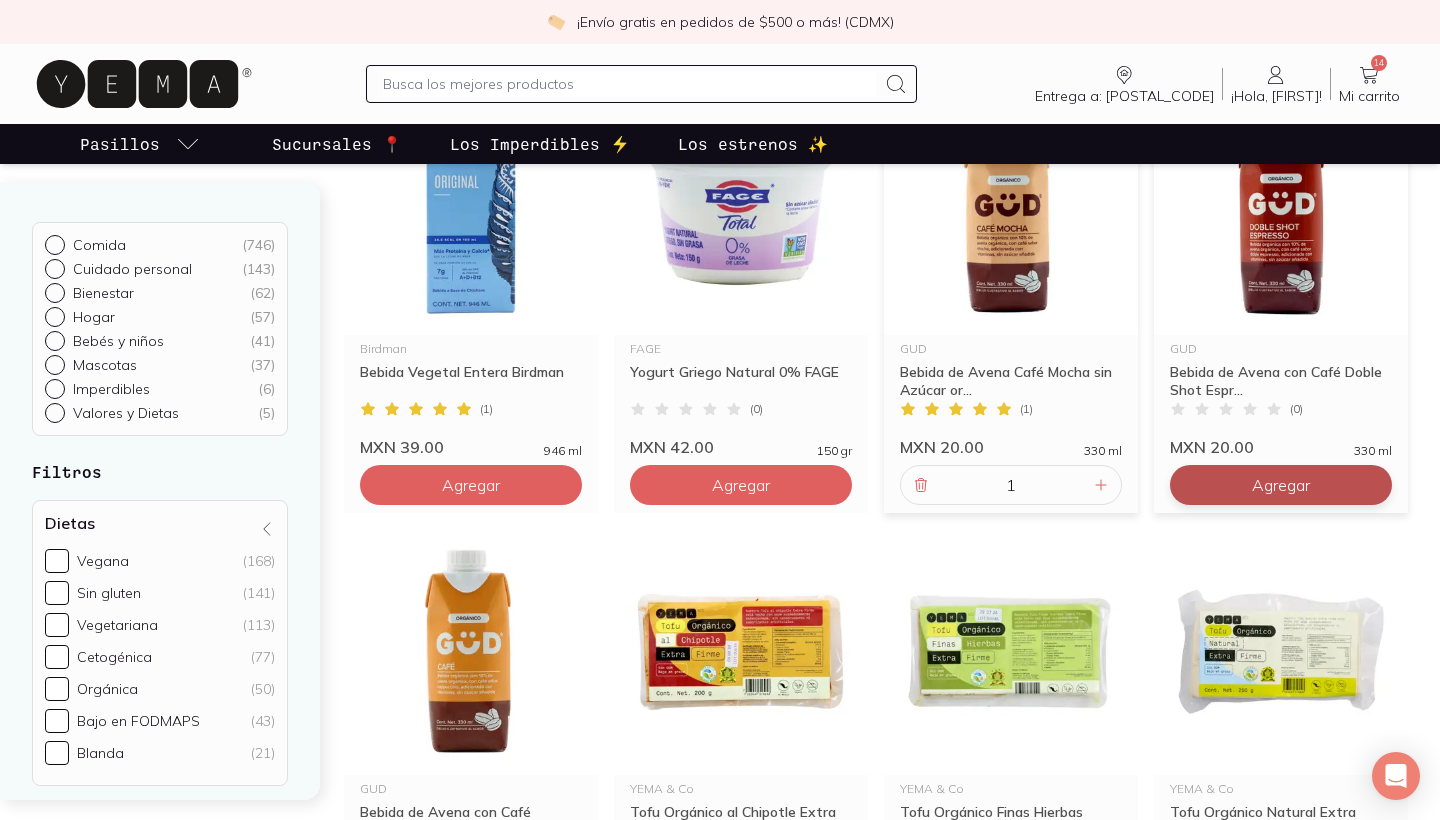click on "Agregar" at bounding box center [471, -2155] 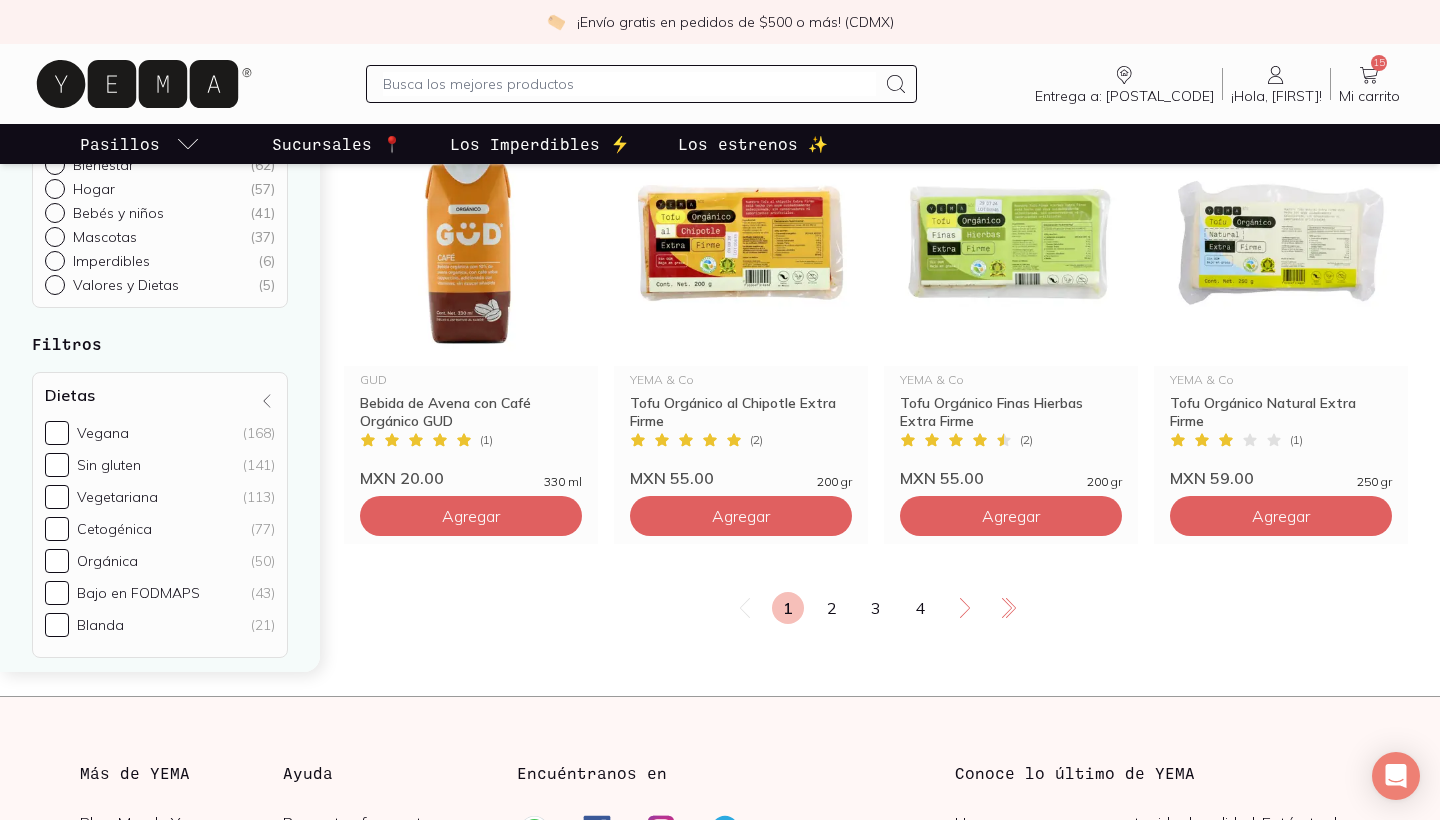 scroll, scrollTop: 3417, scrollLeft: 0, axis: vertical 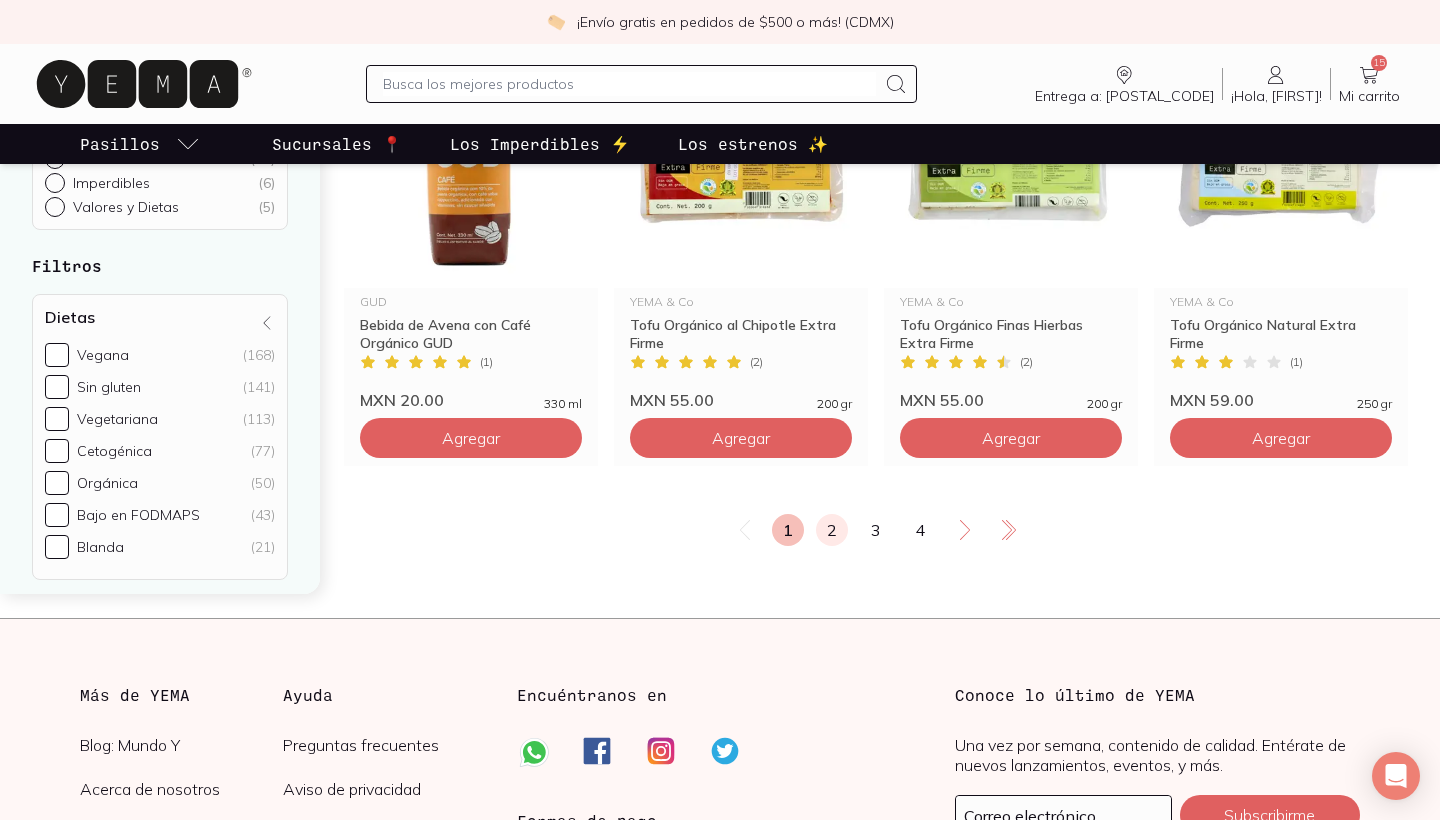 click on "2" at bounding box center [832, 530] 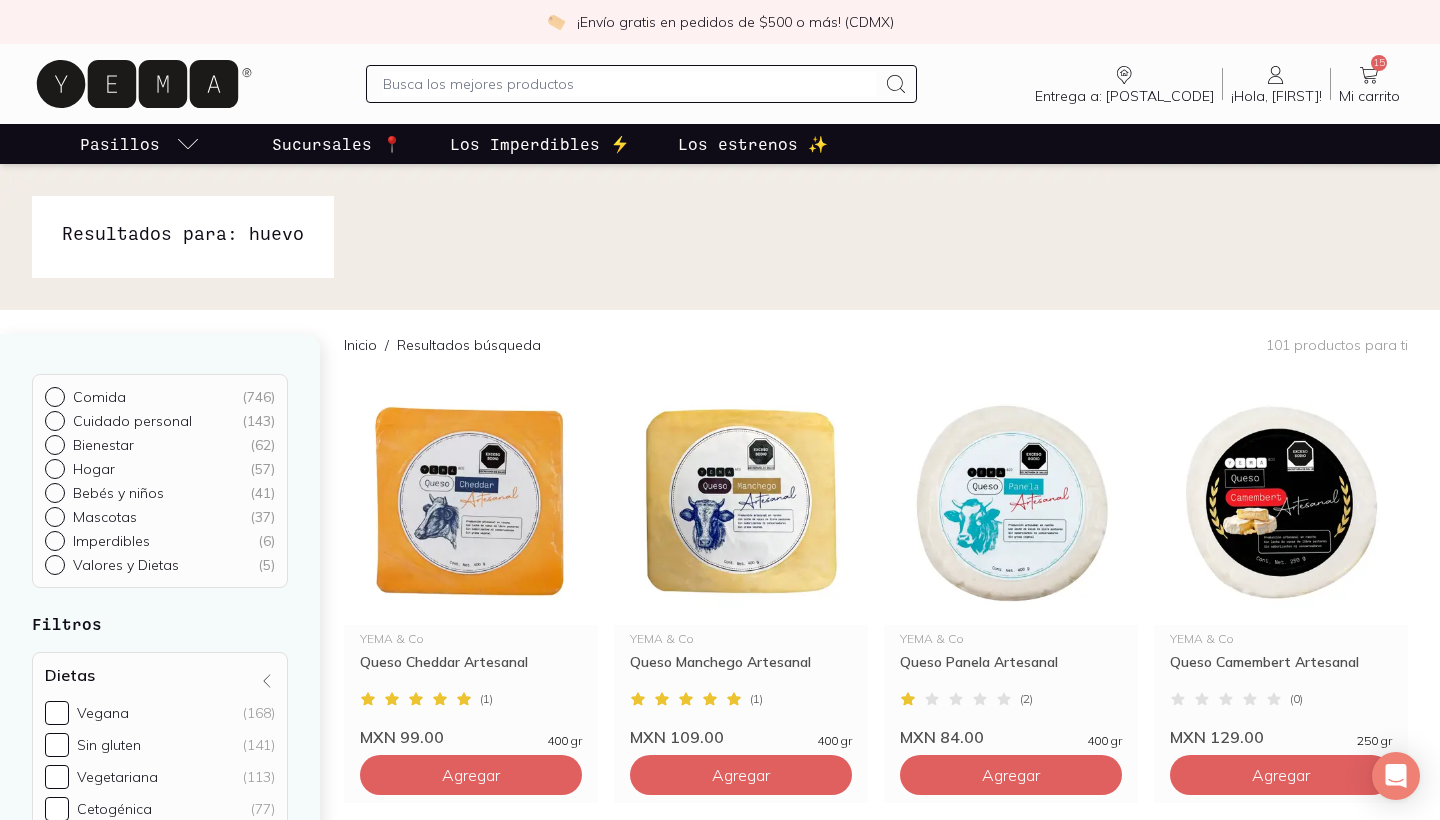 scroll, scrollTop: 0, scrollLeft: 0, axis: both 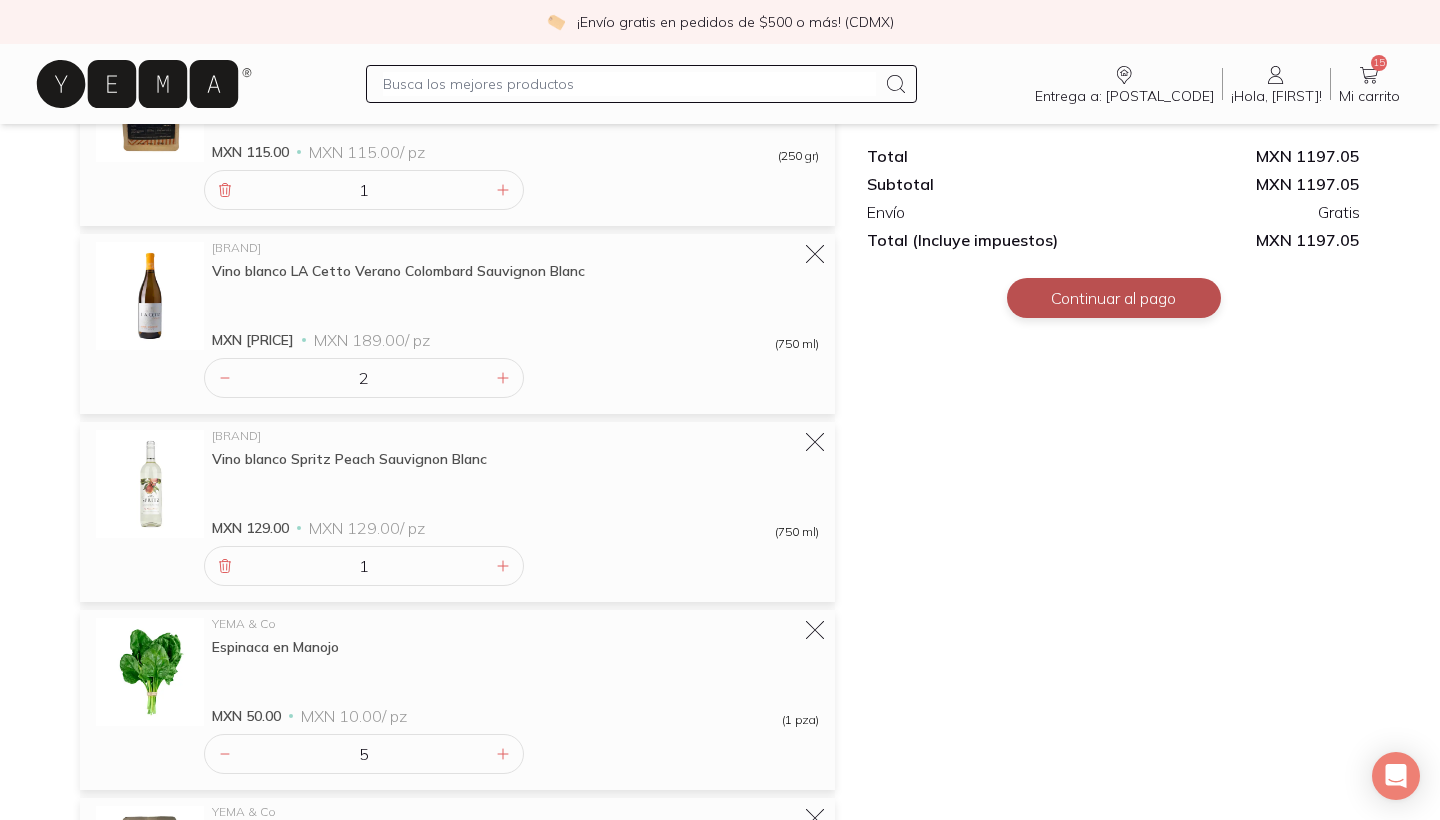click on "Continuar al pago" at bounding box center (1114, 298) 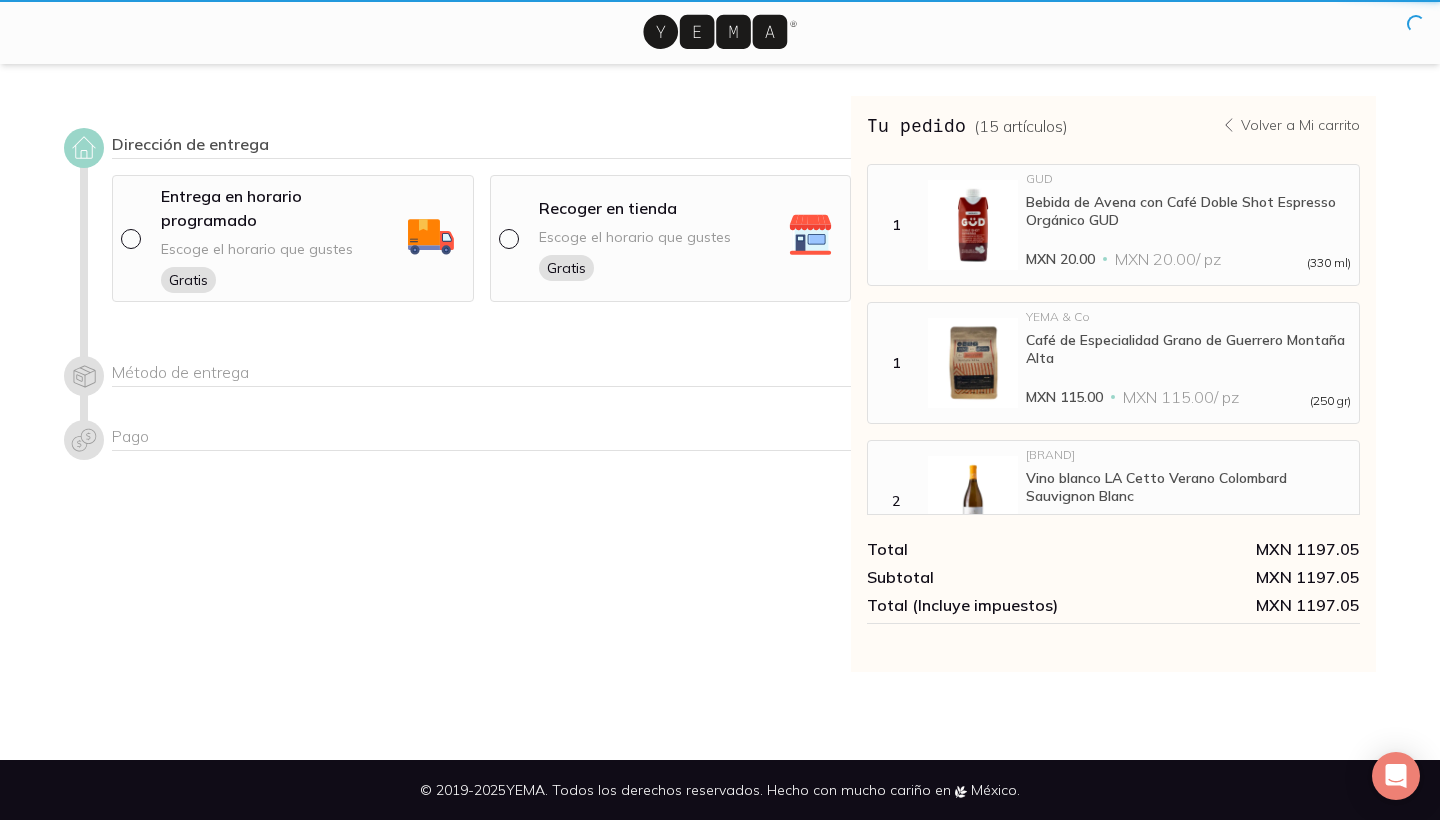 scroll, scrollTop: 0, scrollLeft: 0, axis: both 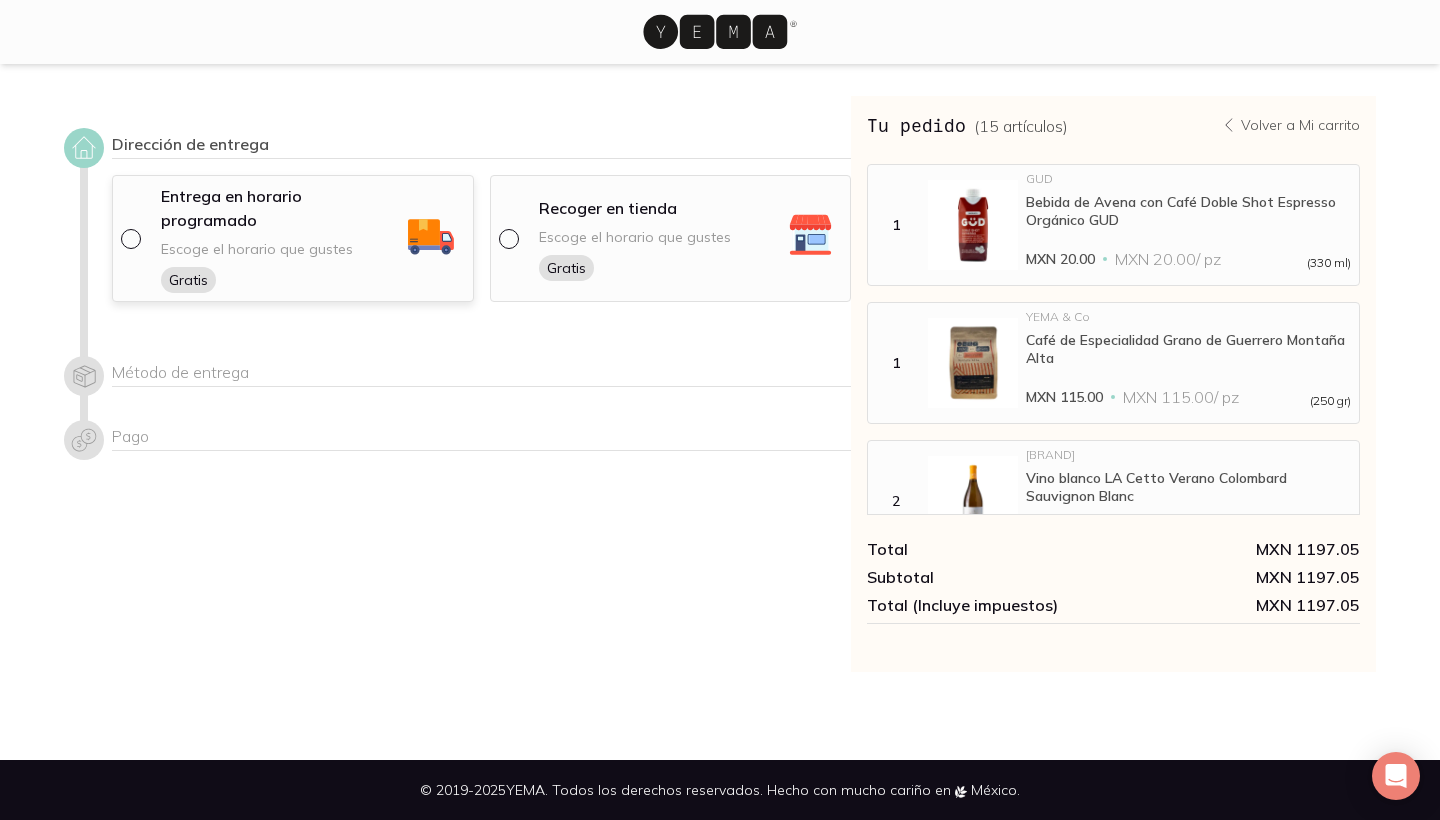 click at bounding box center (129, 237) 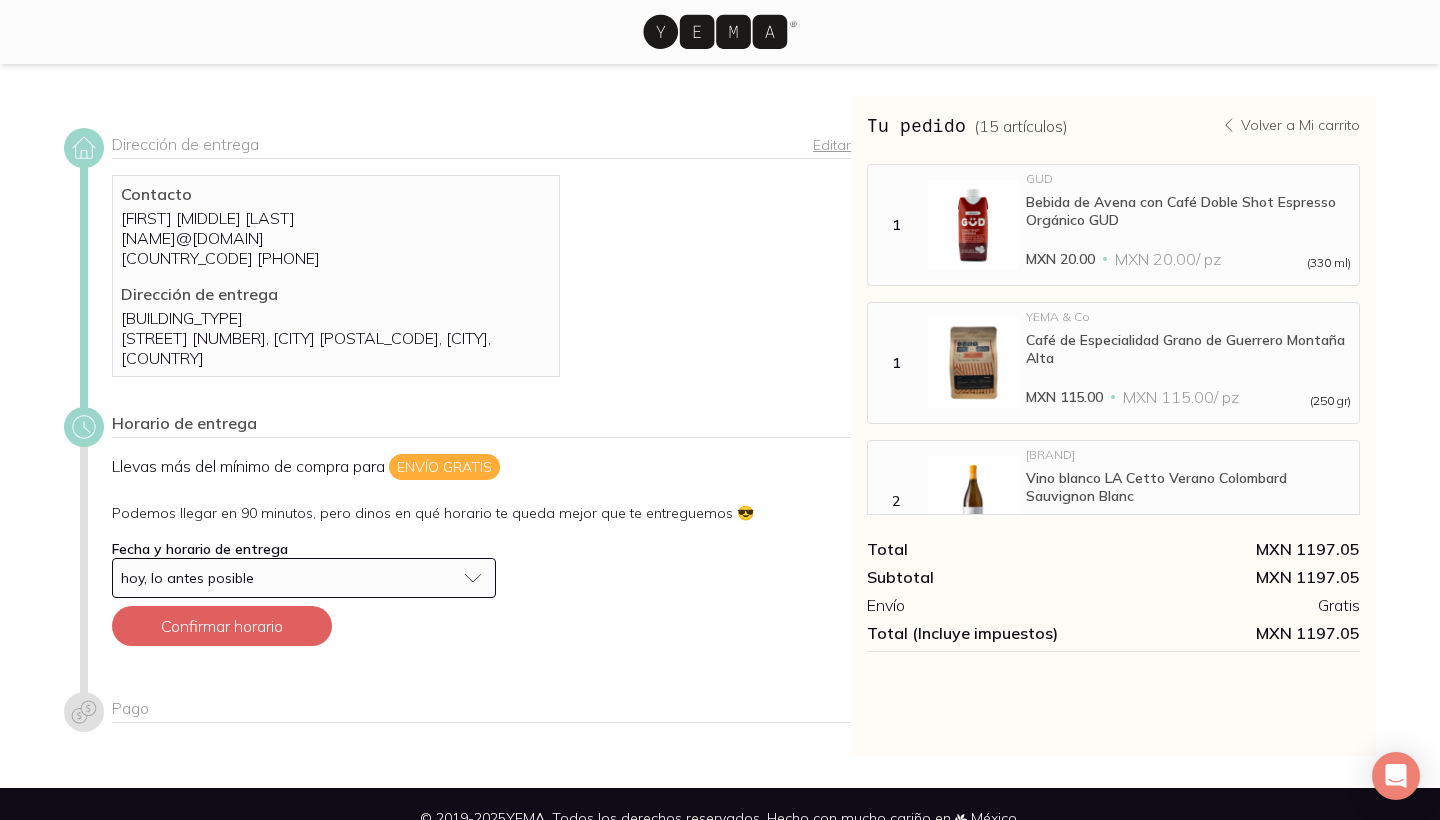 click on "hoy, lo antes posible" at bounding box center (288, 578) 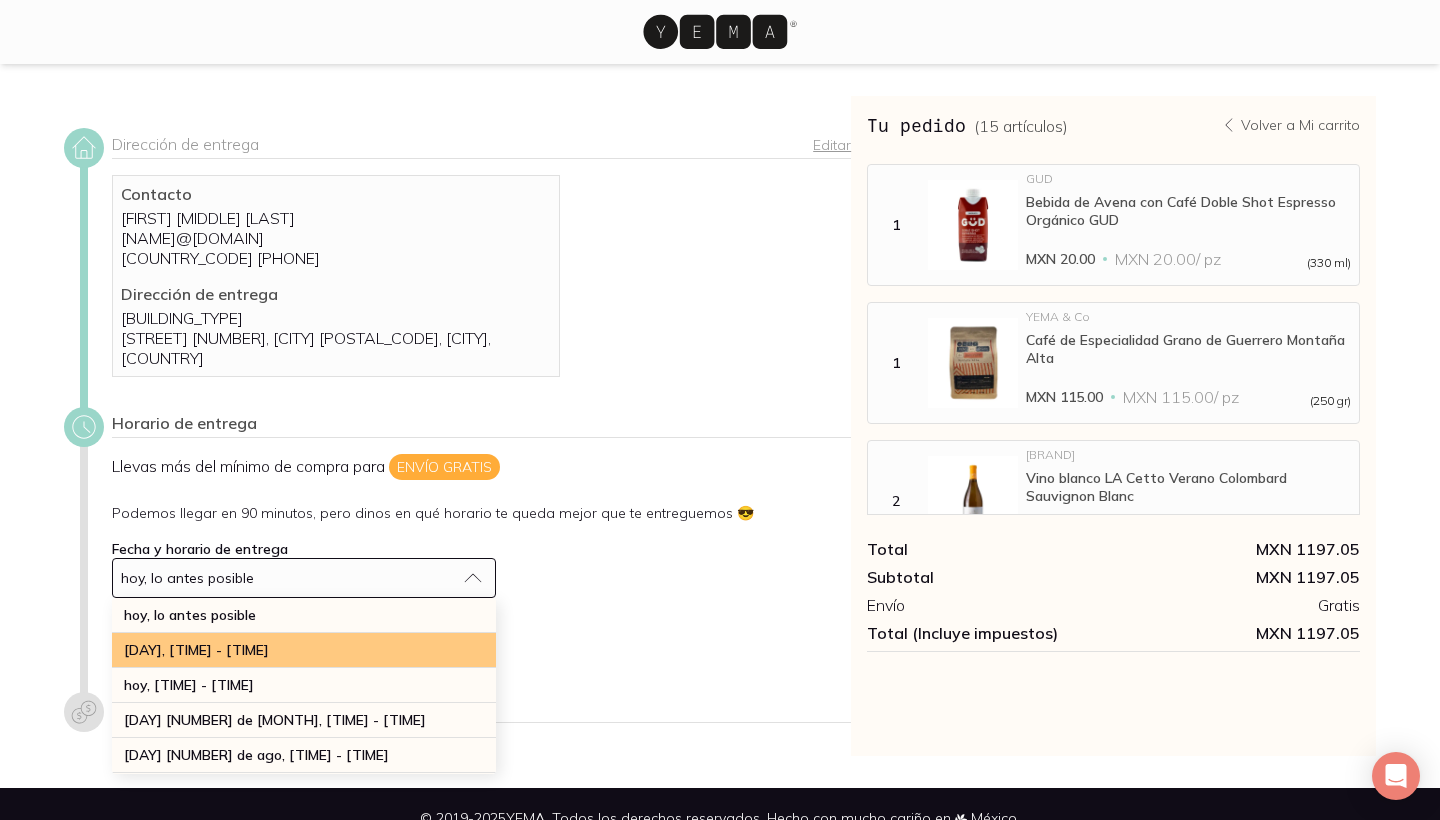click on "[DAY], [TIME] - [TIME]" at bounding box center (304, 650) 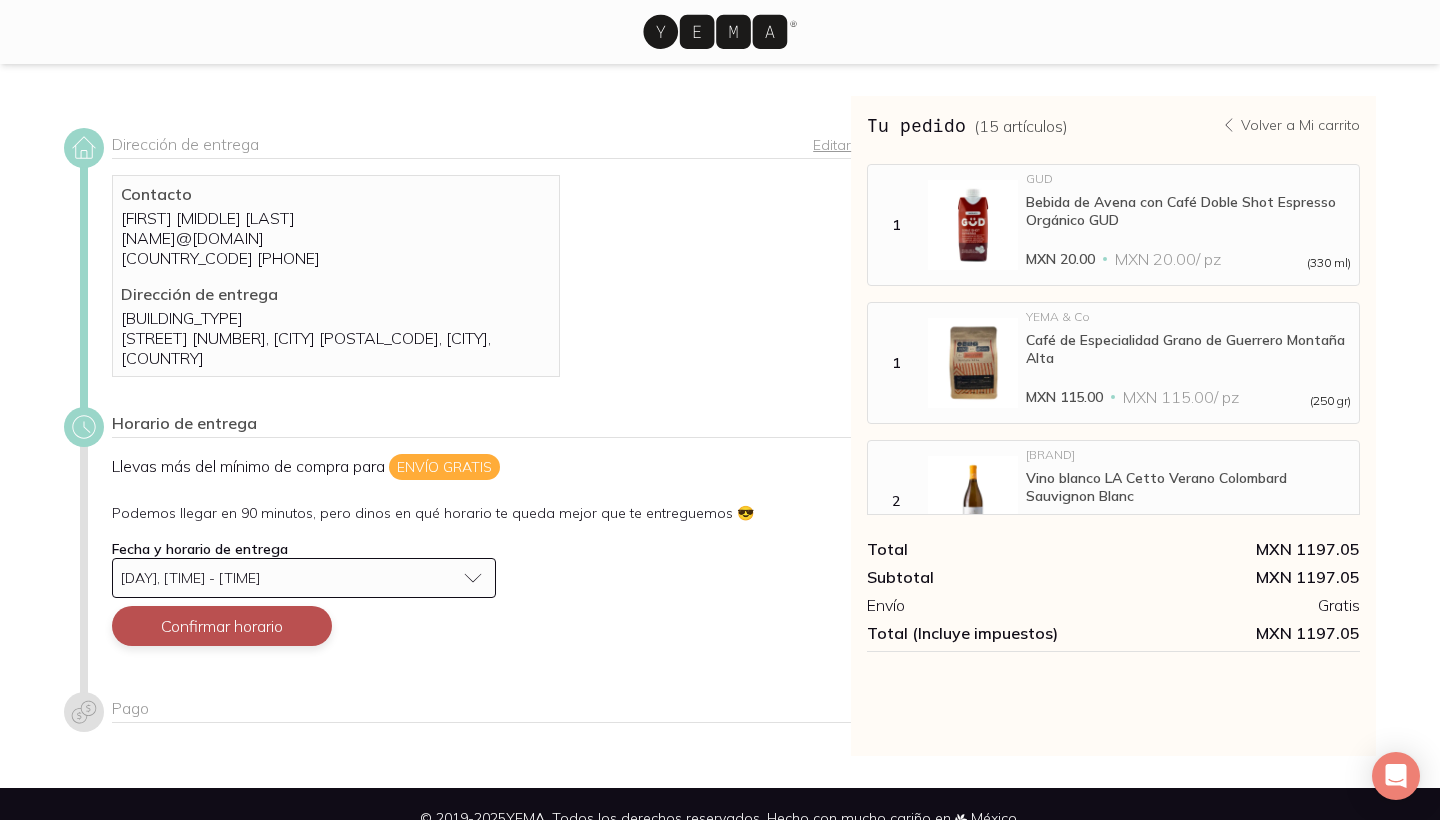 click on "Confirmar horario" at bounding box center (222, 626) 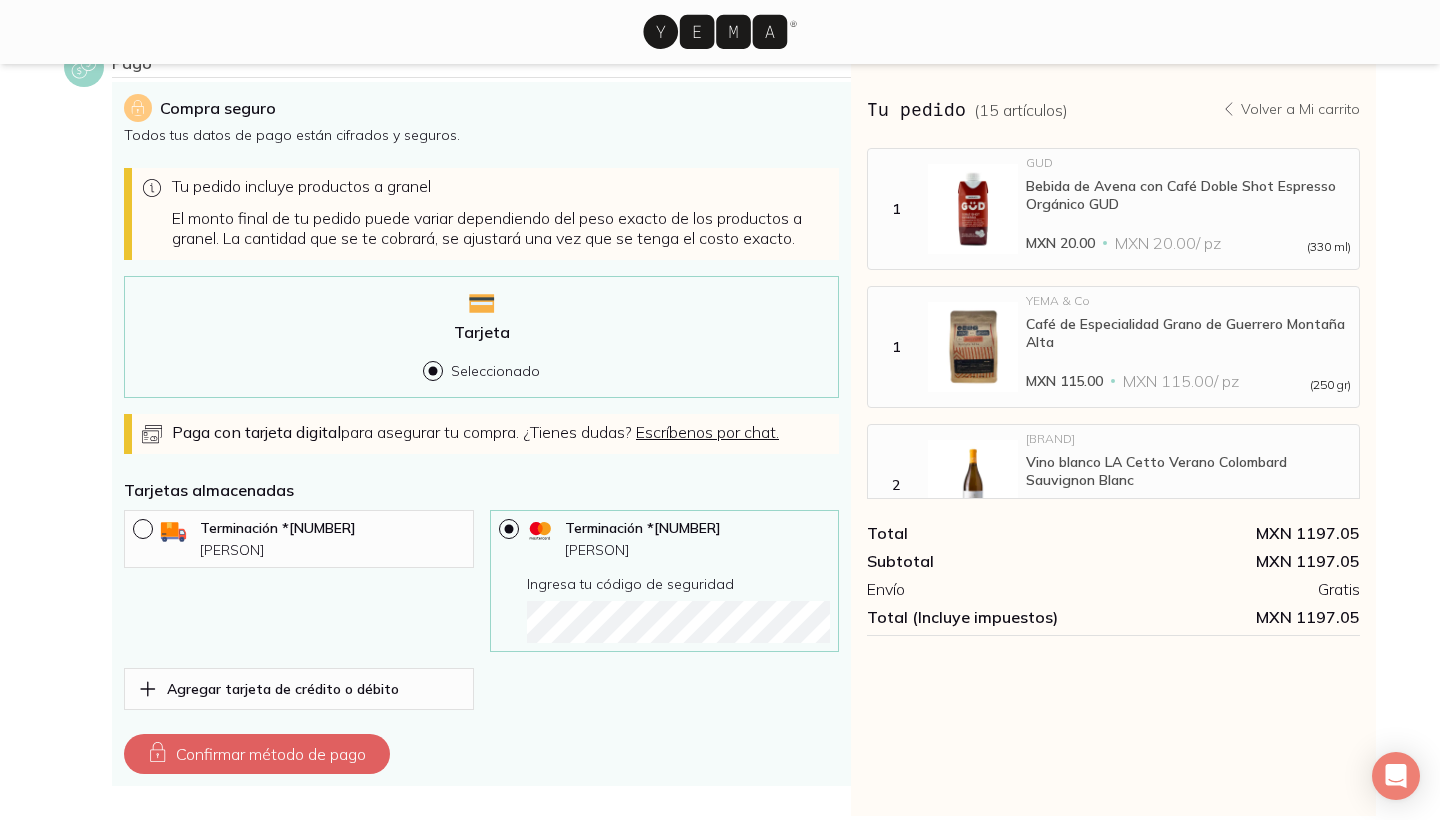 scroll, scrollTop: 623, scrollLeft: 0, axis: vertical 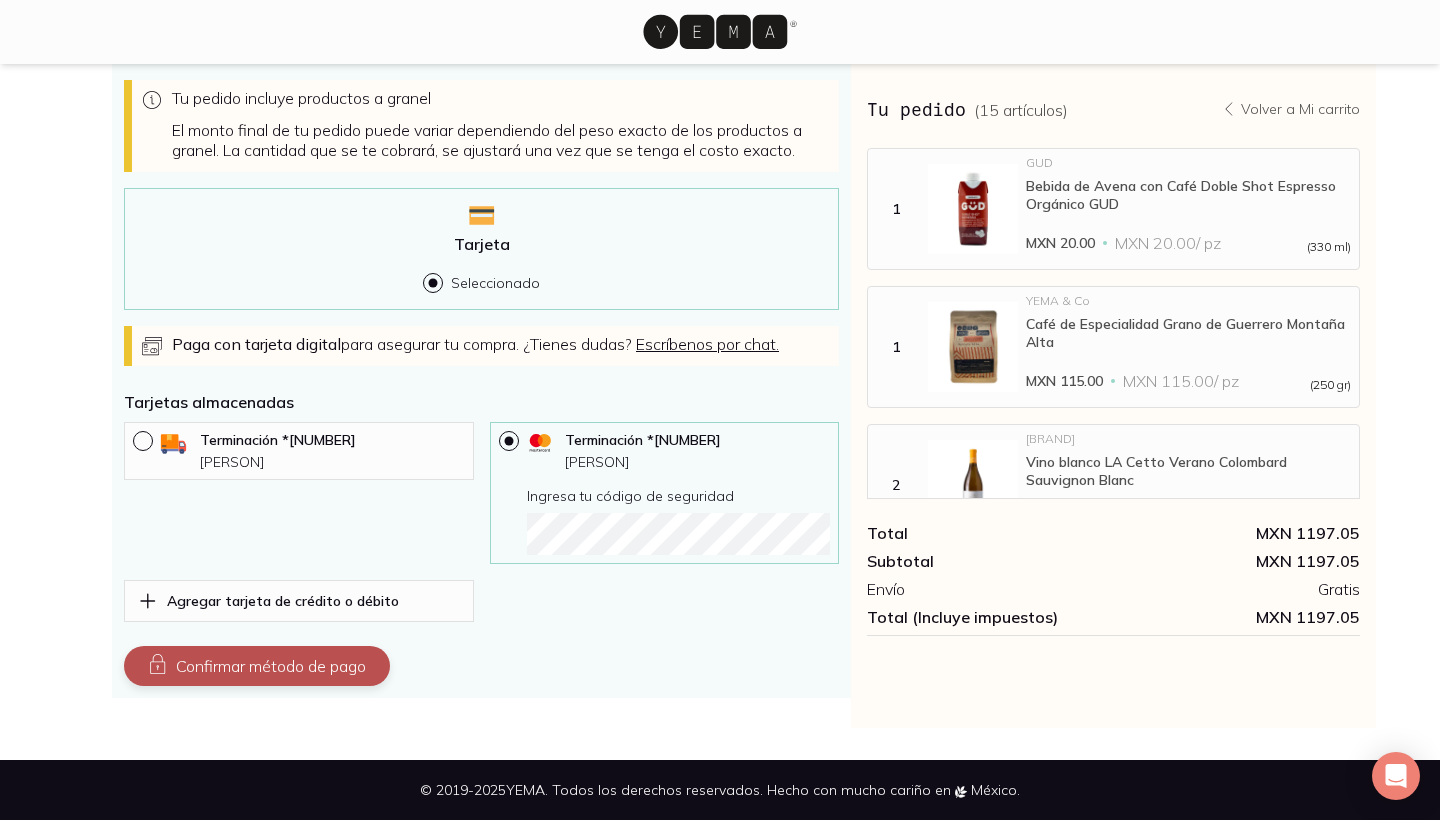 click on "Confirmar método de pago" at bounding box center (257, 666) 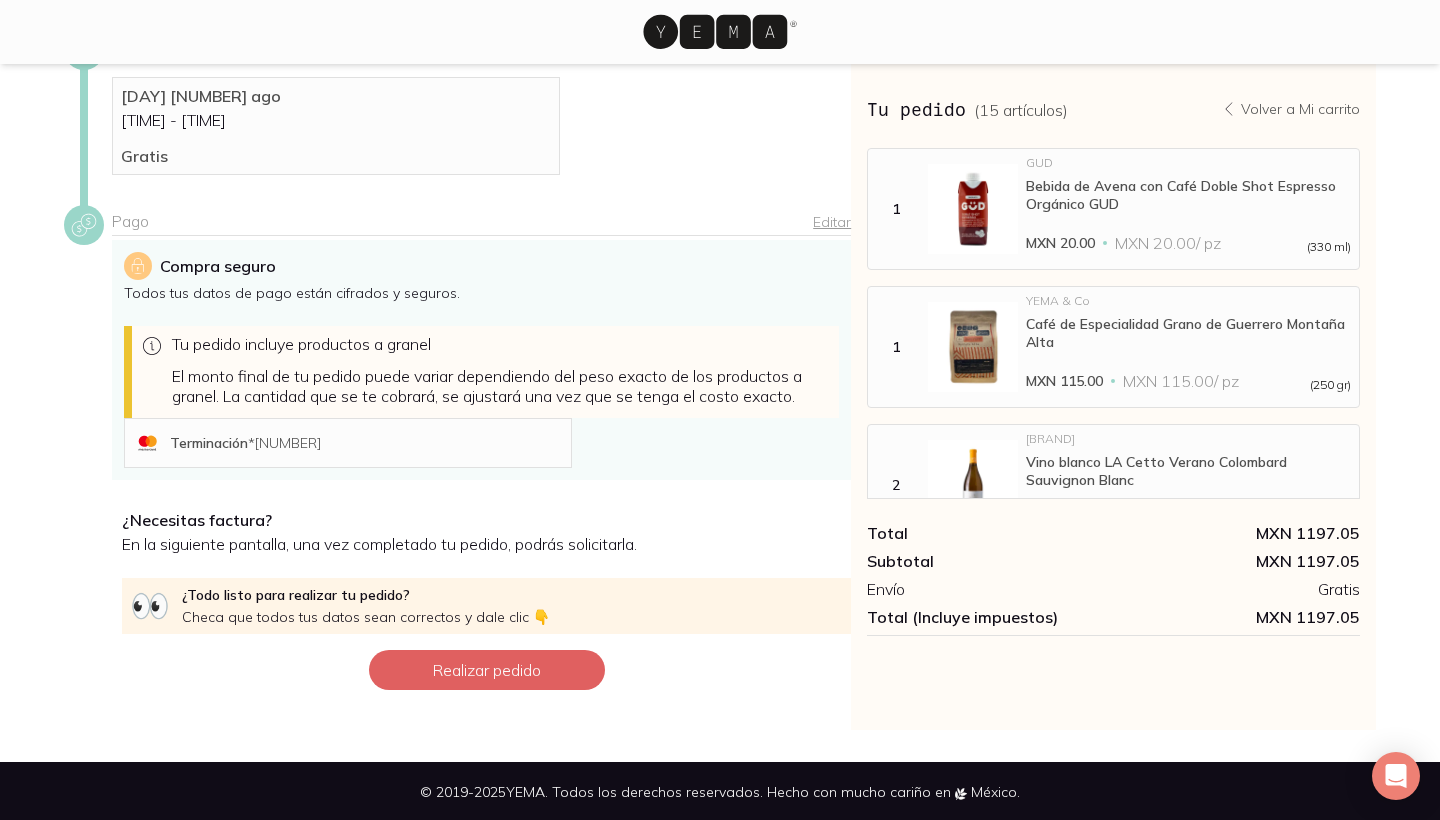scroll, scrollTop: 379, scrollLeft: 0, axis: vertical 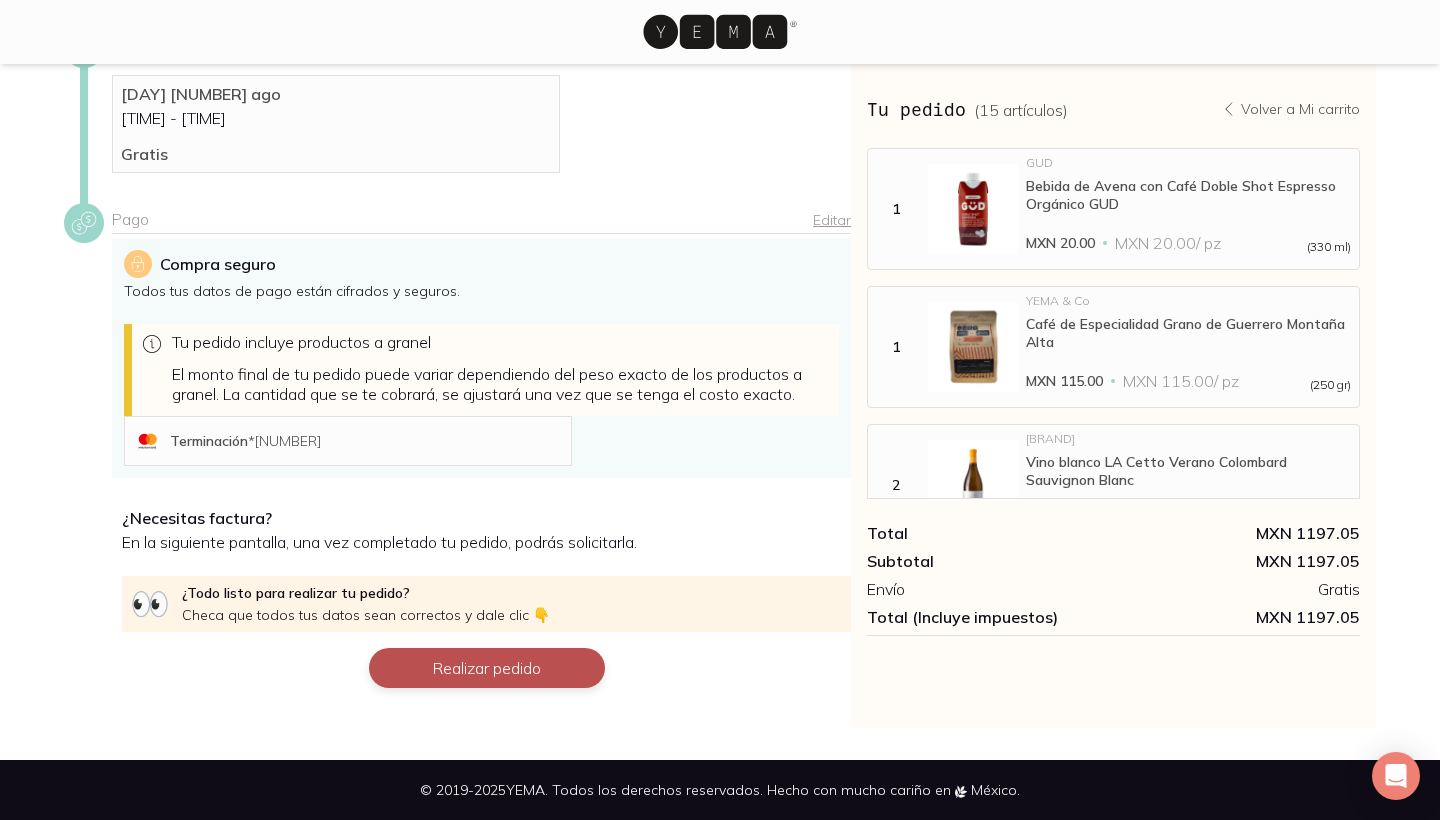 click on "Realizar pedido" at bounding box center (487, 668) 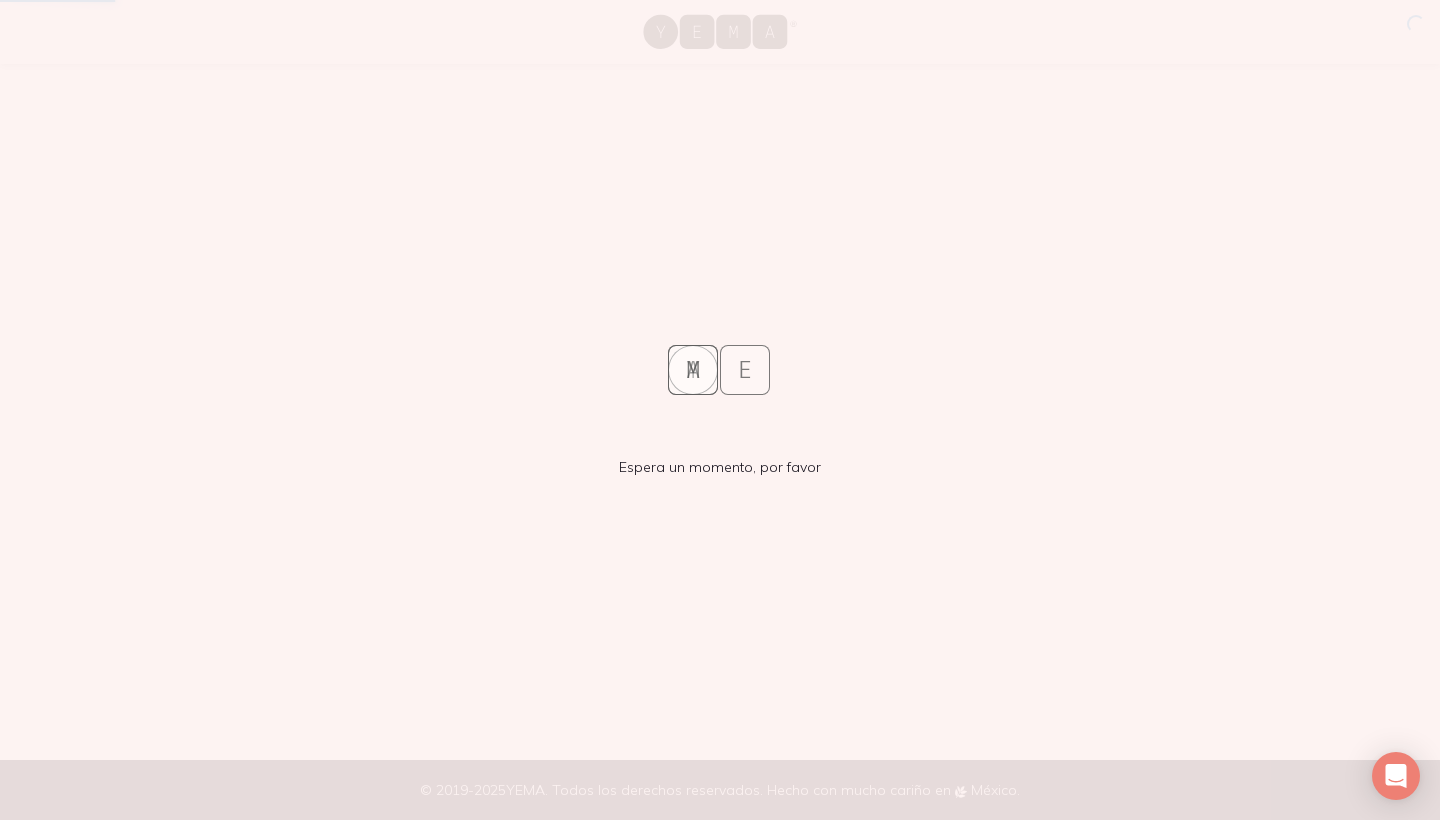 scroll, scrollTop: 0, scrollLeft: 0, axis: both 